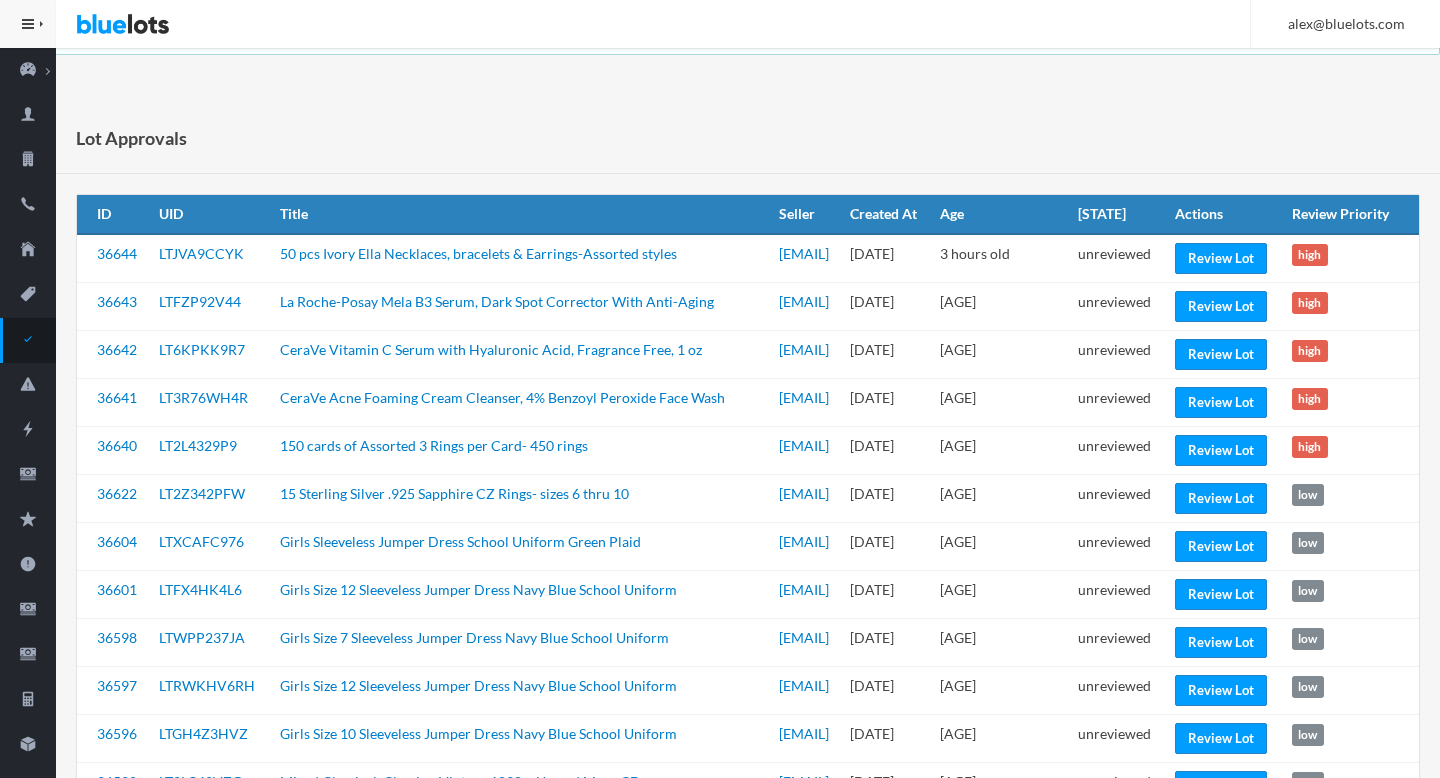 scroll, scrollTop: 0, scrollLeft: 0, axis: both 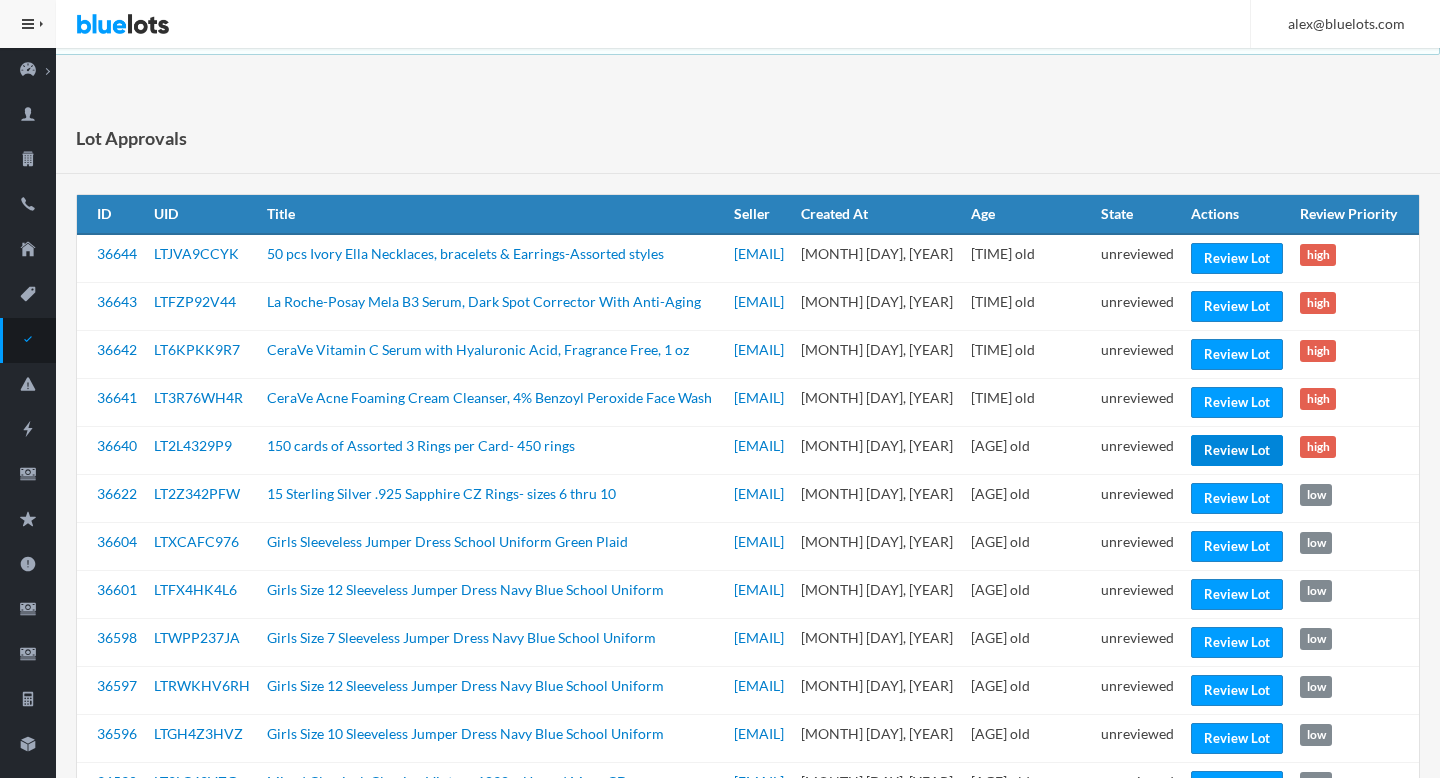 click on "Review Lot" at bounding box center [1237, 450] 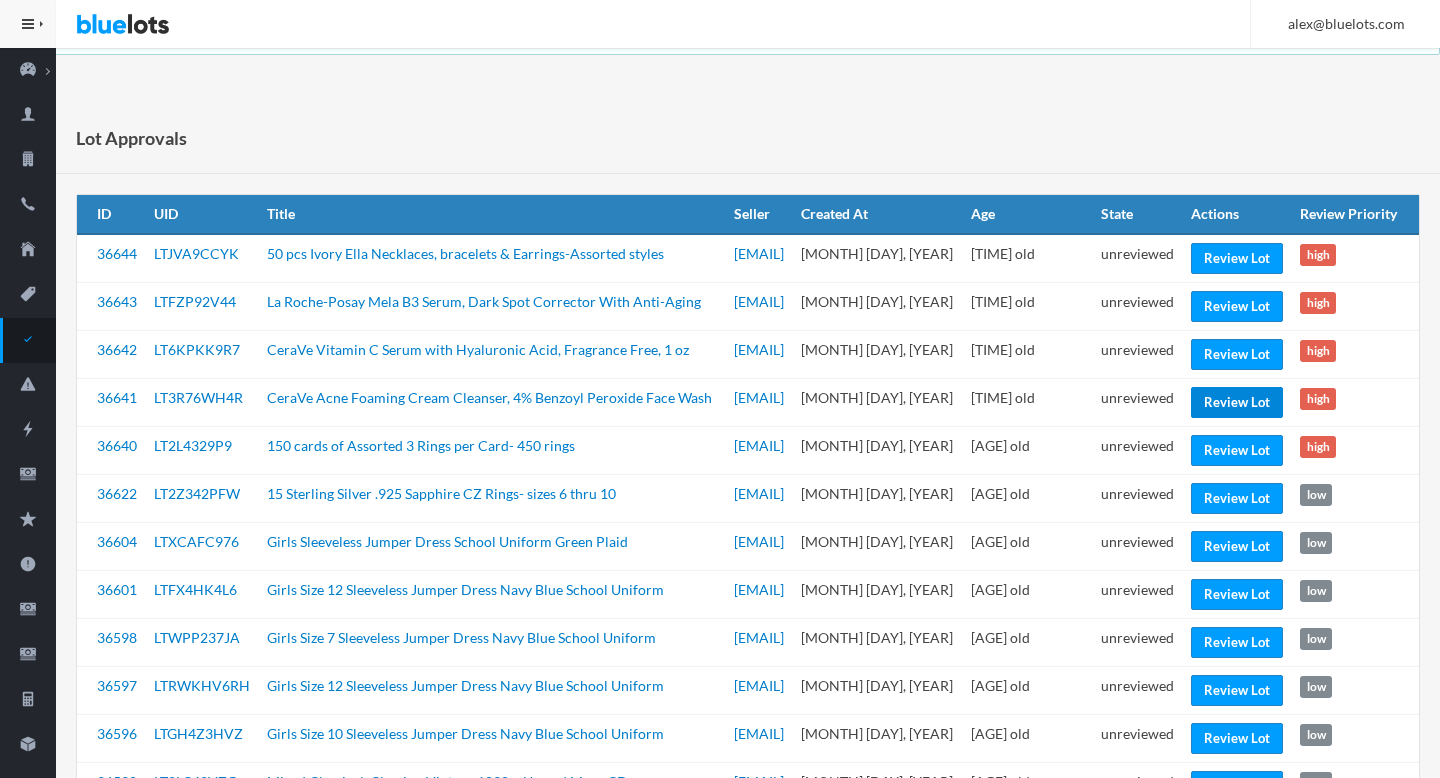 click on "Review Lot" at bounding box center [1237, 402] 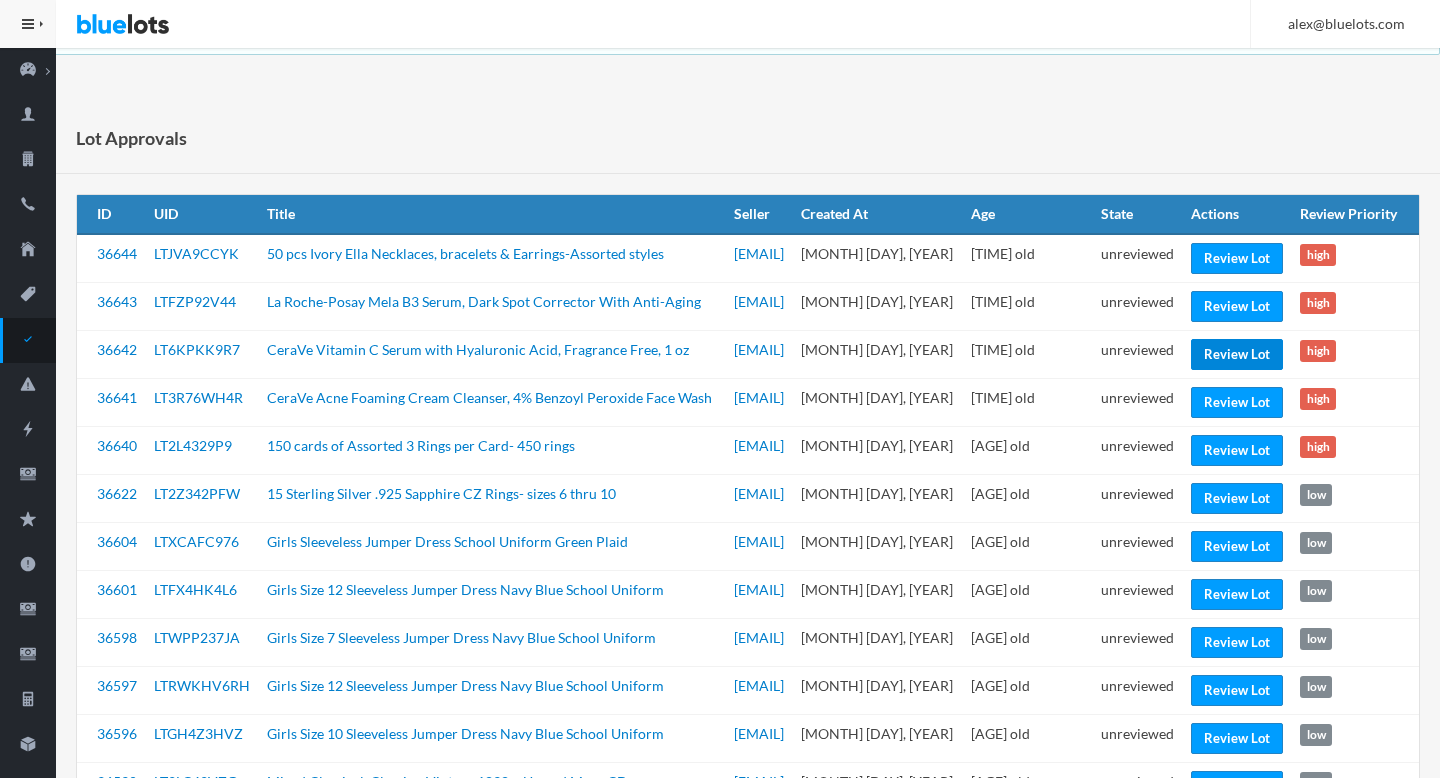 click on "Review Lot" at bounding box center (1237, 354) 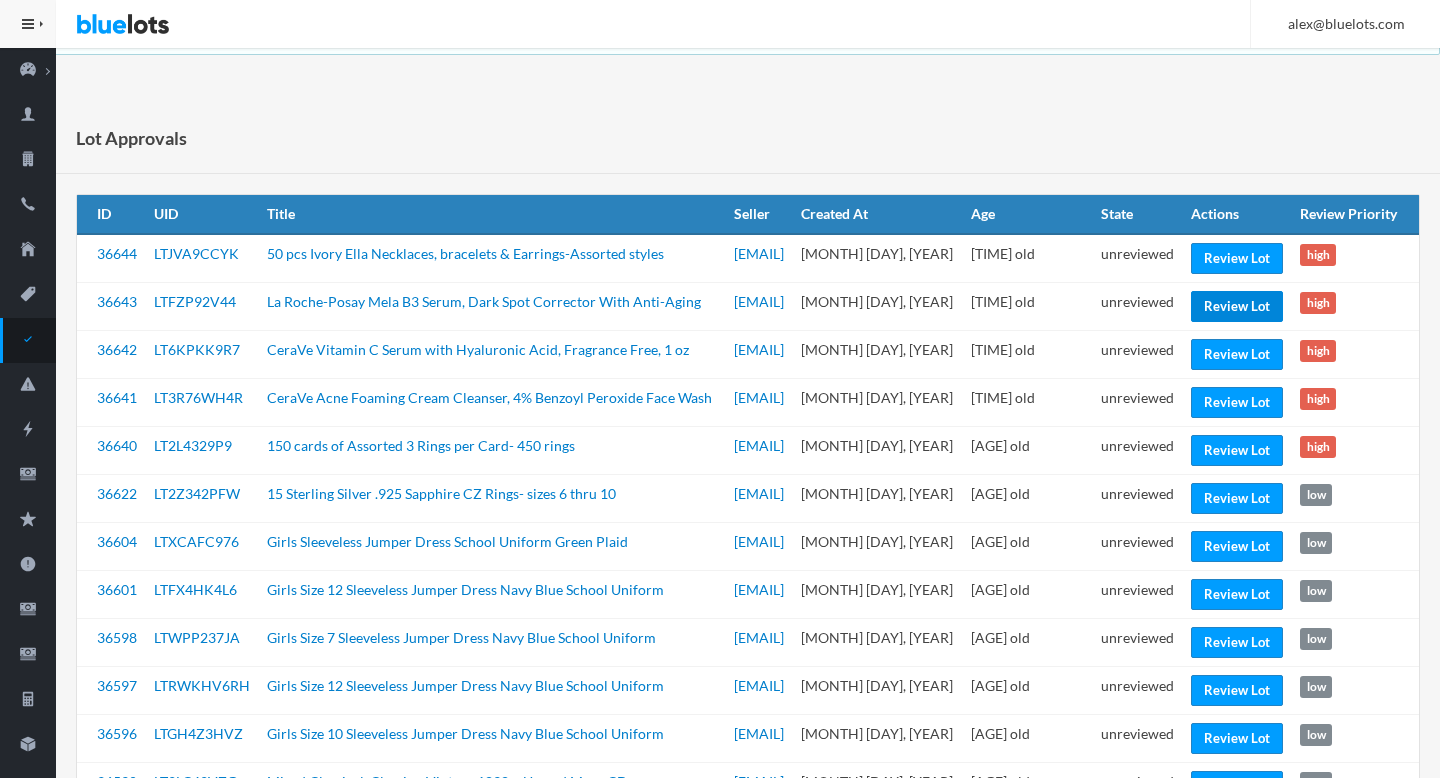 click on "Review Lot" at bounding box center (1237, 306) 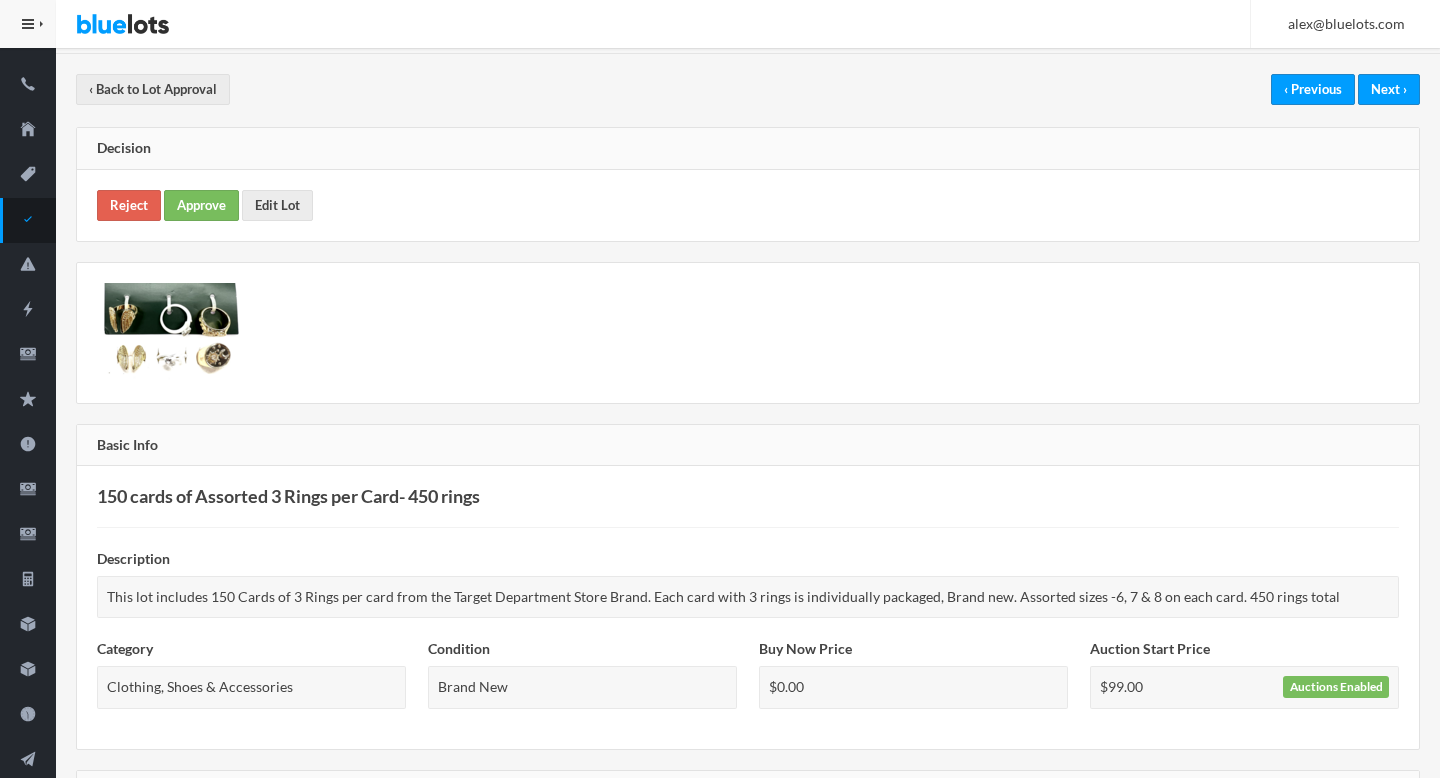 scroll, scrollTop: 0, scrollLeft: 0, axis: both 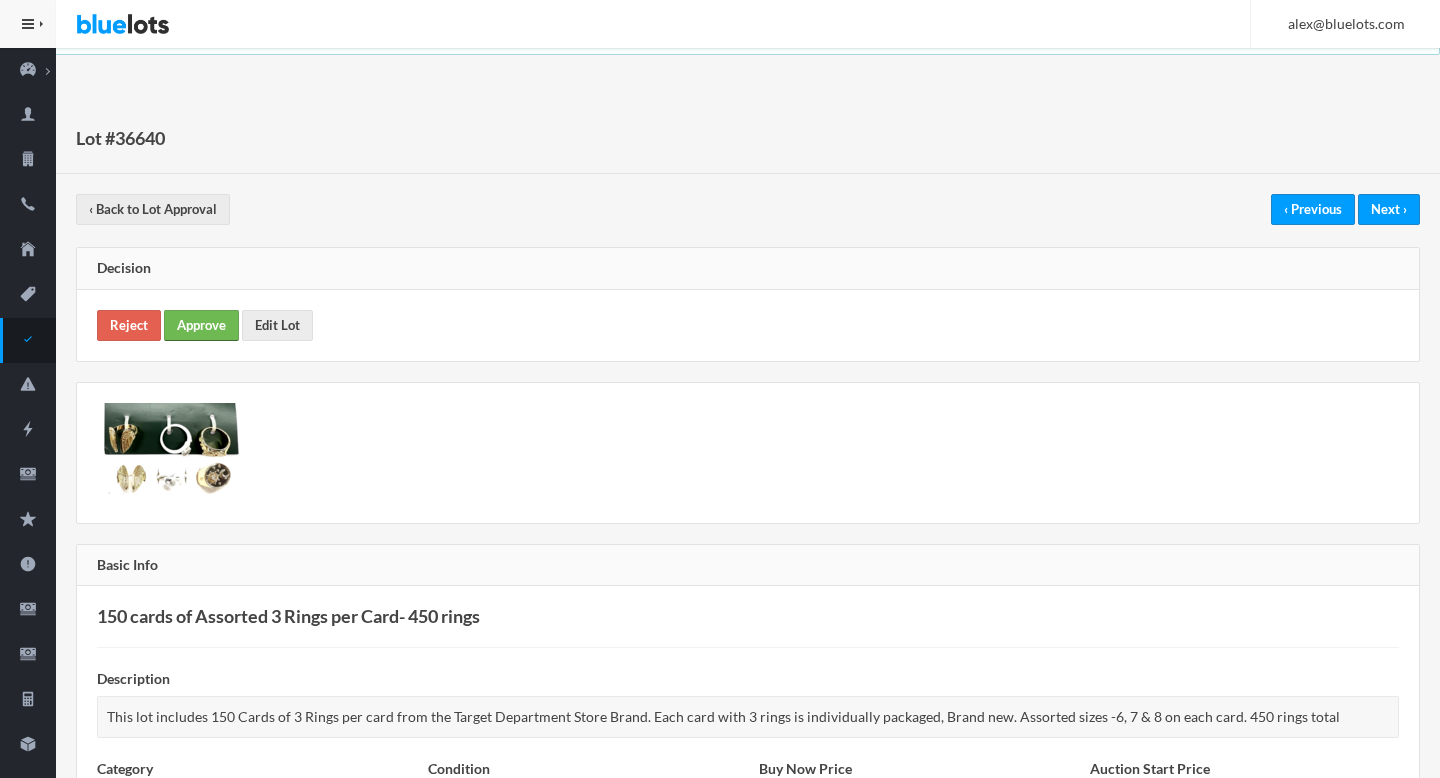 click on "Approve" at bounding box center (201, 325) 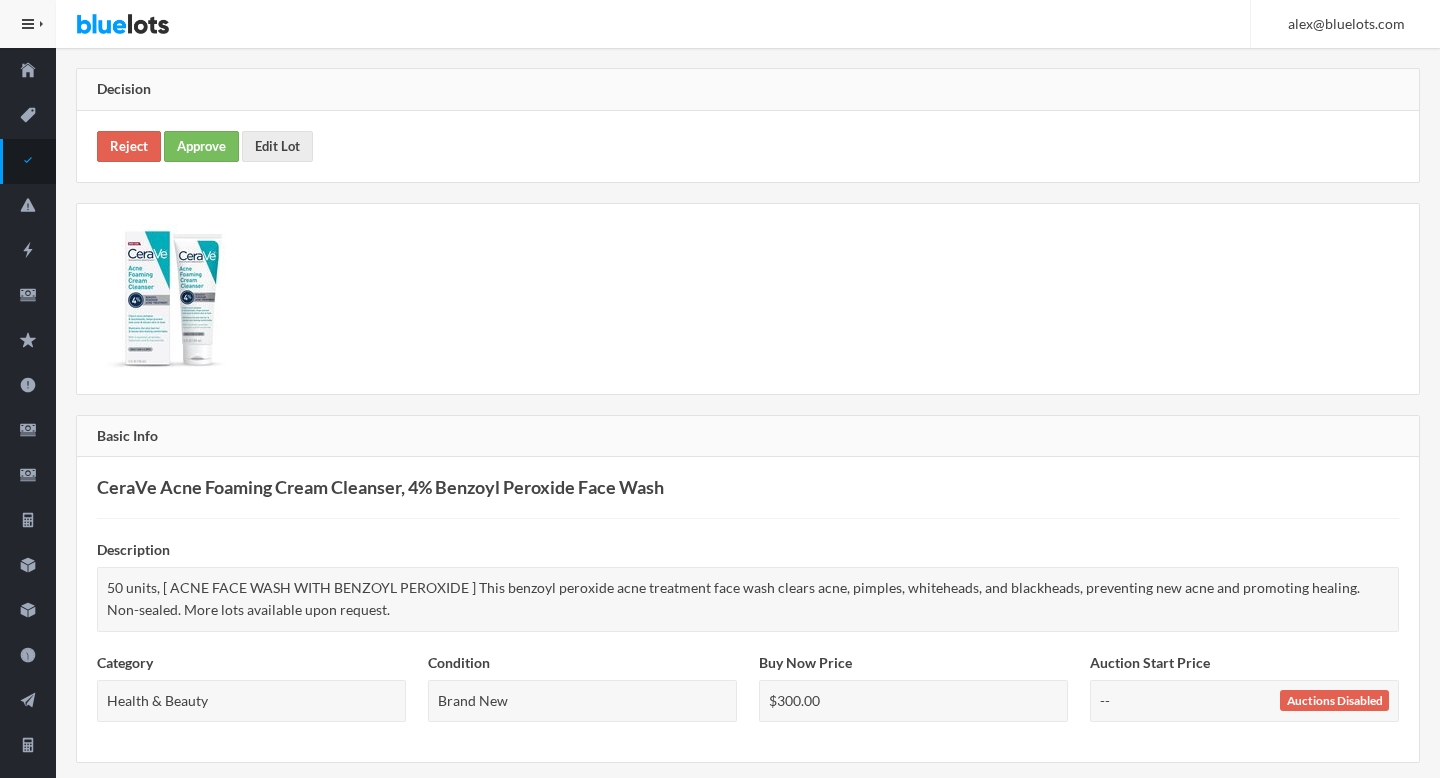 scroll, scrollTop: 0, scrollLeft: 0, axis: both 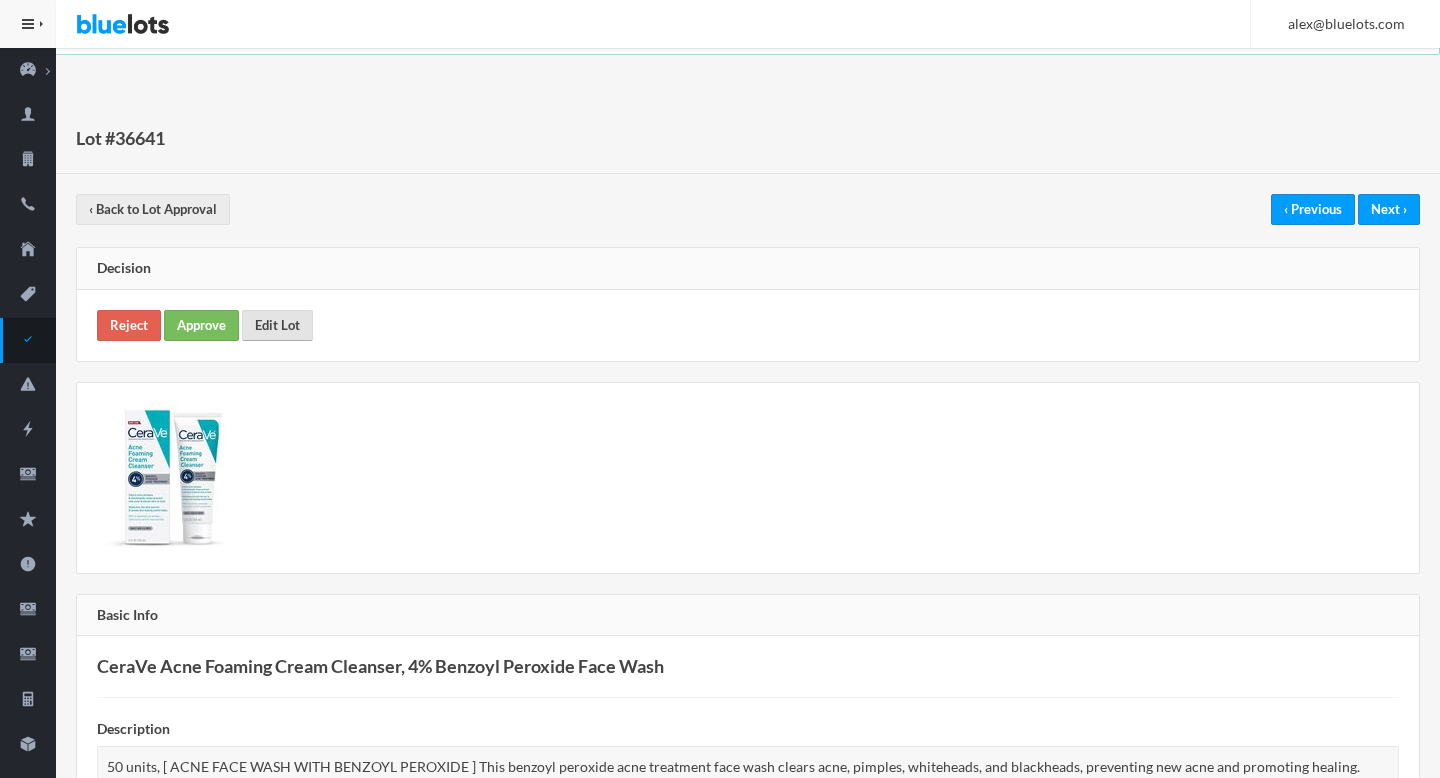 click on "Edit Lot" at bounding box center [277, 325] 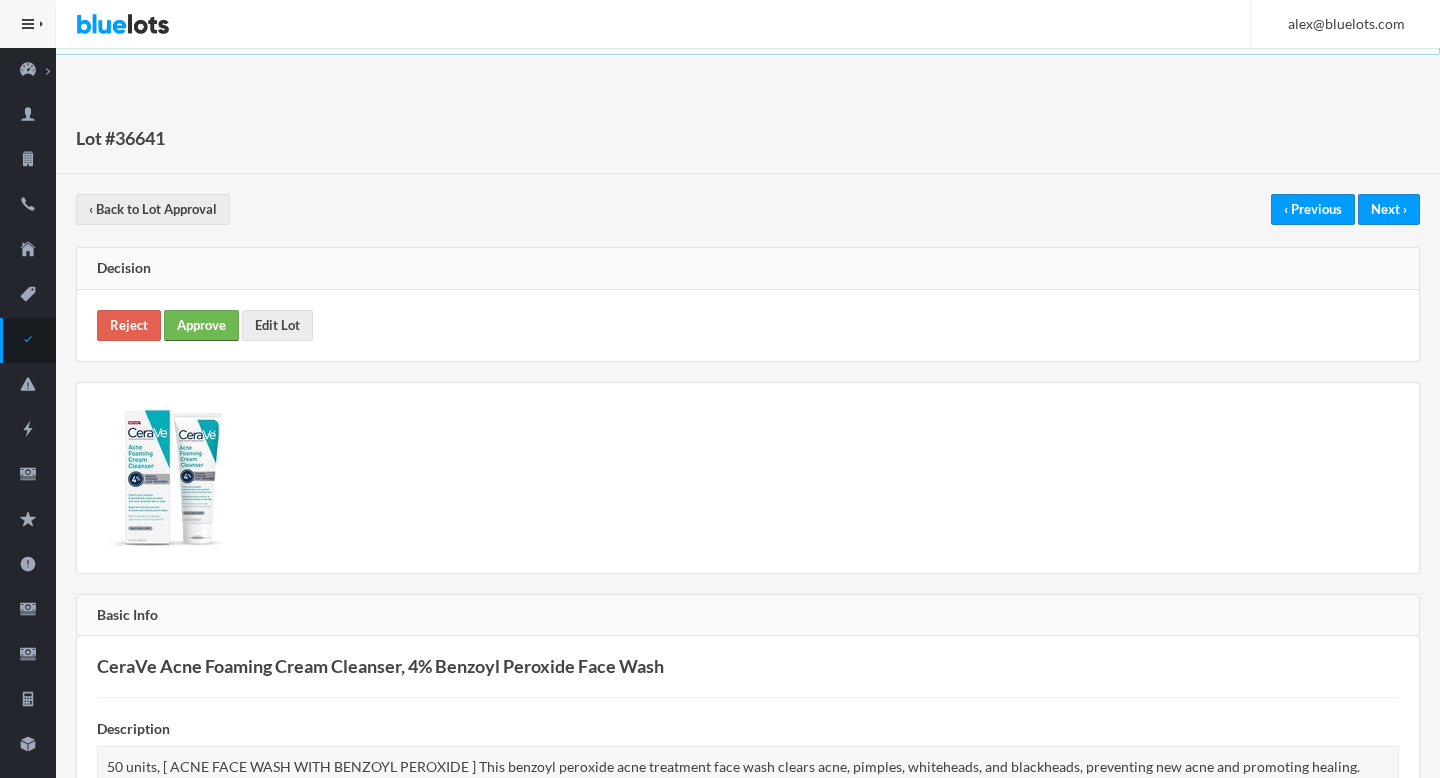 click on "Approve" at bounding box center [201, 325] 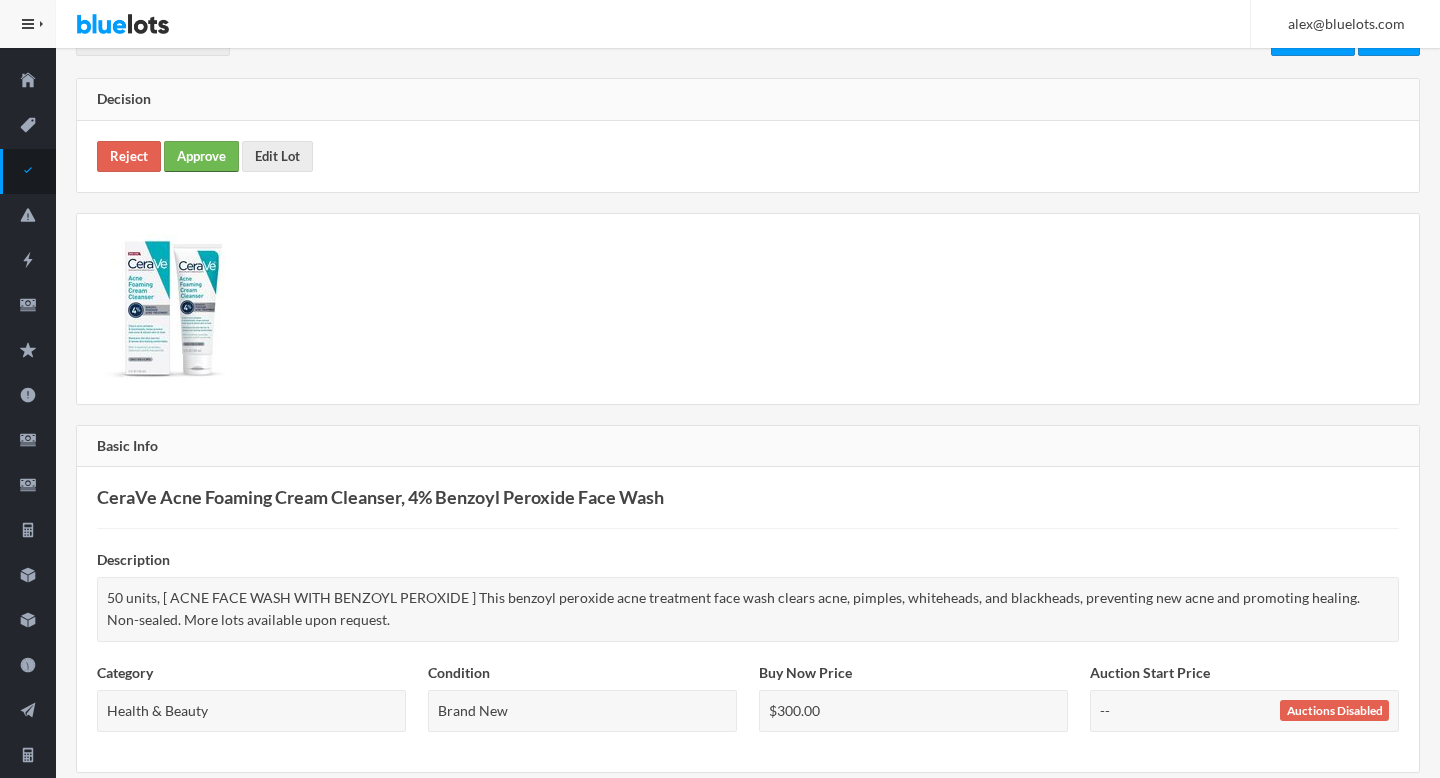 scroll, scrollTop: 529, scrollLeft: 0, axis: vertical 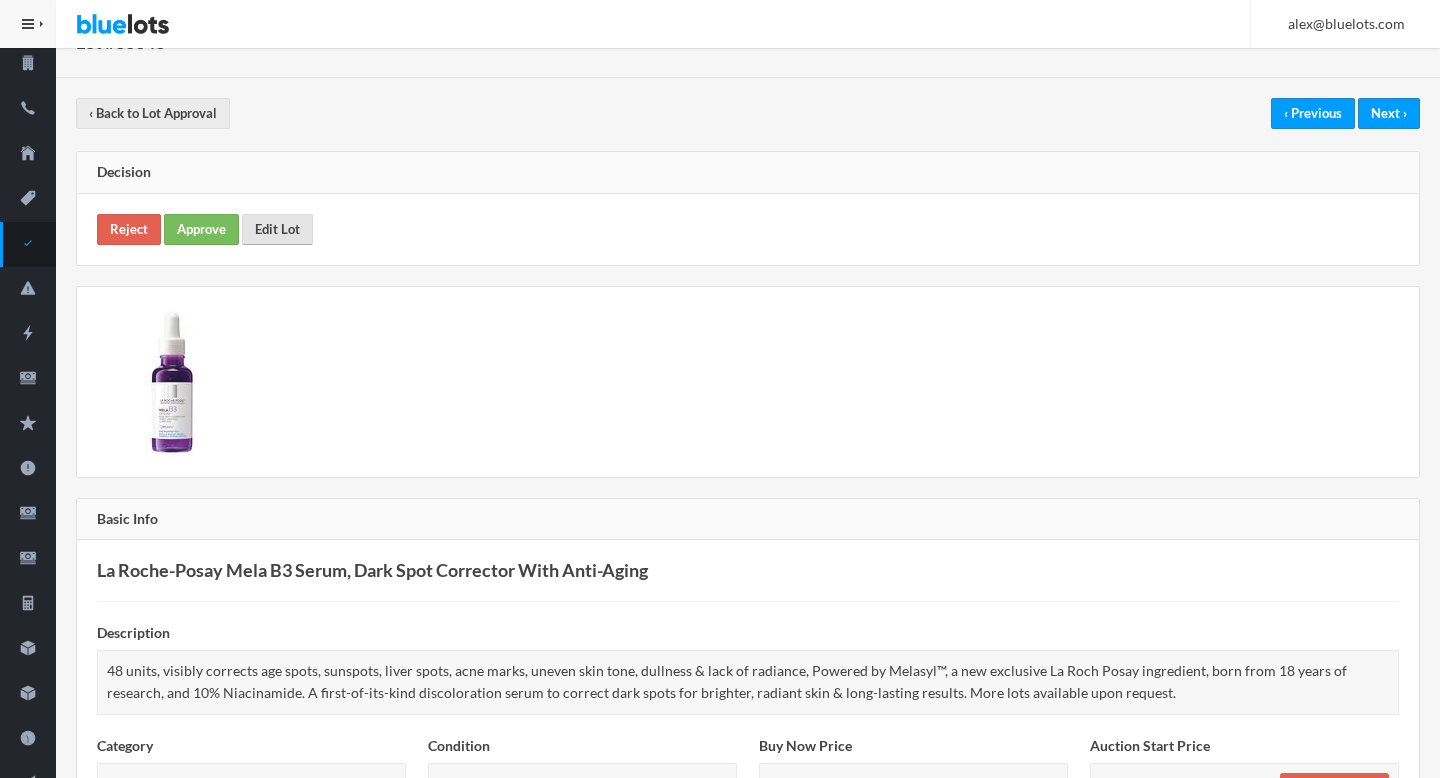 click on "Edit Lot" at bounding box center (277, 229) 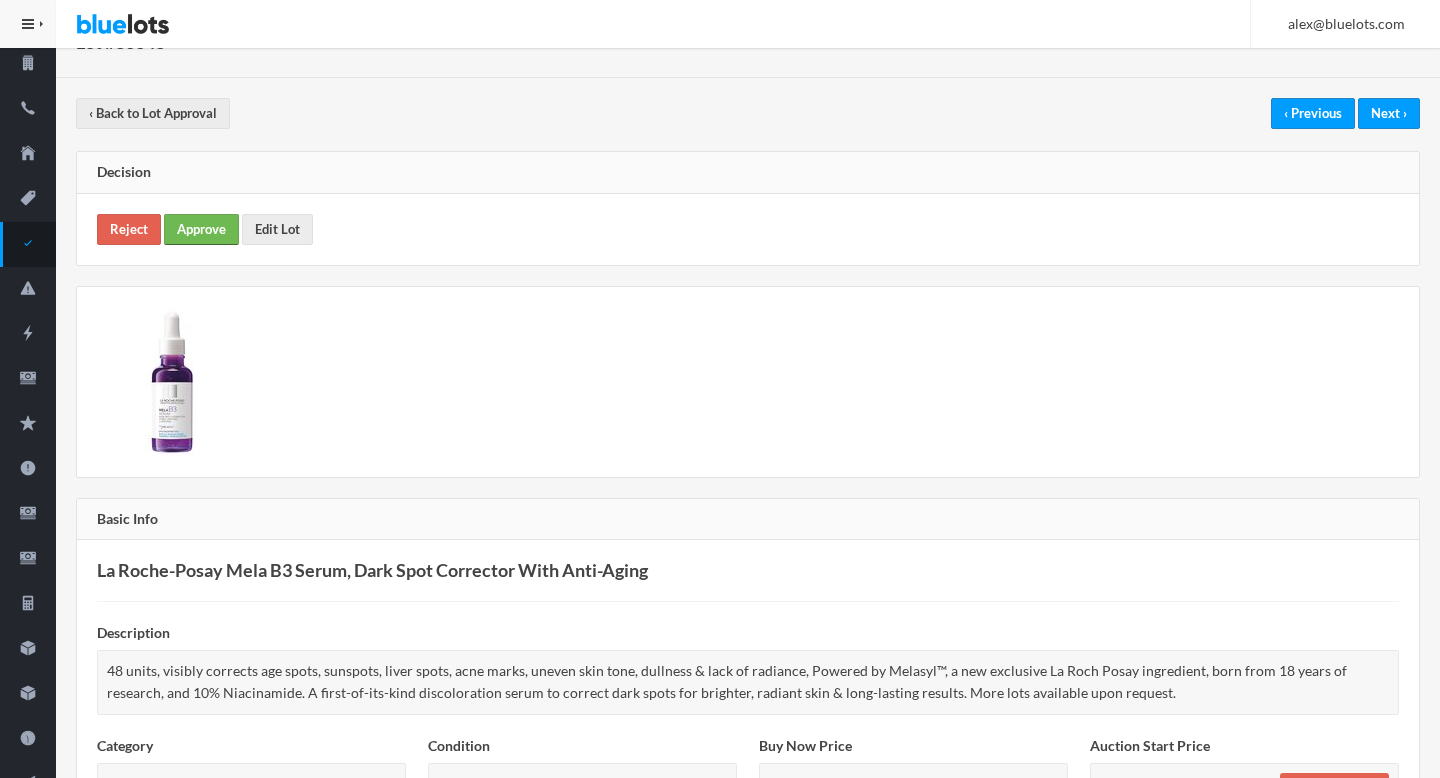 click on "Approve" at bounding box center [201, 229] 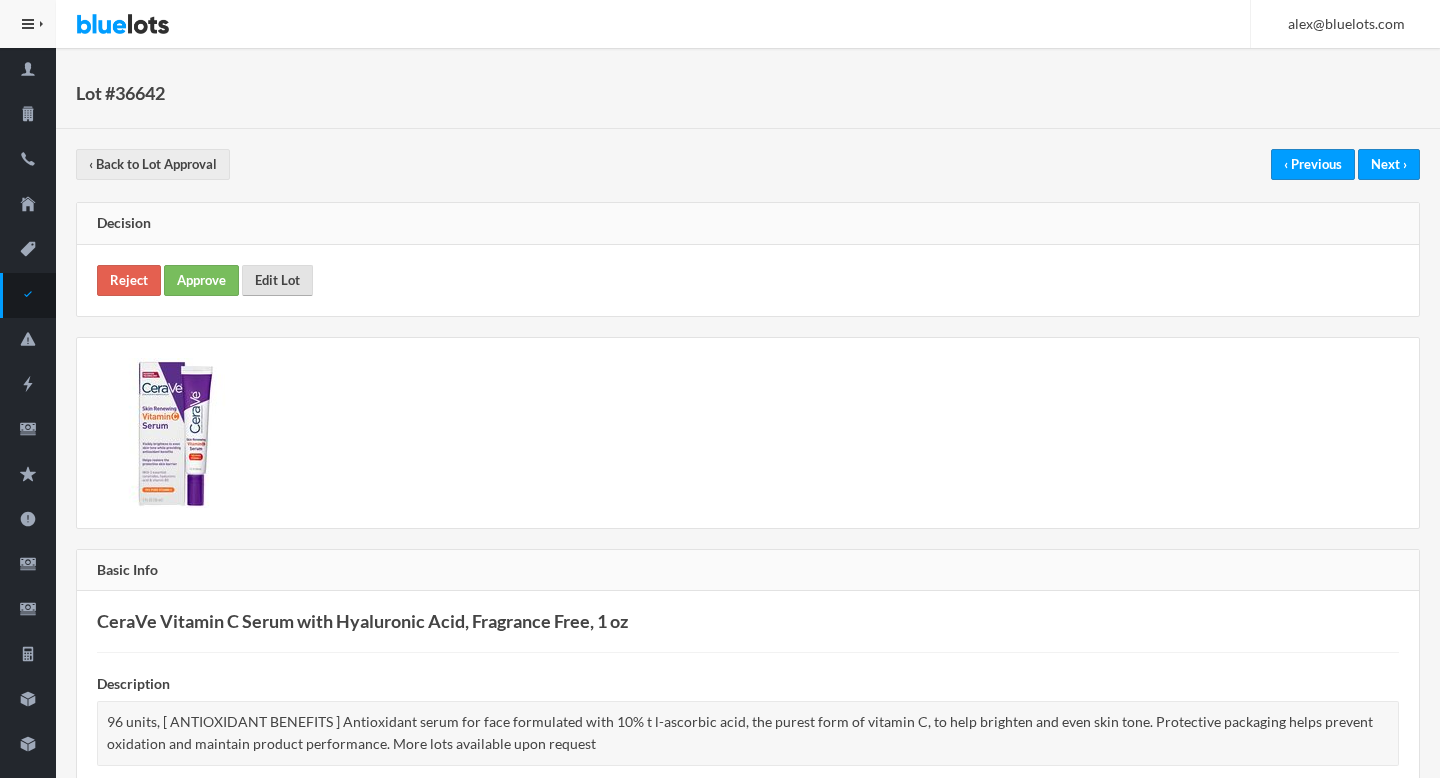 scroll, scrollTop: 48, scrollLeft: 0, axis: vertical 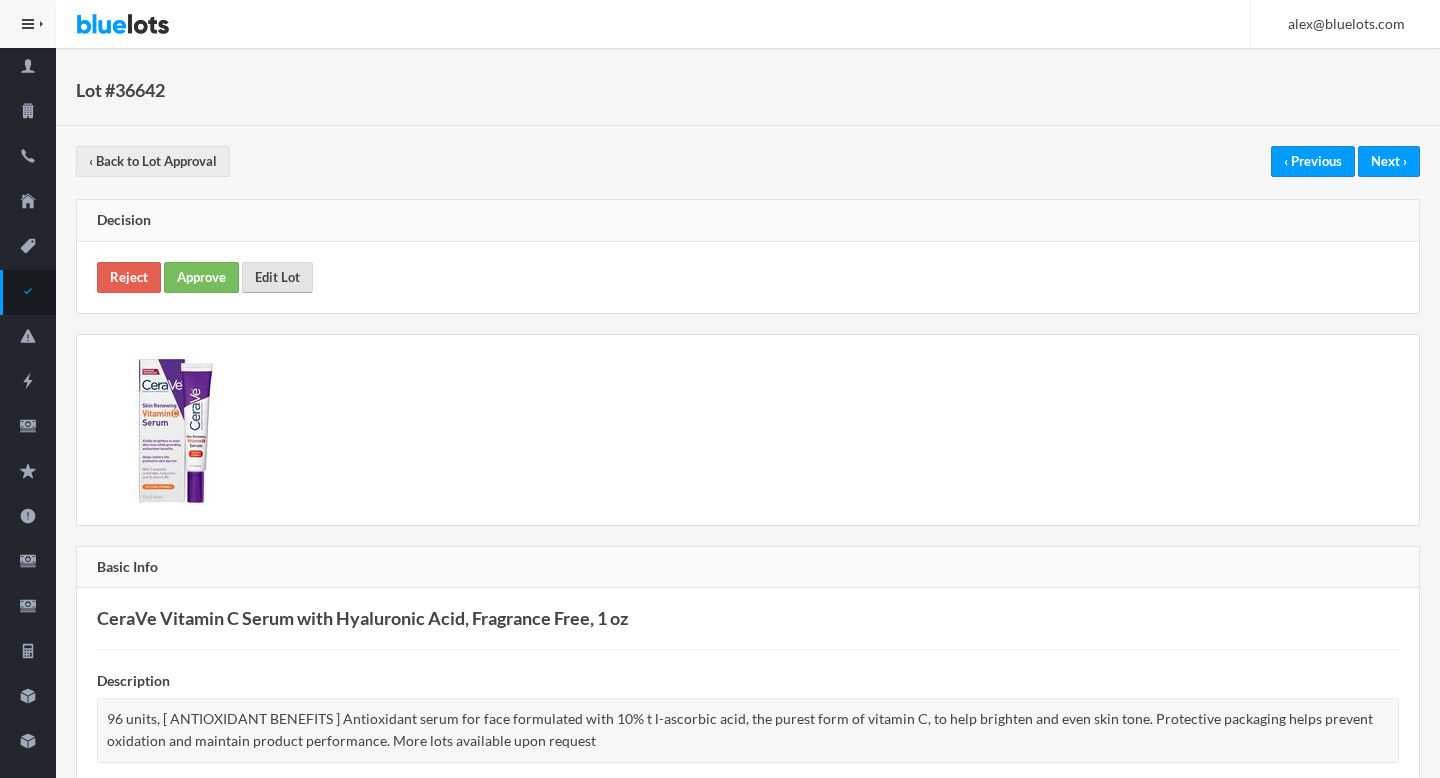 click on "Edit Lot" at bounding box center [277, 277] 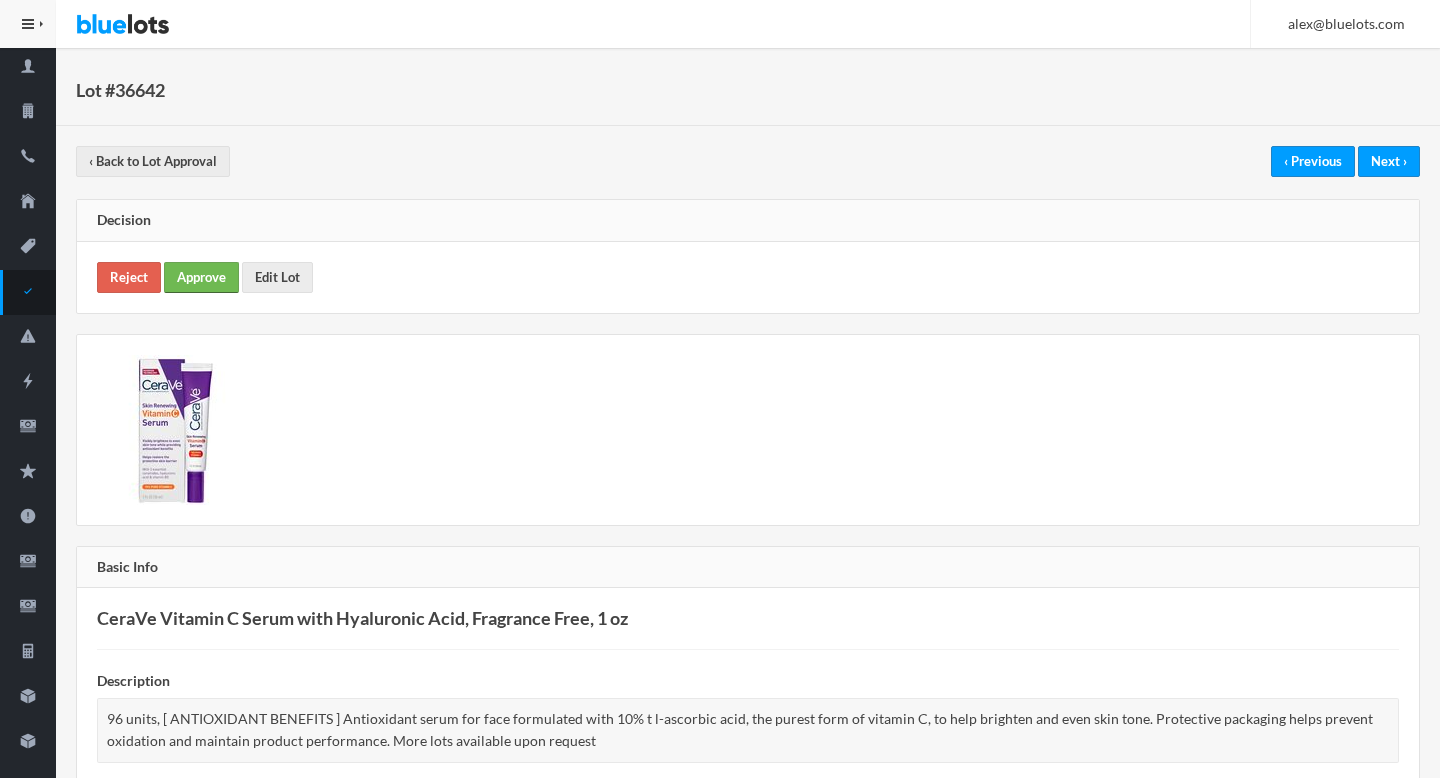 click on "Approve" at bounding box center (201, 277) 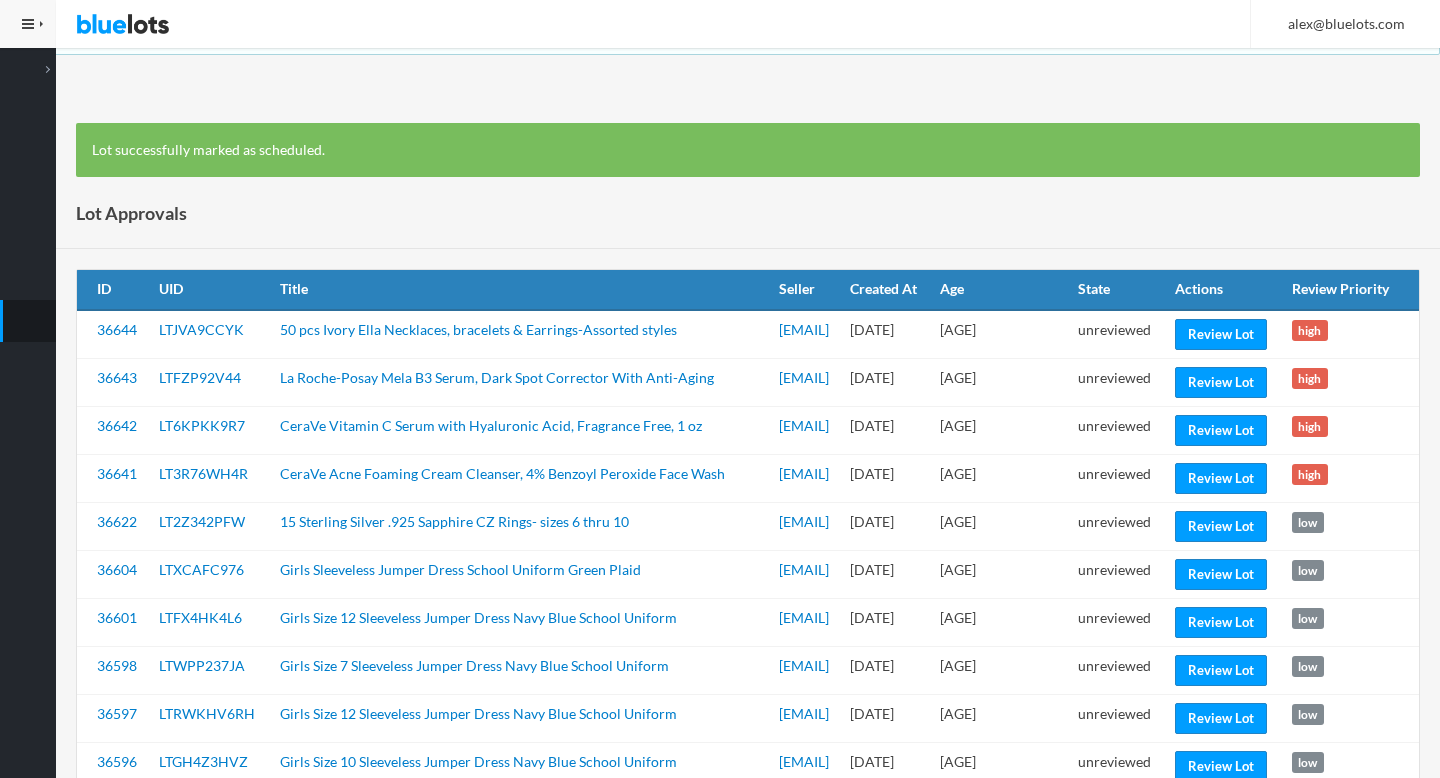 scroll, scrollTop: 0, scrollLeft: 0, axis: both 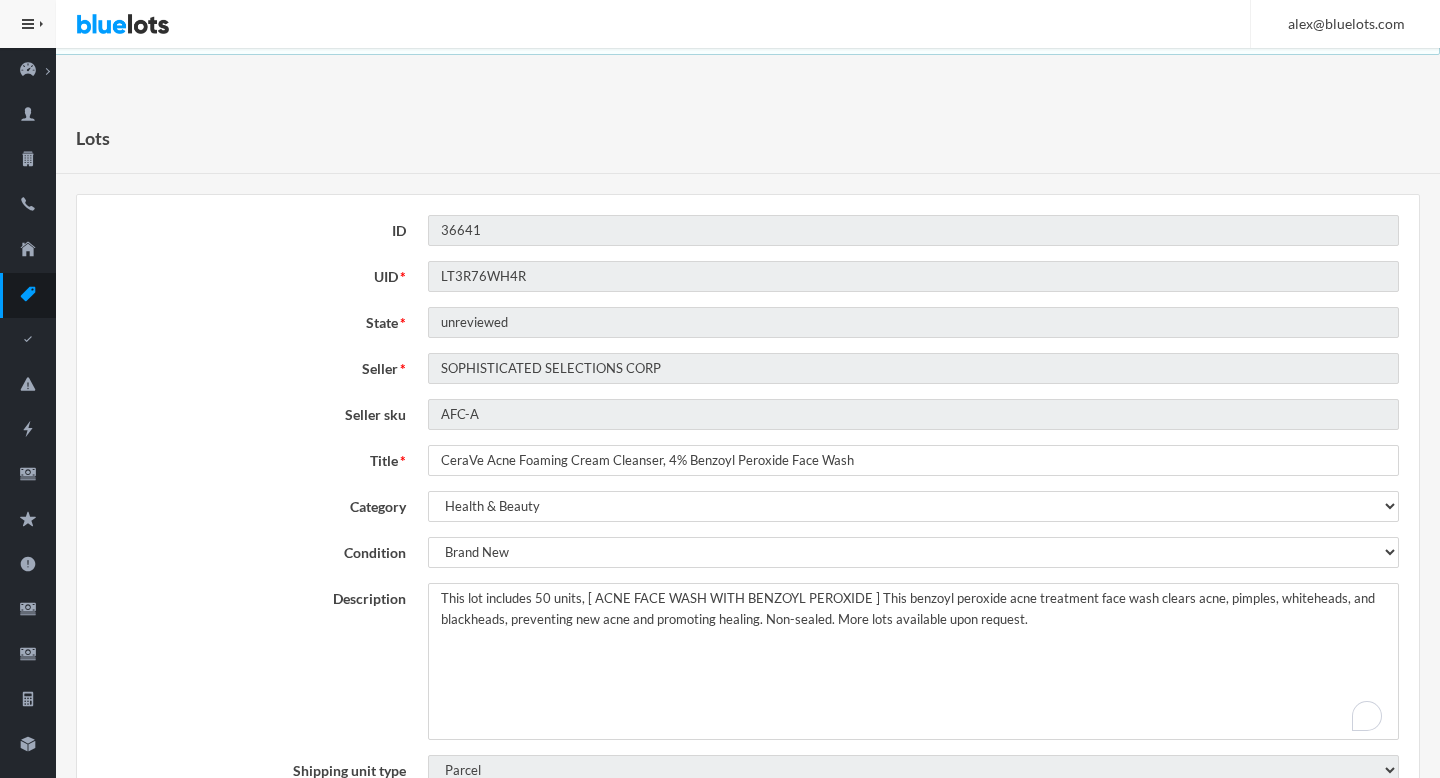 click on "50 units, [ ACNE FACE WASH WITH BENZOYL PEROXIDE ] This benzoyl peroxide acne treatment face wash clears acne, pimples, whiteheads, and blackheads, preventing new acne and promoting healing. Non-sealed. More lots available upon request." at bounding box center [913, 661] 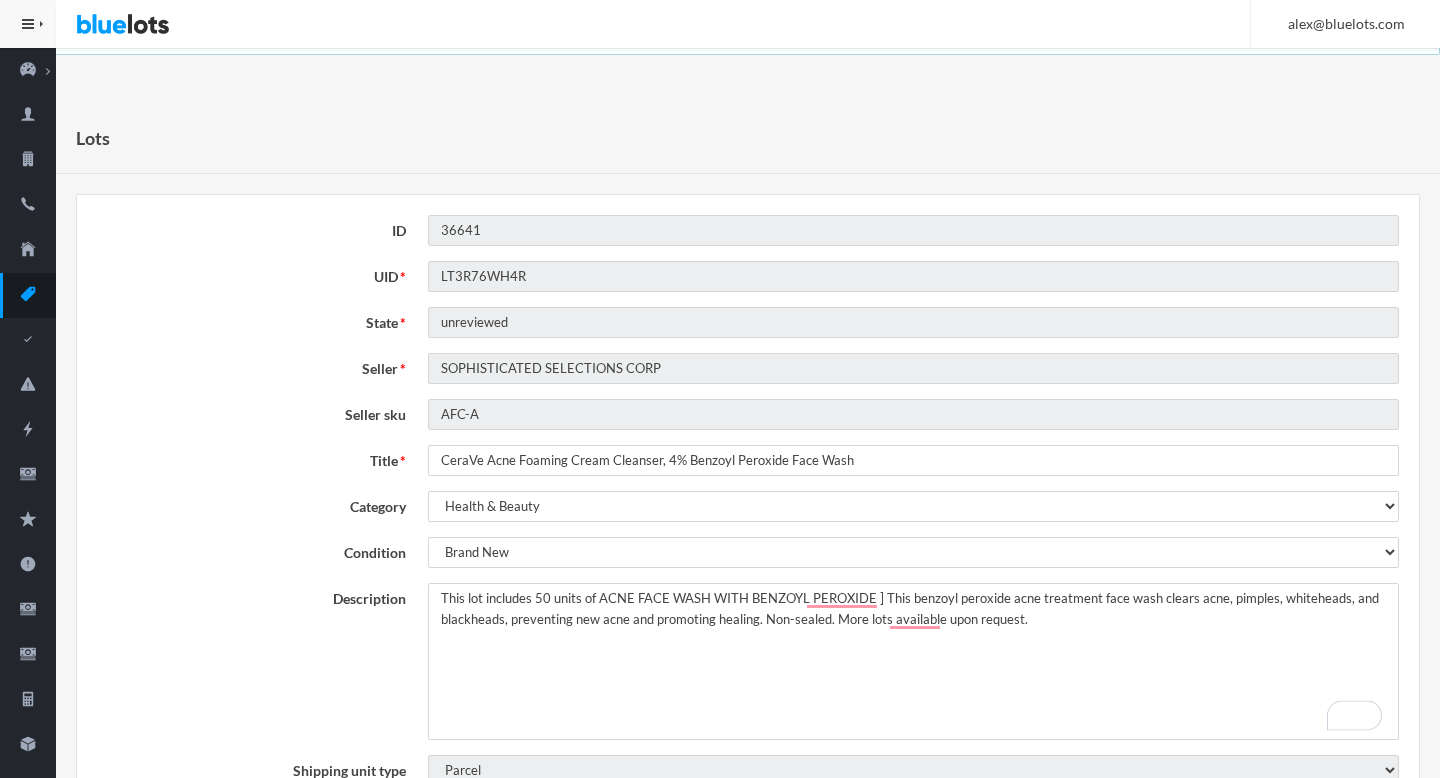 click on "50 units, [ ACNE FACE WASH WITH BENZOYL PEROXIDE ] This benzoyl peroxide acne treatment face wash clears acne, pimples, whiteheads, and blackheads, preventing new acne and promoting healing. Non-sealed. More lots available upon request." at bounding box center [913, 661] 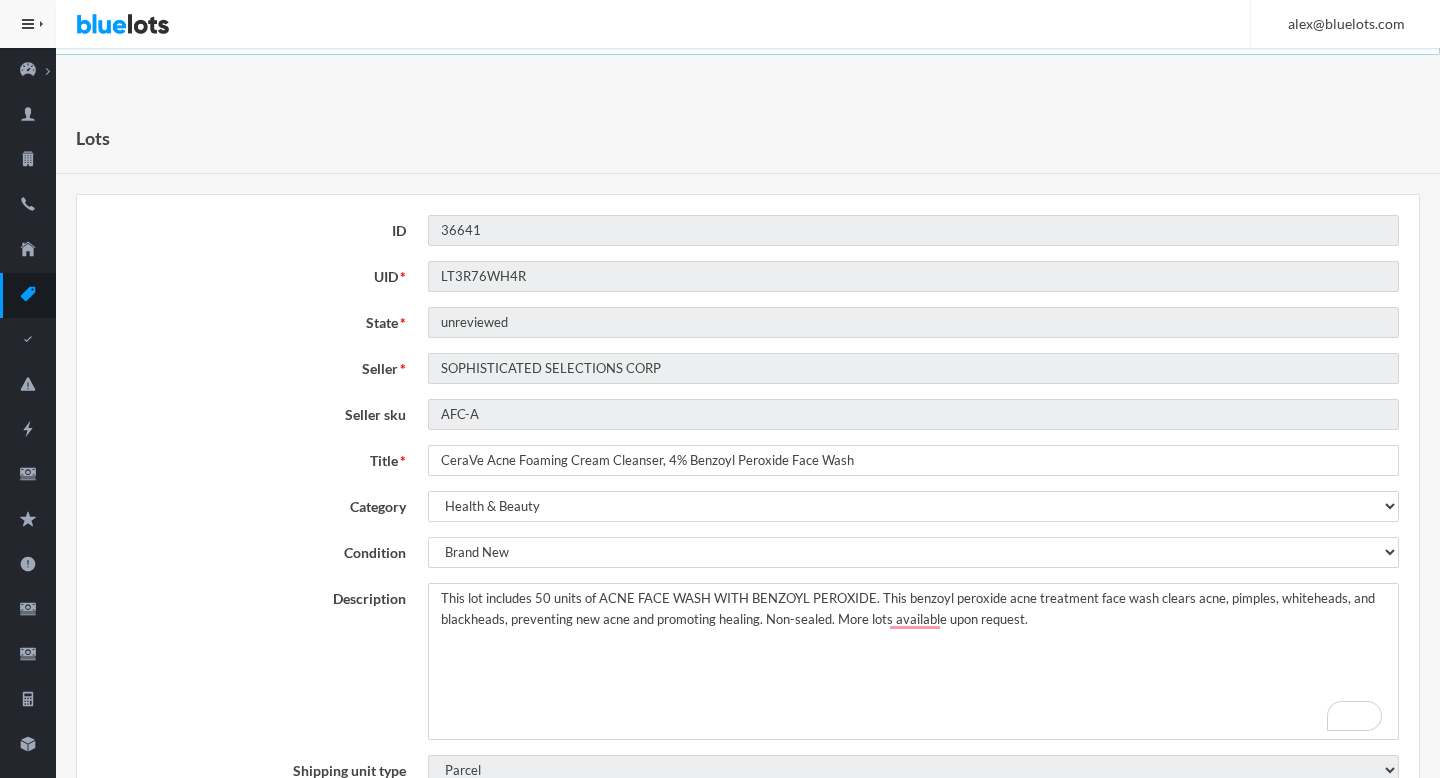 click on "50 units, [ ACNE FACE WASH WITH BENZOYL PEROXIDE ] This benzoyl peroxide acne treatment face wash clears acne, pimples, whiteheads, and blackheads, preventing new acne and promoting healing. Non-sealed. More lots available upon request." at bounding box center (913, 661) 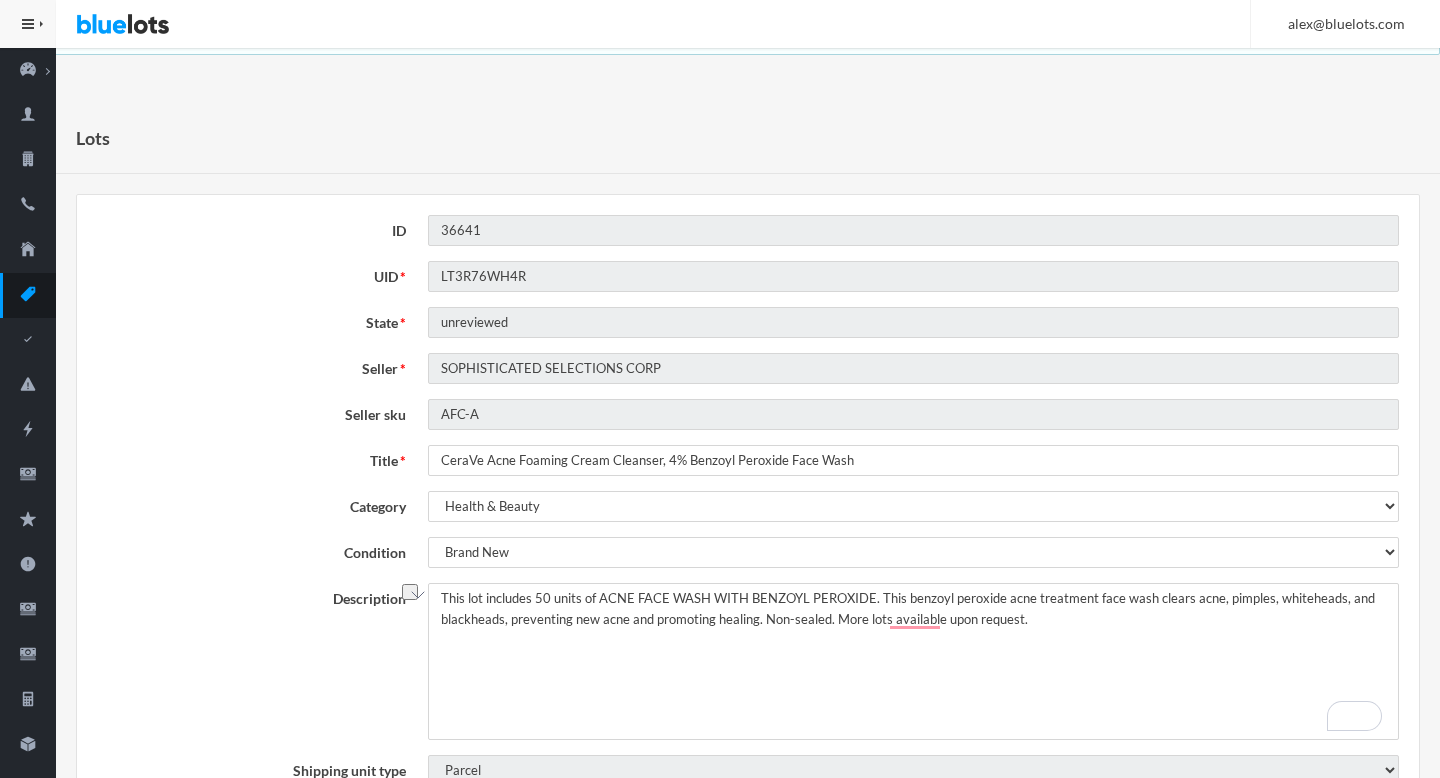 drag, startPoint x: 844, startPoint y: 621, endPoint x: 1219, endPoint y: 716, distance: 386.84622 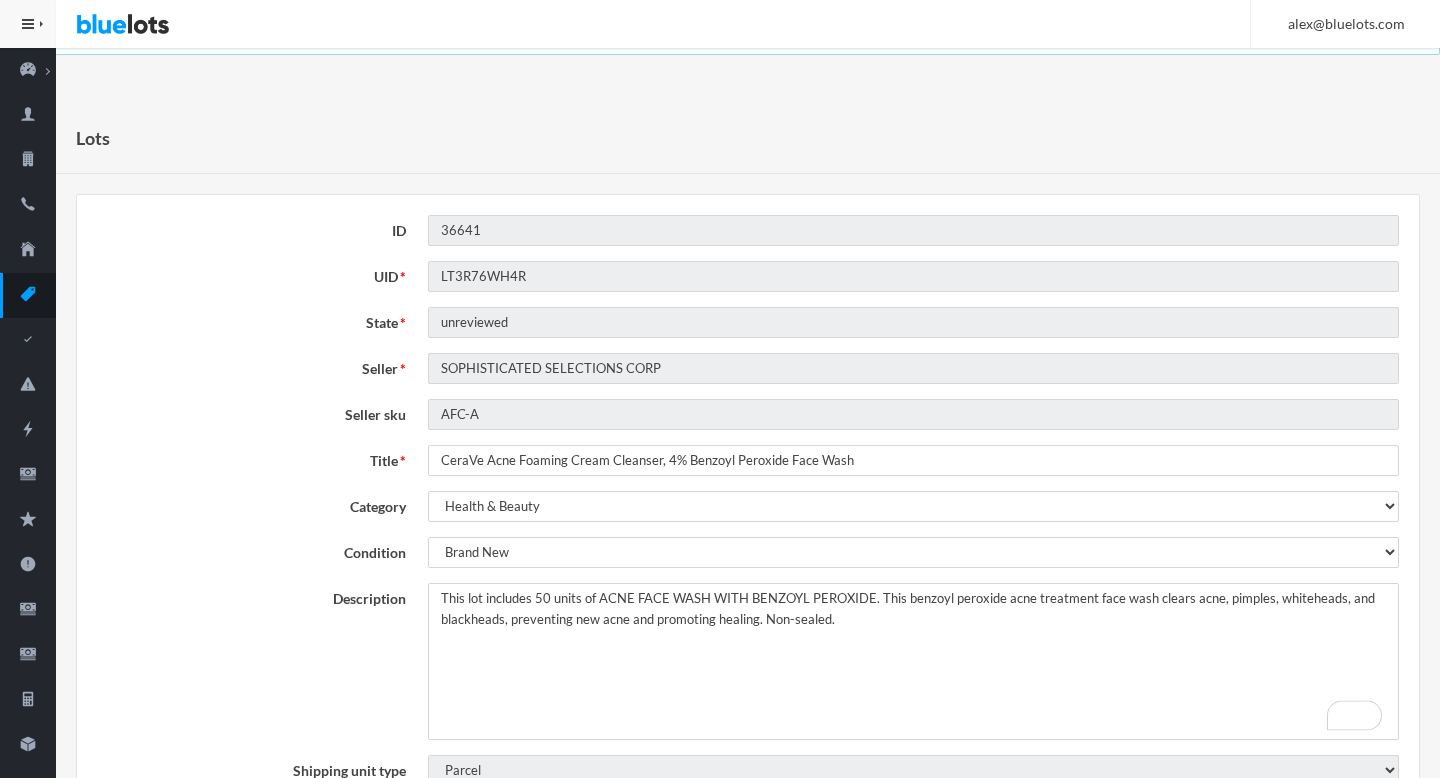 type on "This lot includes 50 units of ACNE FACE WASH WITH BENZOYL PEROXIDE. This benzoyl peroxide acne treatment face wash clears acne, pimples, whiteheads, and blackheads, preventing new acne and promoting healing. Non-sealed." 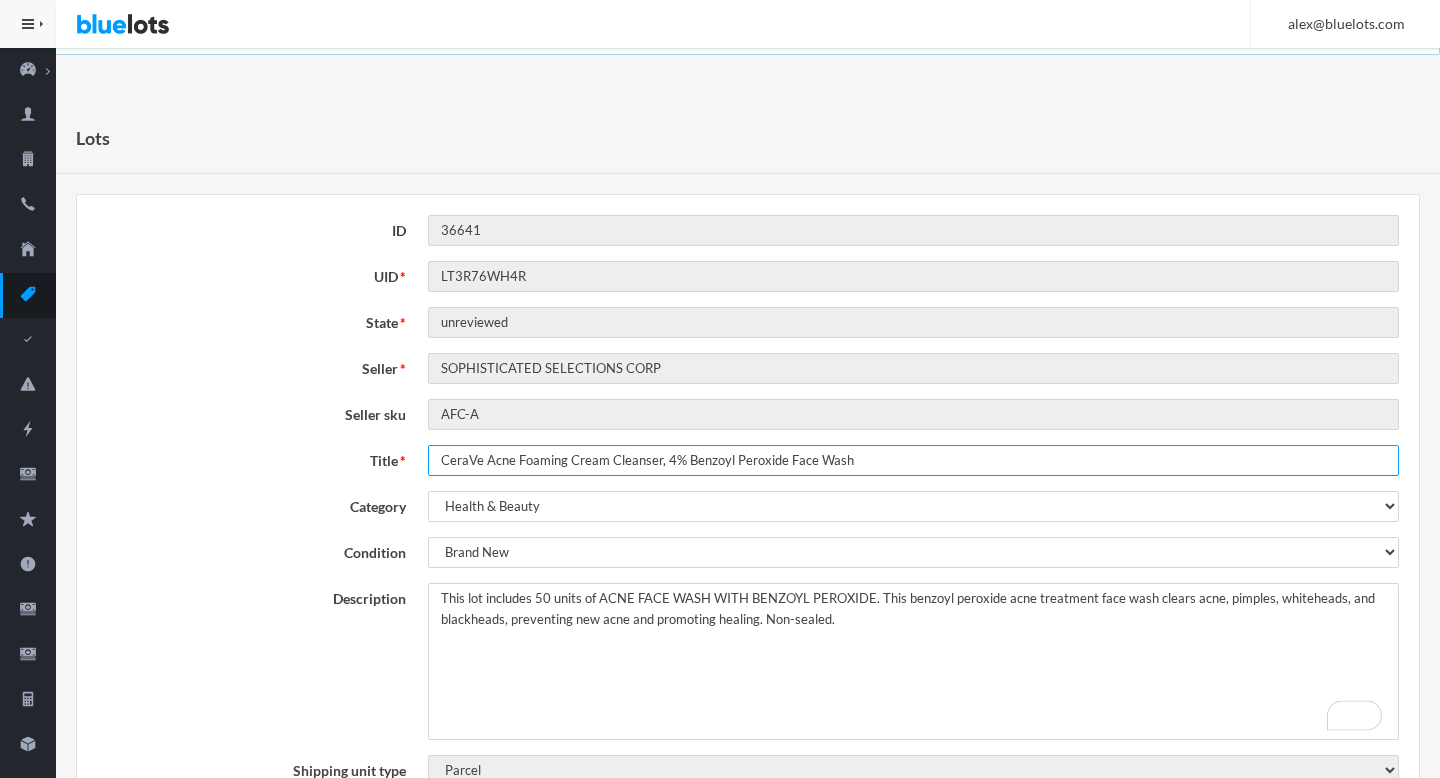 click on "CeraVe Acne Foaming Cream Cleanser, 4% Benzoyl Peroxide Face Wash" at bounding box center (913, 460) 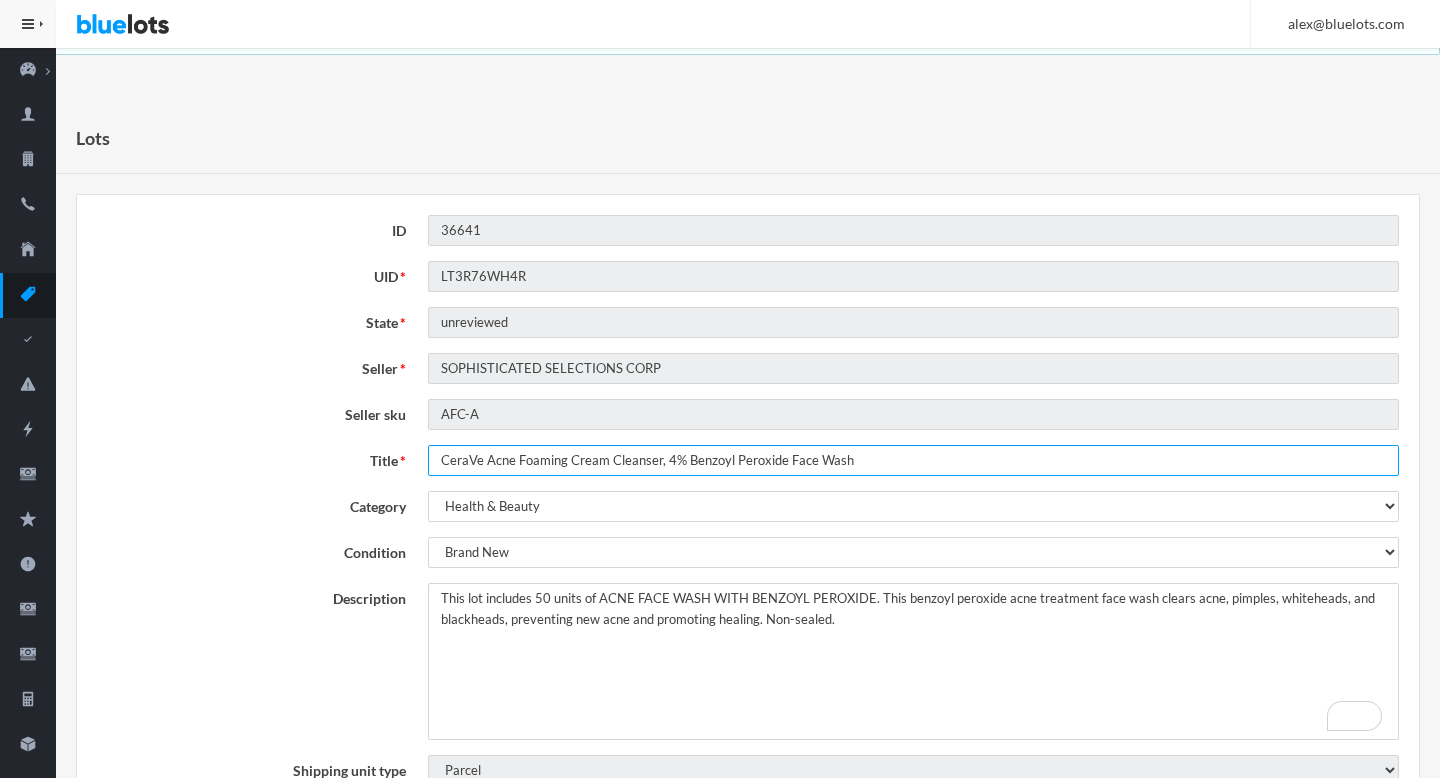 click on "CeraVe Acne Foaming Cream Cleanser, 4% Benzoyl Peroxide Face Wash" at bounding box center (913, 460) 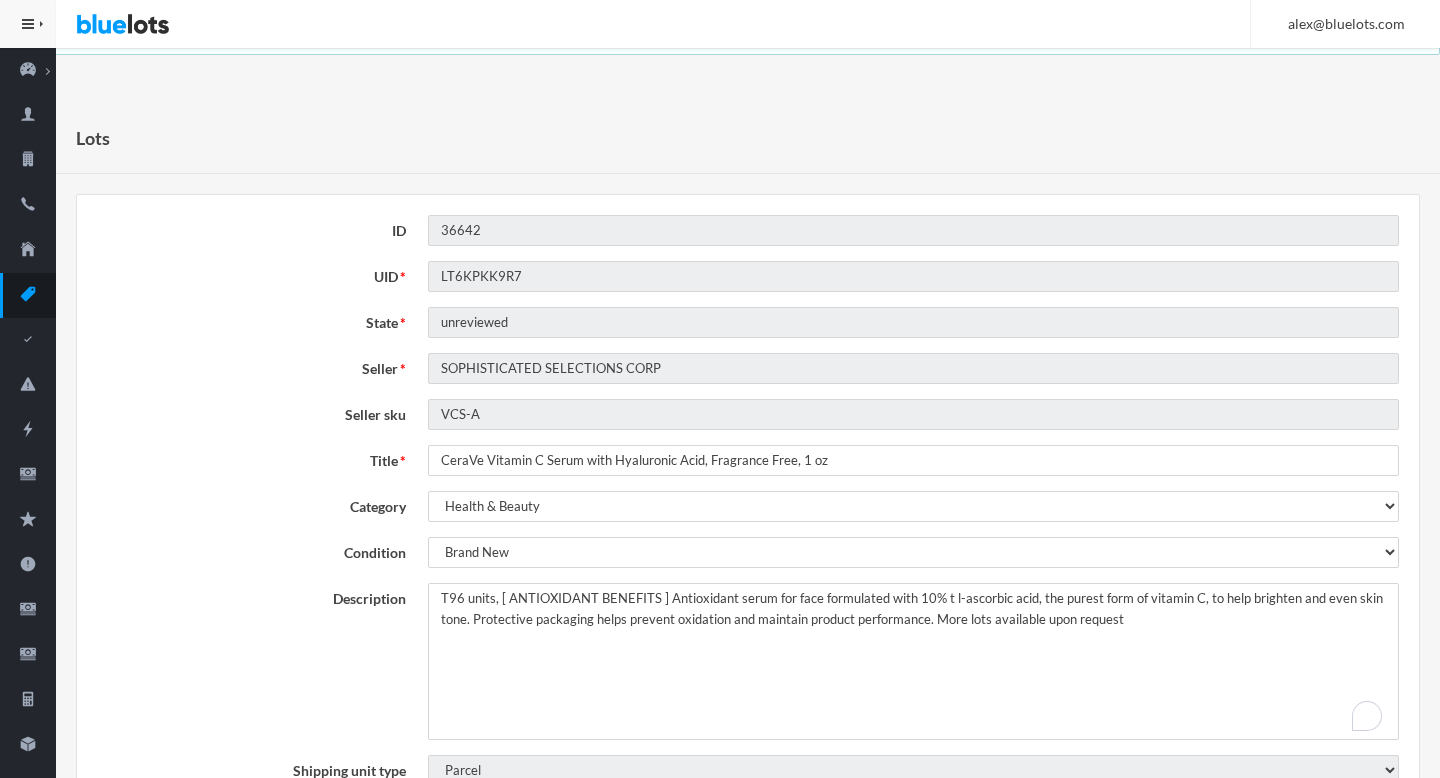 scroll, scrollTop: 0, scrollLeft: 0, axis: both 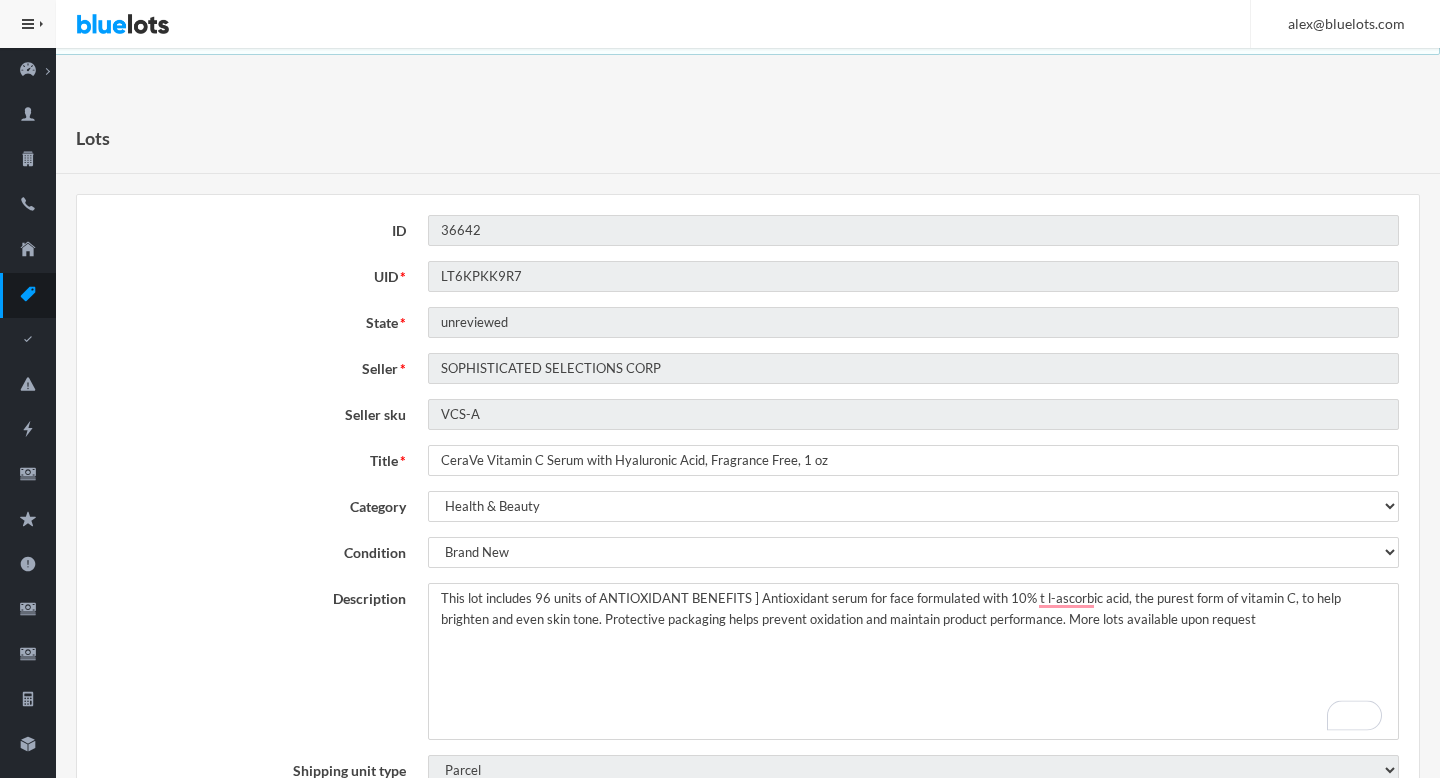 click on "96 units, [ ANTIOXIDANT BENEFITS ] Antioxidant serum for face formulated with 10% t l-ascorbic acid, the purest form of vitamin C, to help brighten and even skin tone. Protective packaging helps prevent oxidation and maintain product performance. More lots available upon request" at bounding box center (913, 661) 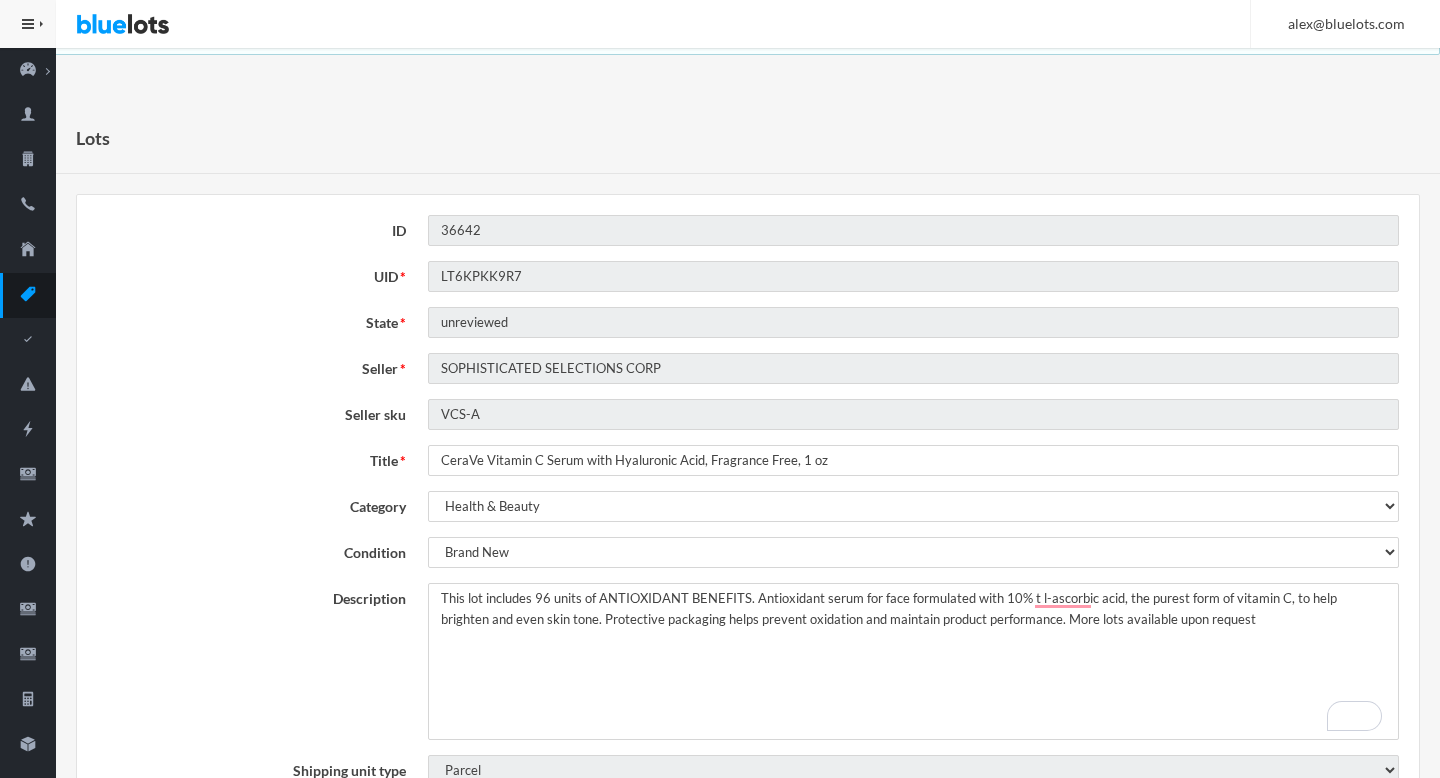click on "96 units, [ ANTIOXIDANT BENEFITS ] Antioxidant serum for face formulated with 10% t l-ascorbic acid, the purest form of vitamin C, to help brighten and even skin tone. Protective packaging helps prevent oxidation and maintain product performance. More lots available upon request" at bounding box center [913, 661] 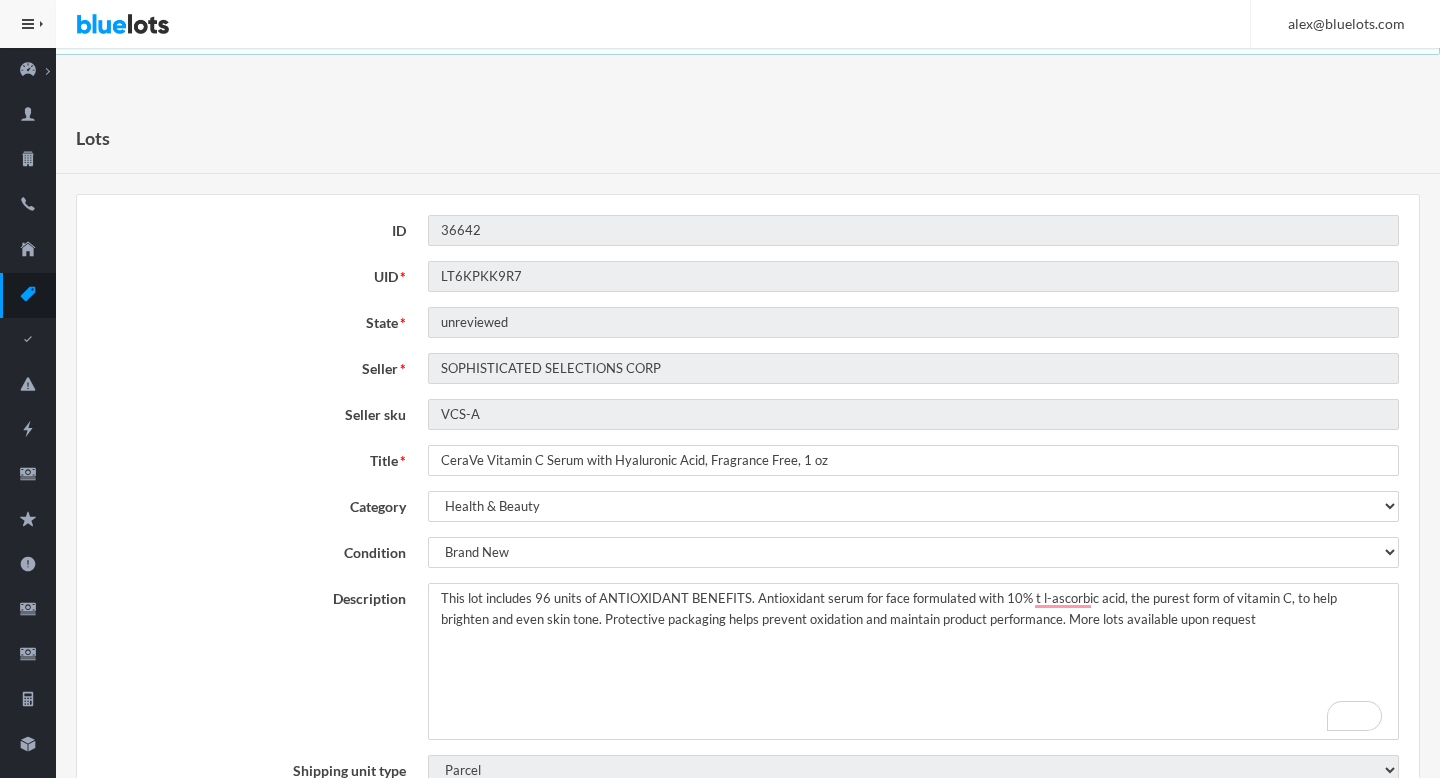 type on "This lot includes 96 units of ANTIOXIDANT BENEFITS. Antioxidant serum for face formulated with 10% t l-ascorbic acid, the purest form of vitamin C, to help brighten and even skin tone. Protective packaging helps prevent oxidation and maintain product performance. More lots available upon request" 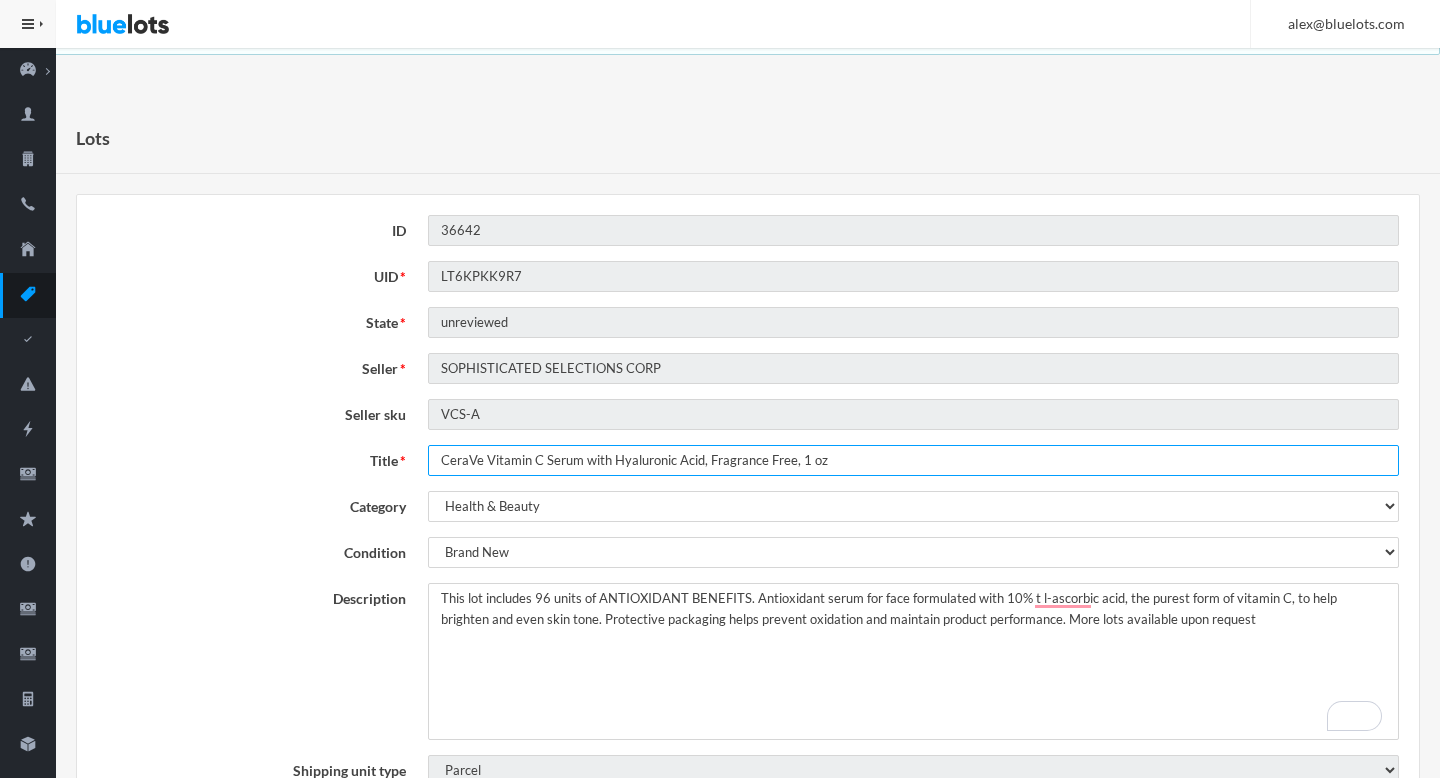 click on "CeraVe Vitamin C Serum with Hyaluronic Acid, Fragrance Free, 1 oz" at bounding box center (913, 460) 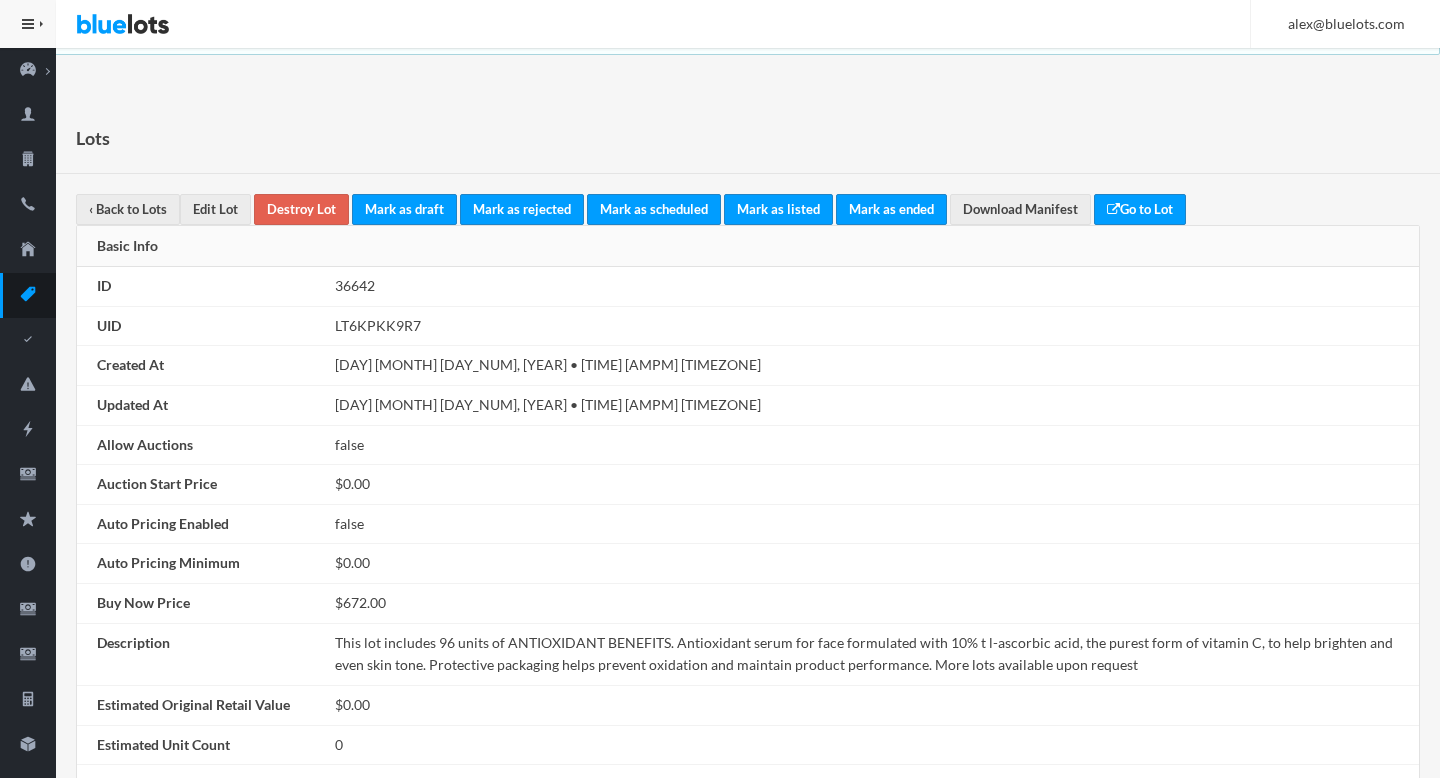 scroll, scrollTop: 0, scrollLeft: 0, axis: both 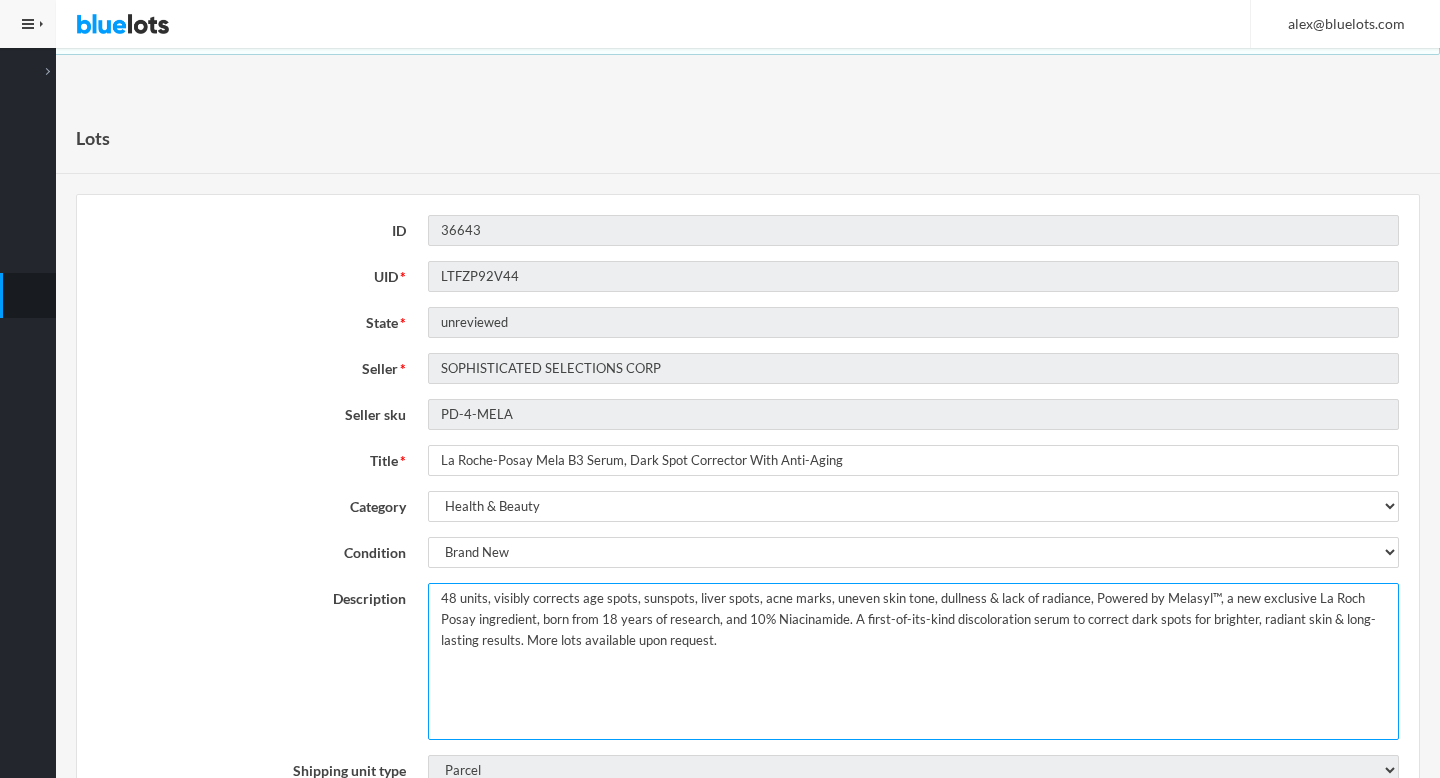 click on "48 units, visibly corrects age spots, sunspots, liver spots, acne marks, uneven skin tone, dullness & lack of radiance, Powered by Melasyl™, a new exclusive La Roch Posay ingredient, born from 18 years of research, and 10% Niacinamide. A first-of-its-kind discoloration serum to correct dark spots for brighter, radiant skin & long-lasting results. More lots available upon request." at bounding box center (913, 661) 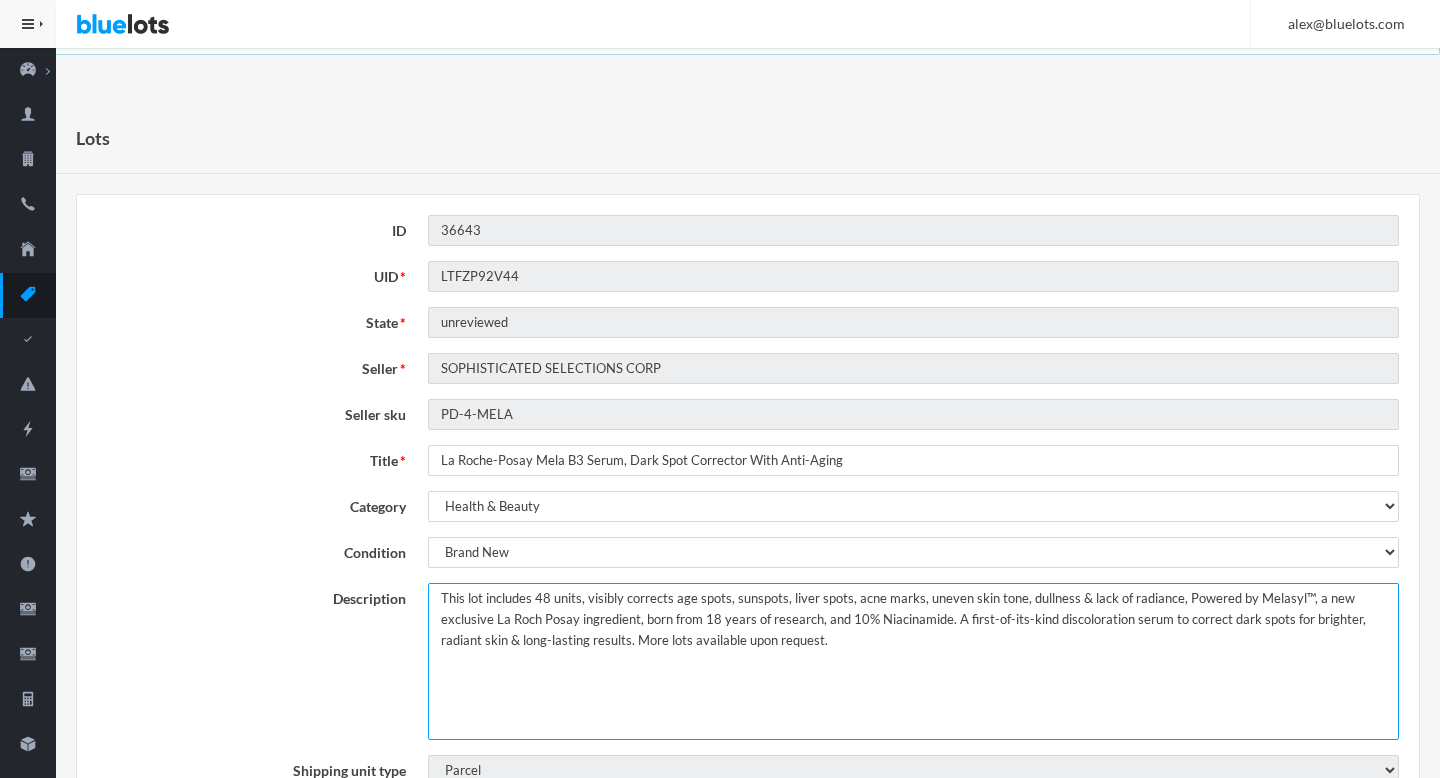 scroll, scrollTop: 0, scrollLeft: 0, axis: both 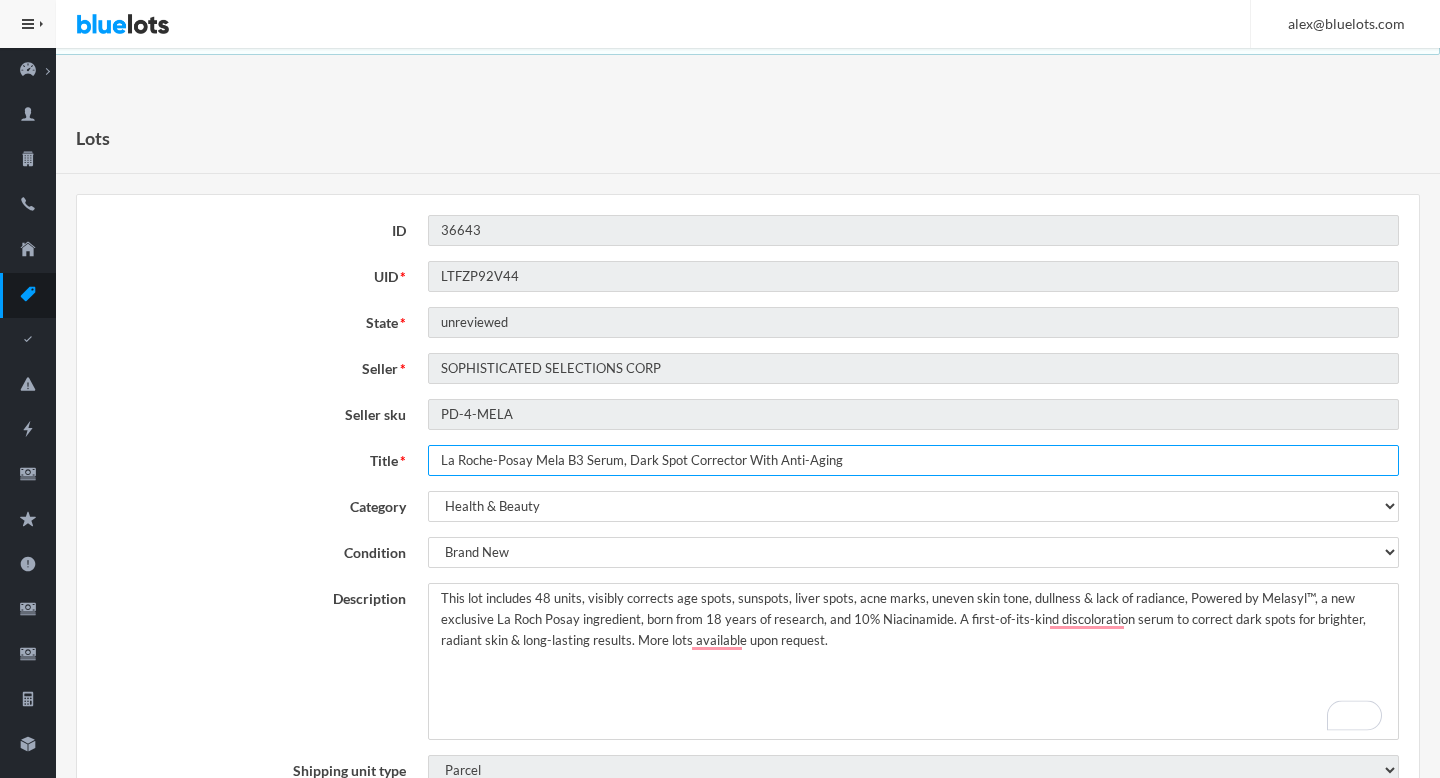 click on "La Roche-Posay Mela B3 Serum, Dark Spot Corrector With Anti-Aging" at bounding box center (913, 460) 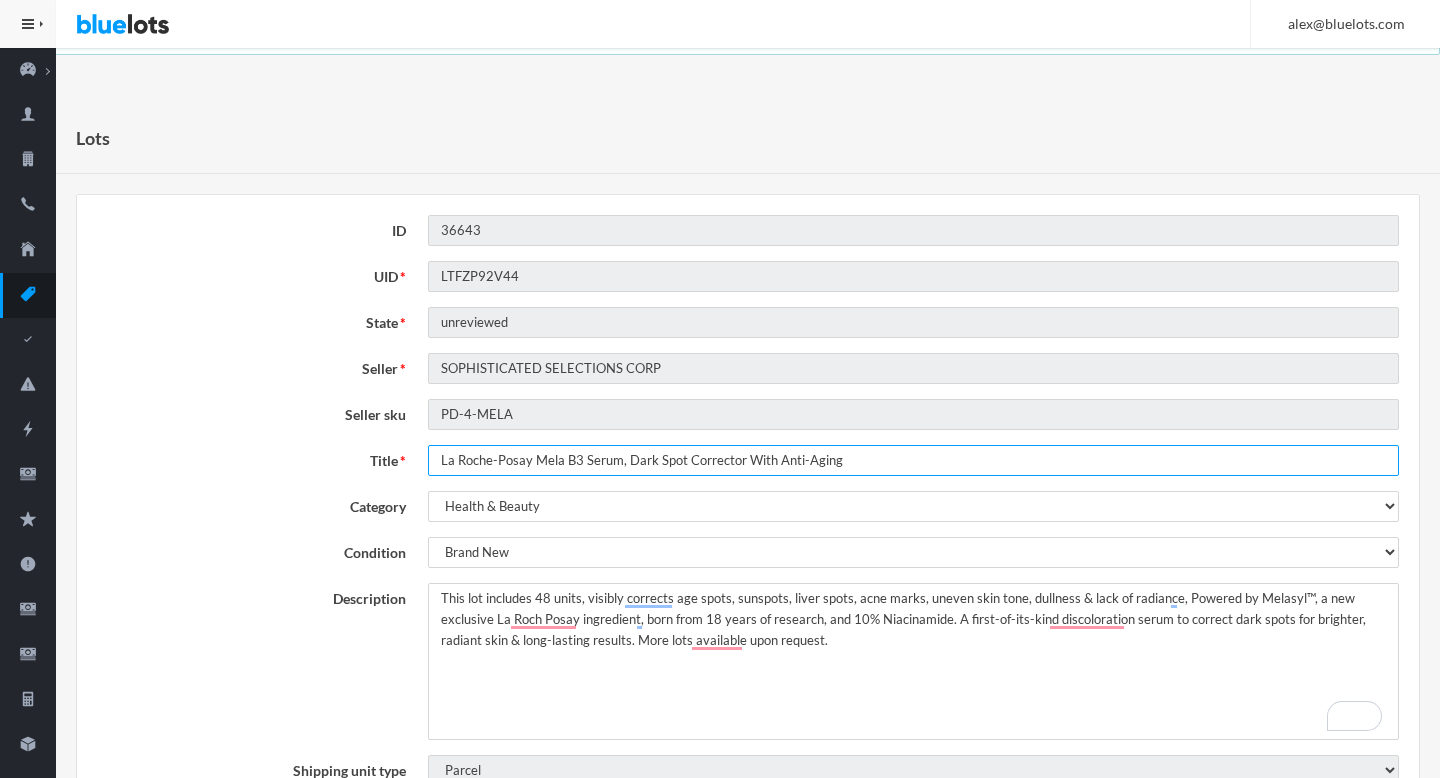 click on "La Roche-Posay Mela B3 Serum, Dark Spot Corrector With Anti-Aging" at bounding box center (913, 460) 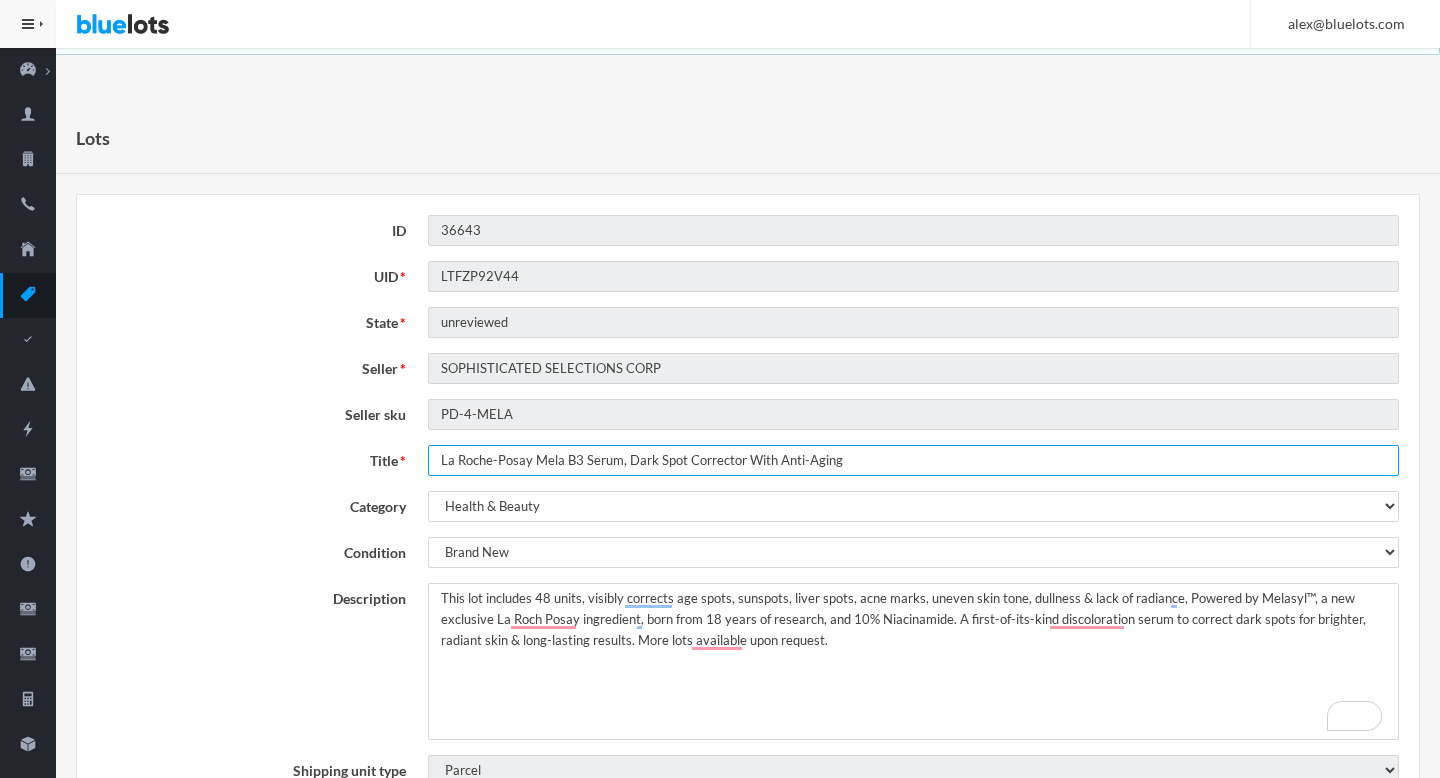drag, startPoint x: 601, startPoint y: 455, endPoint x: 410, endPoint y: 457, distance: 191.01047 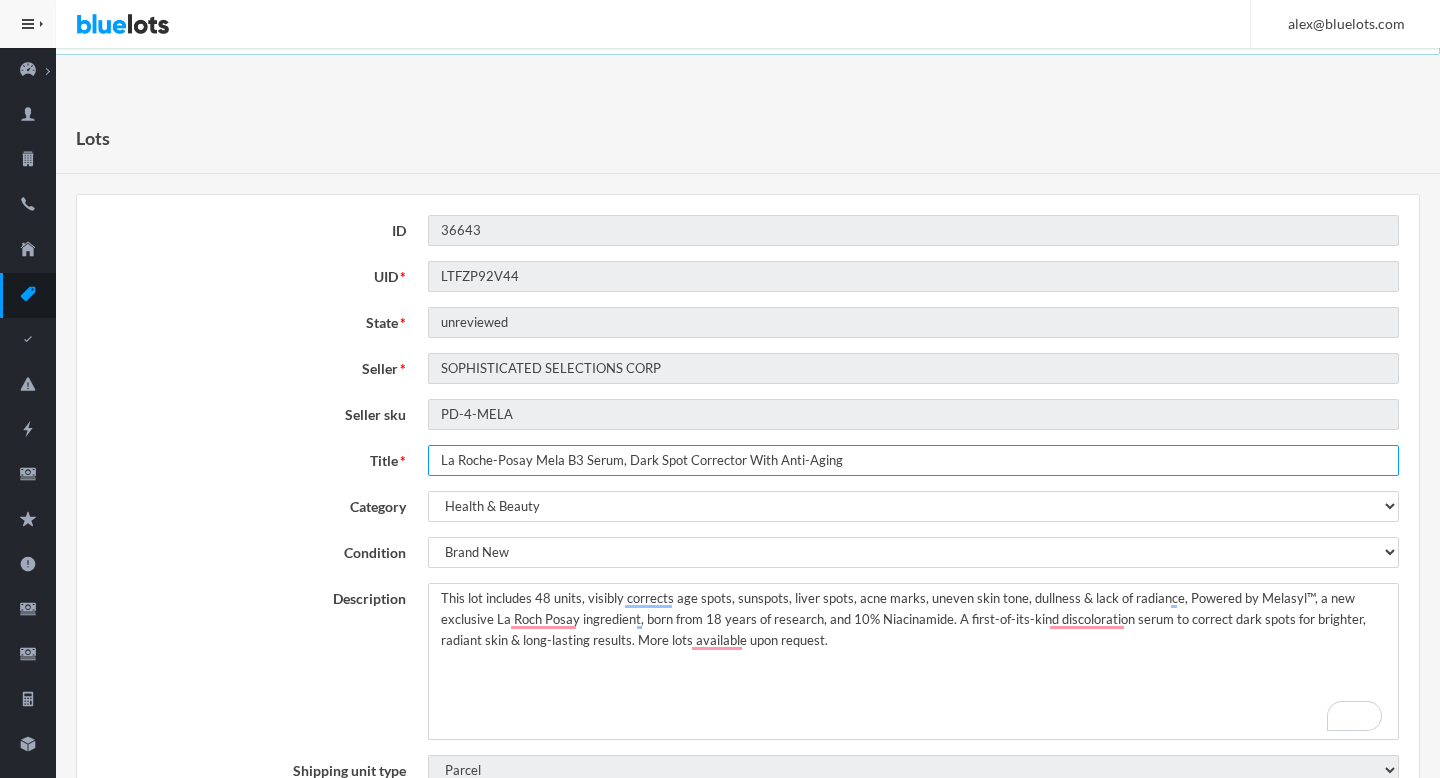 click on "Title La Roche-Posay Mela B3 Serum, Dark Spot Corrector With Anti-Aging" at bounding box center [748, 460] 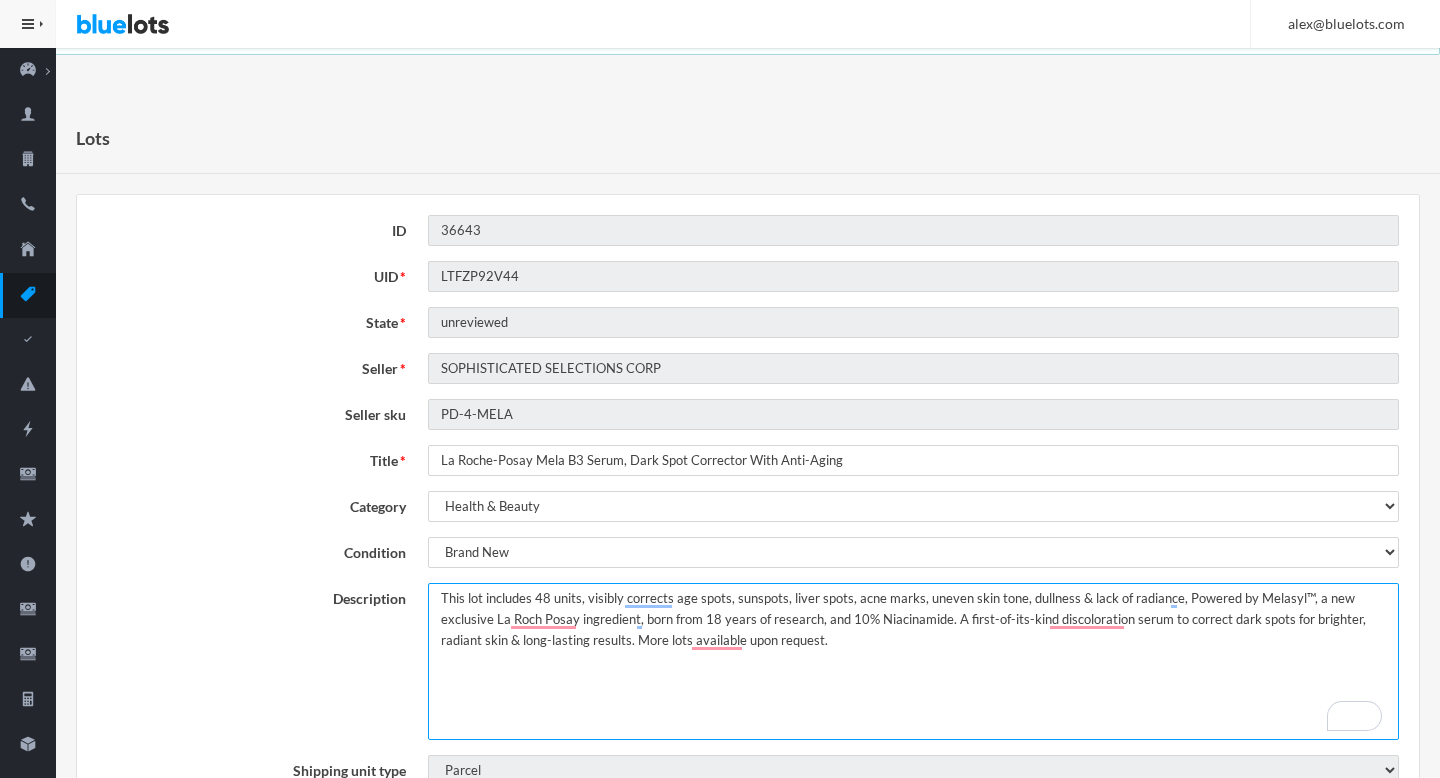 click on "48 units, visibly corrects age spots, sunspots, liver spots, acne marks, uneven skin tone, dullness & lack of radiance, Powered by Melasyl™, a new exclusive La Roch Posay ingredient, born from 18 years of research, and 10% Niacinamide. A first-of-its-kind discoloration serum to correct dark spots for brighter, radiant skin & long-lasting results. More lots available upon request." at bounding box center [913, 661] 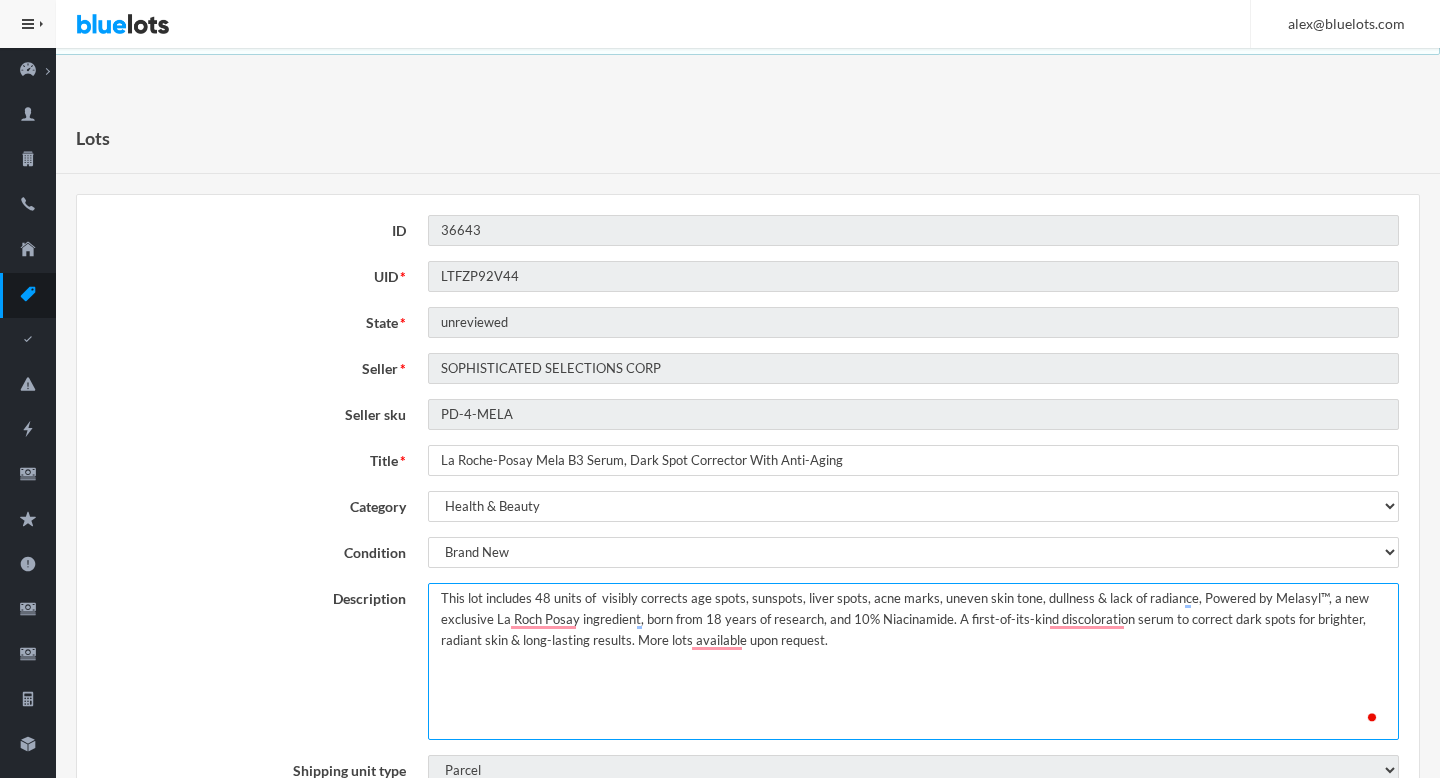 paste on "La Roche-Posay Mela B3 Serum" 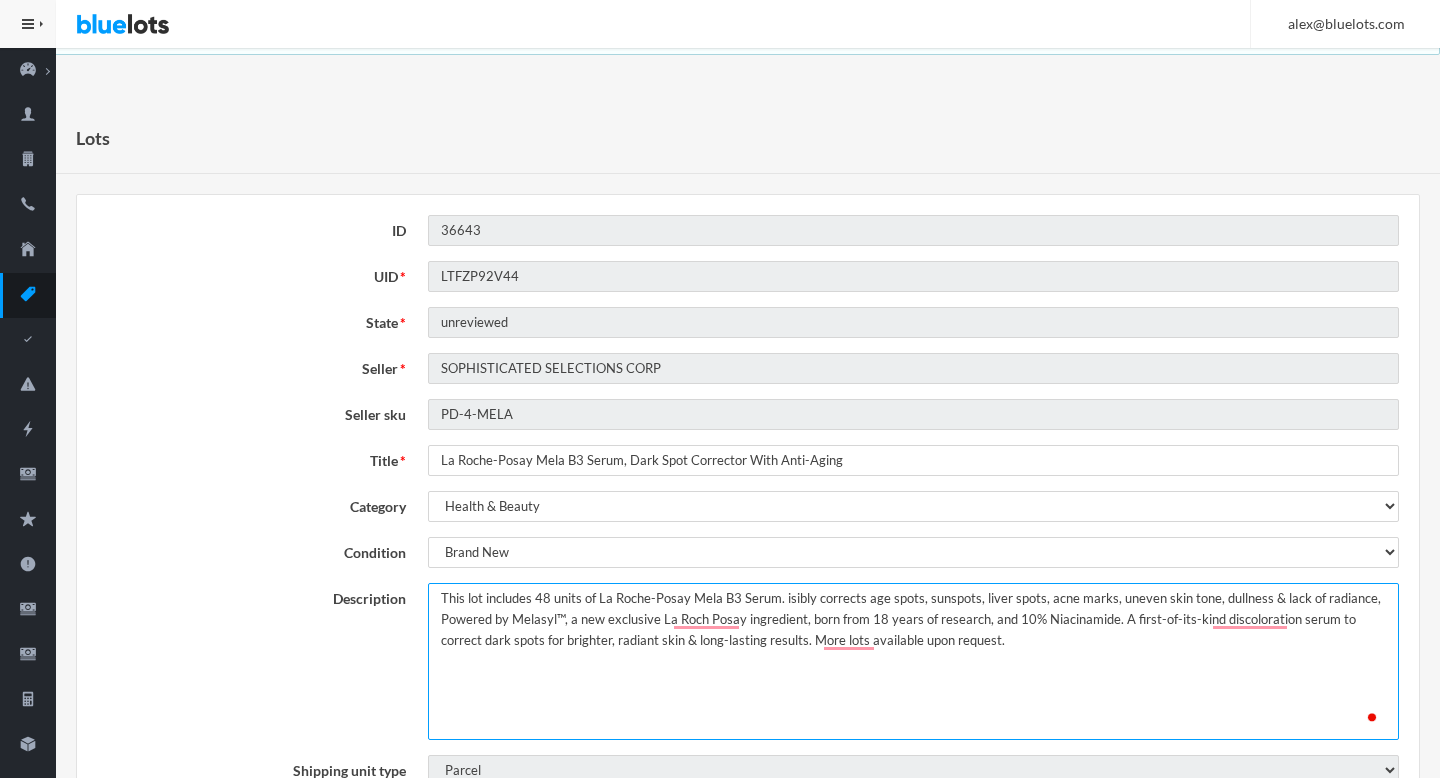 type on "This lot includes 48 units of La Roche-Posay Mela B3 Serum. Visibly corrects age spots, sunspots, liver spots, acne marks, uneven skin tone, dullness & lack of radiance, Powered by Melasyl™, a new exclusive La Roch Posay ingredient, born from 18 years of research, and 10% Niacinamide. A first-of-its-kind discoloration serum to correct dark spots for brighter, radiant skin & long-lasting results. More lots available upon request." 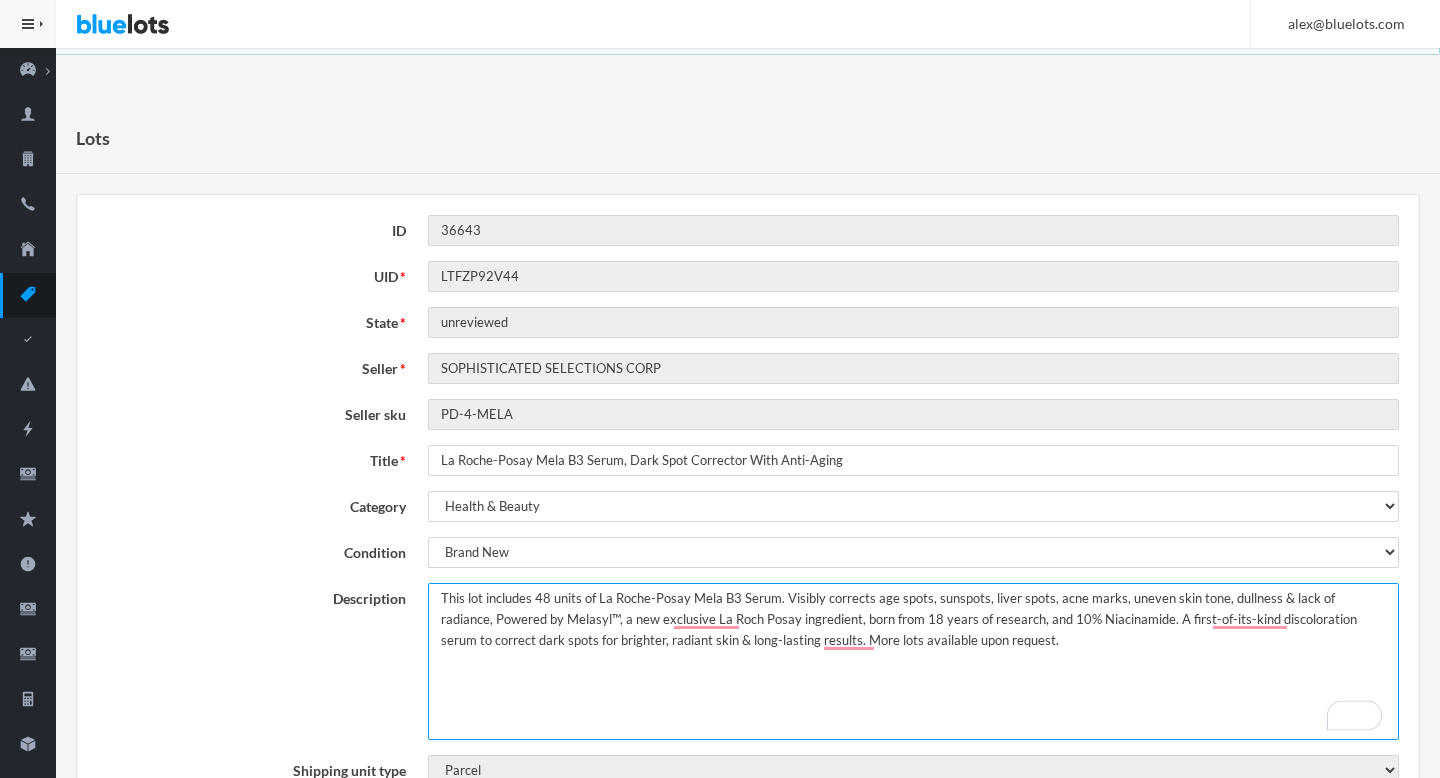 click on "48 units, visibly corrects age spots, sunspots, liver spots, acne marks, uneven skin tone, dullness & lack of radiance, Powered by Melasyl™, a new exclusive La Roch Posay ingredient, born from 18 years of research, and 10% Niacinamide. A first-of-its-kind discoloration serum to correct dark spots for brighter, radiant skin & long-lasting results. More lots available upon request." at bounding box center (913, 661) 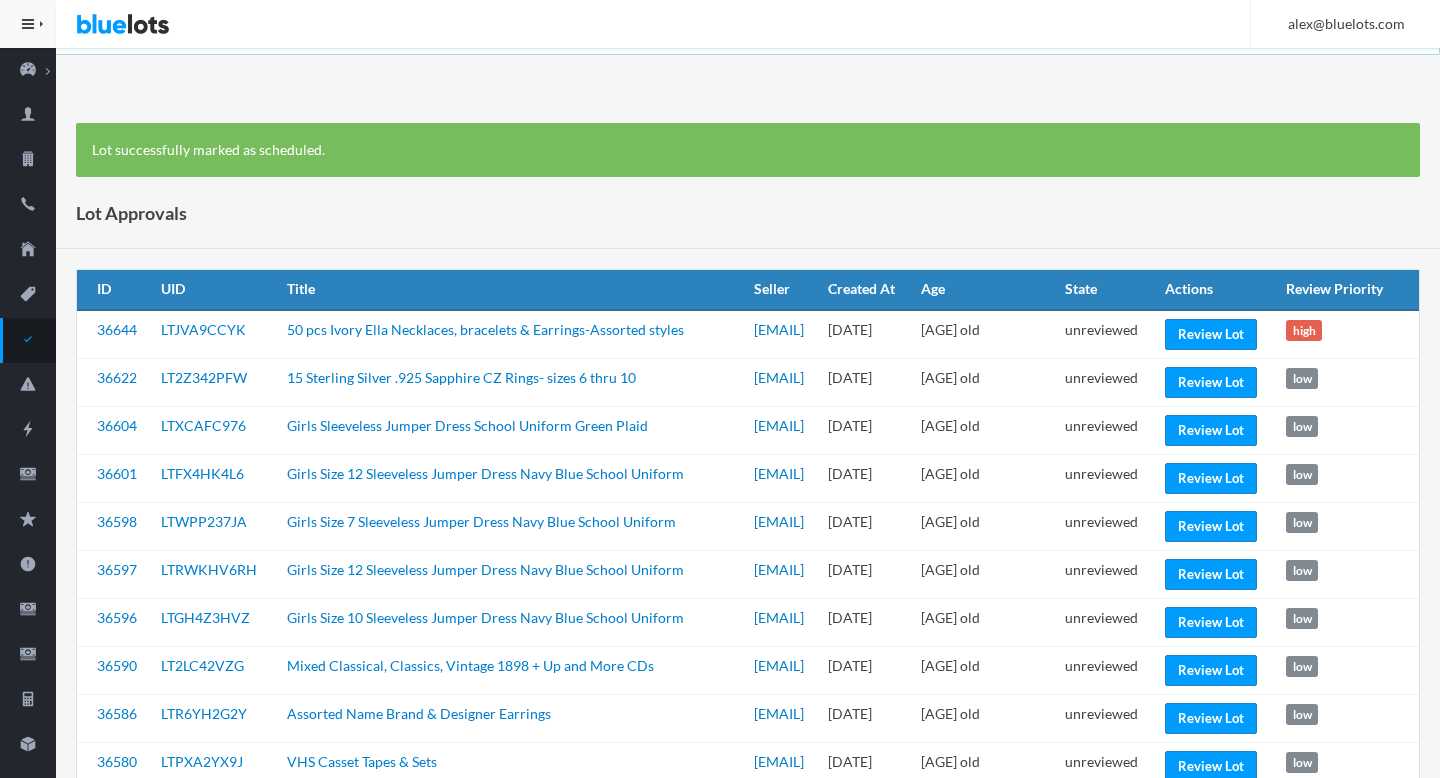 scroll, scrollTop: 0, scrollLeft: 0, axis: both 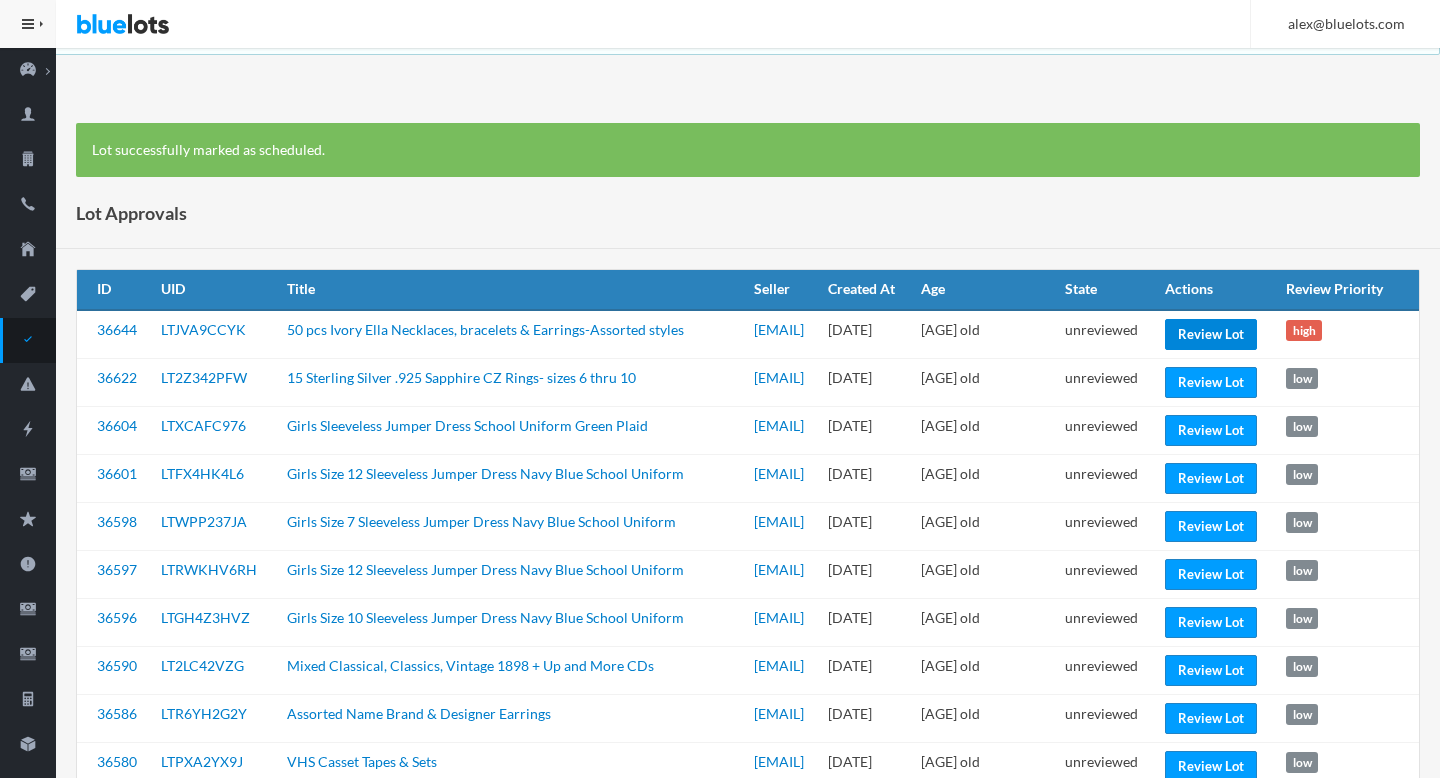 click on "Review Lot" at bounding box center [1211, 334] 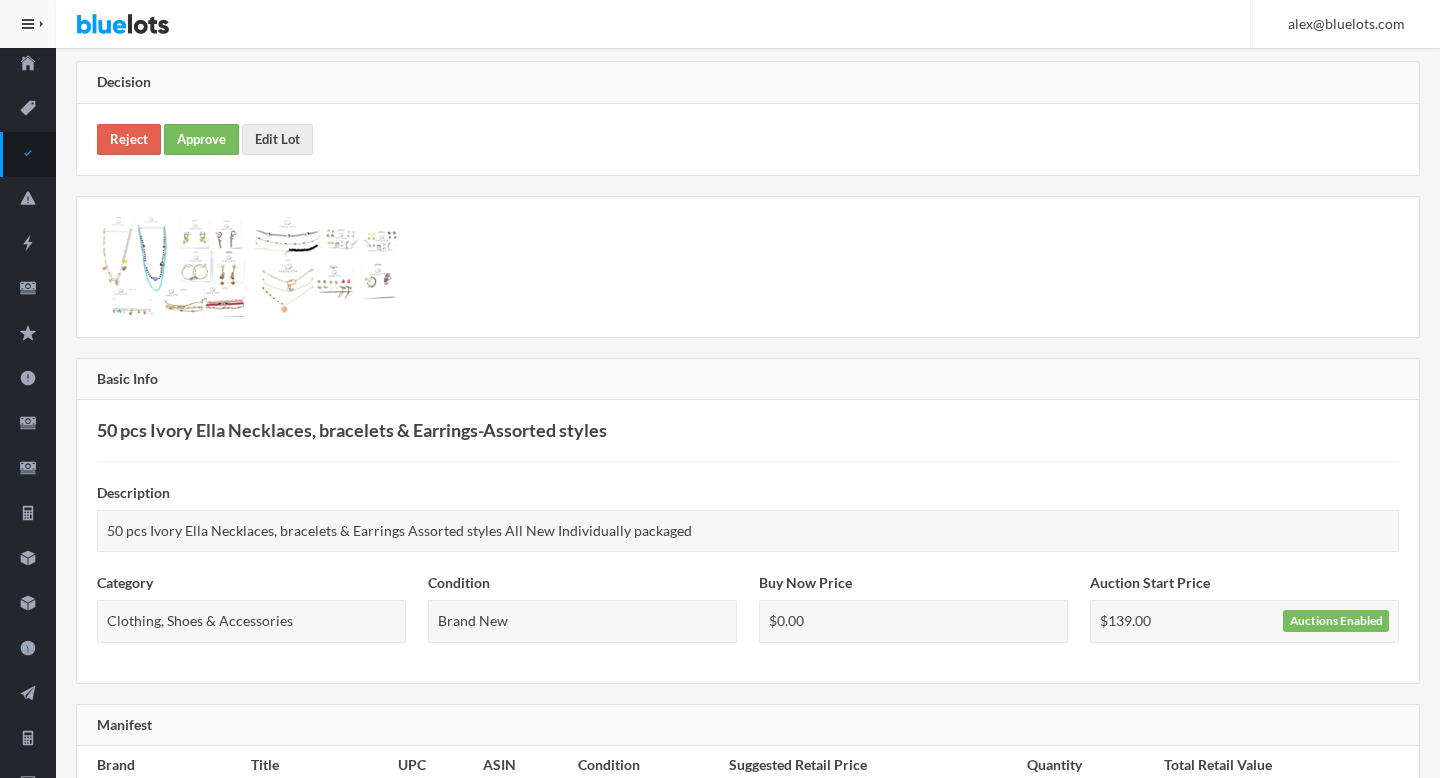 scroll, scrollTop: 0, scrollLeft: 0, axis: both 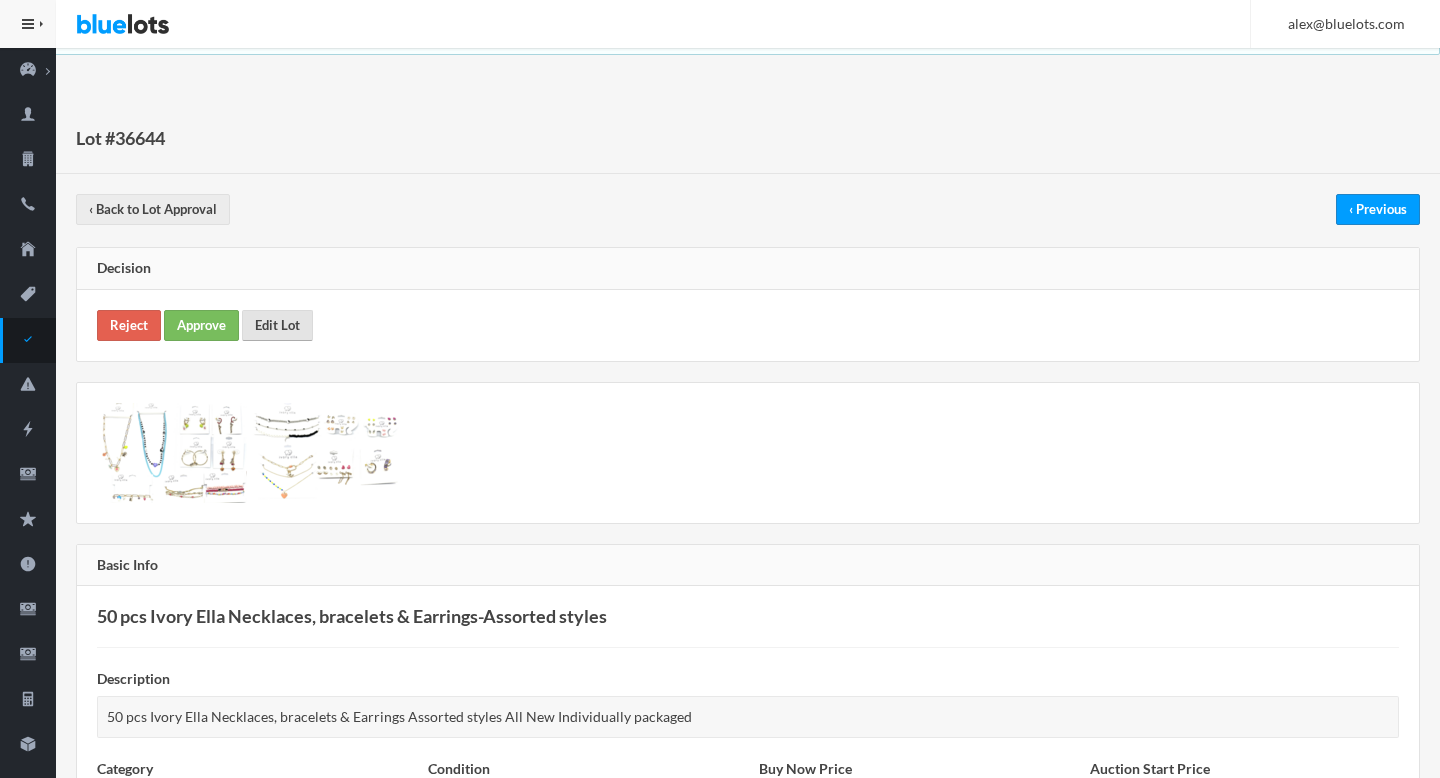click on "Edit Lot" at bounding box center (277, 325) 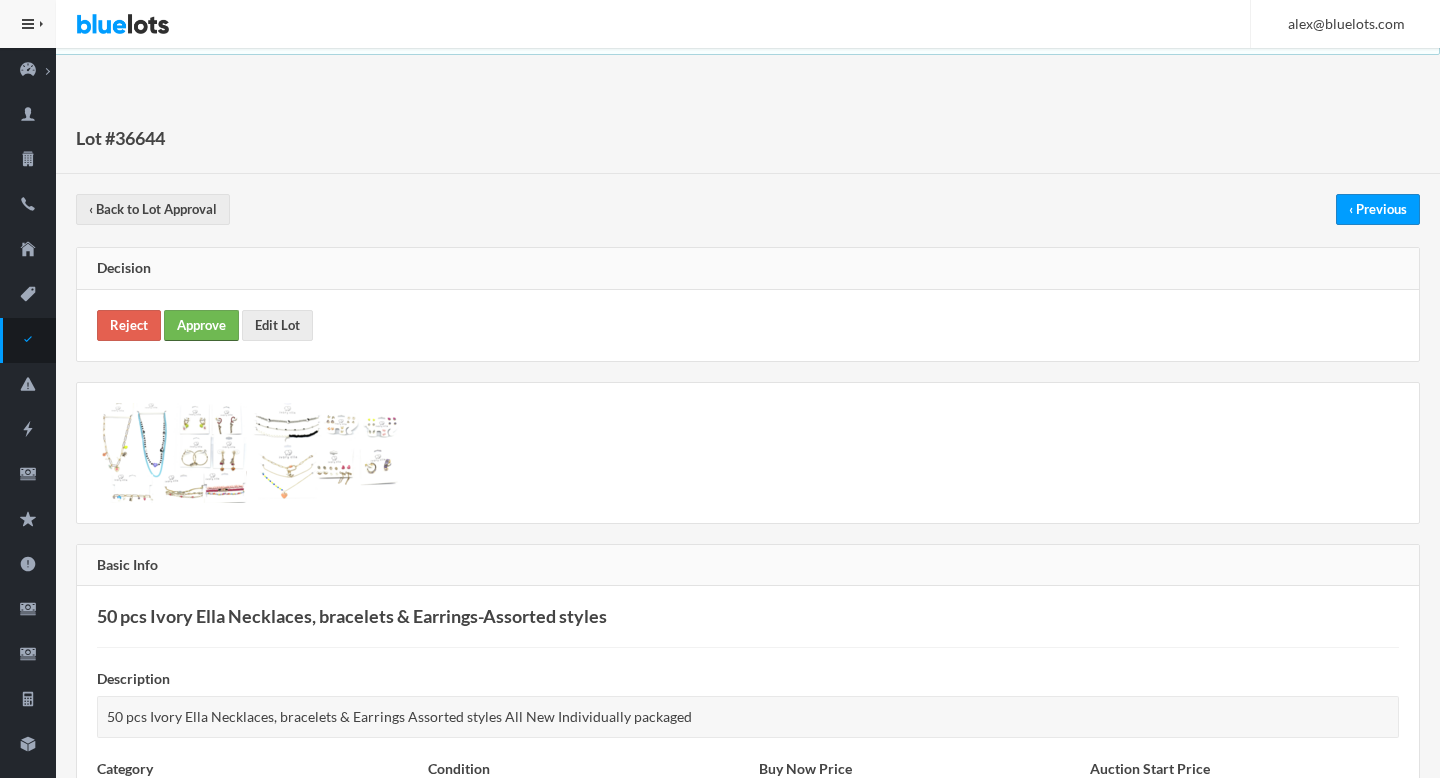click on "Approve" at bounding box center (201, 325) 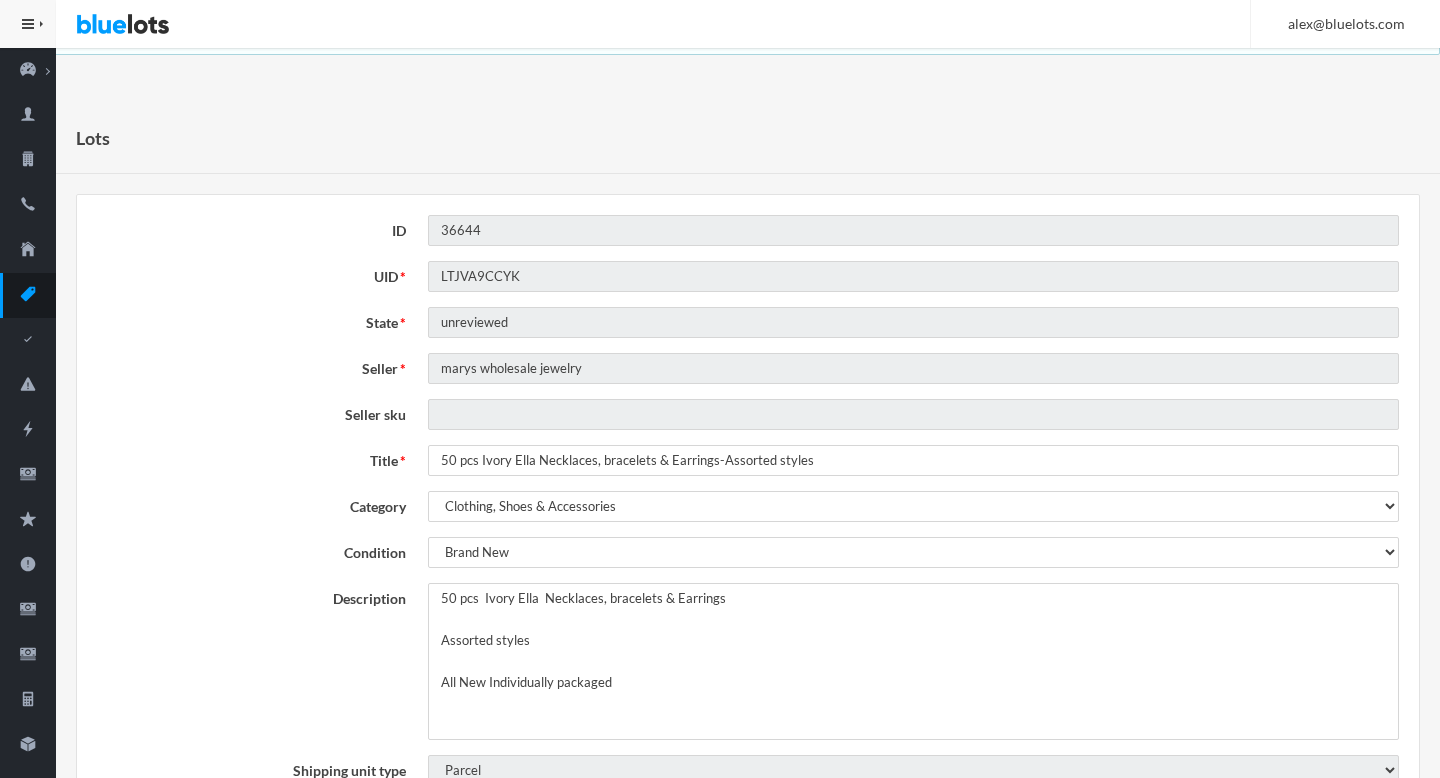 scroll, scrollTop: 0, scrollLeft: 0, axis: both 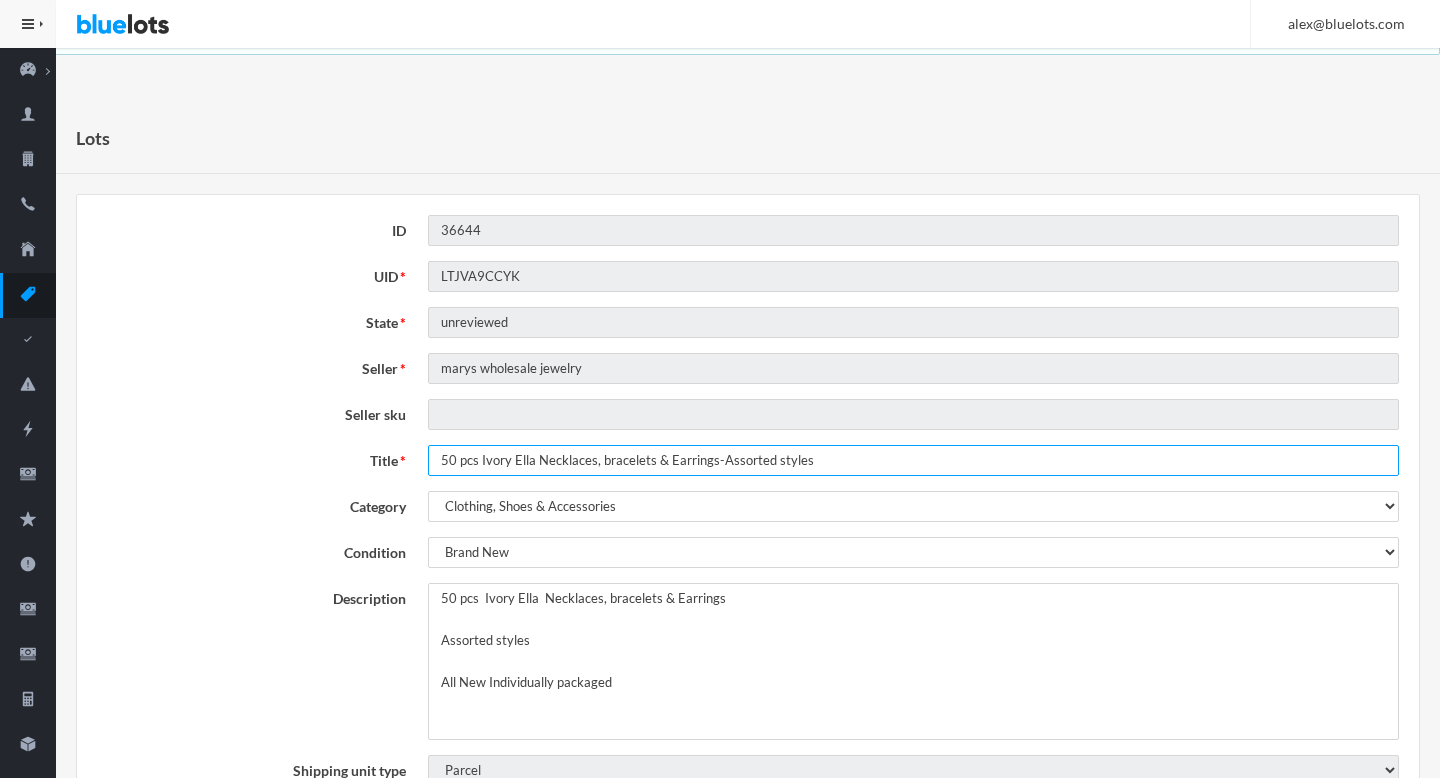 click on "50 pcs Ivory Ella Necklaces, bracelets & Earrings-Assorted styles" at bounding box center (913, 460) 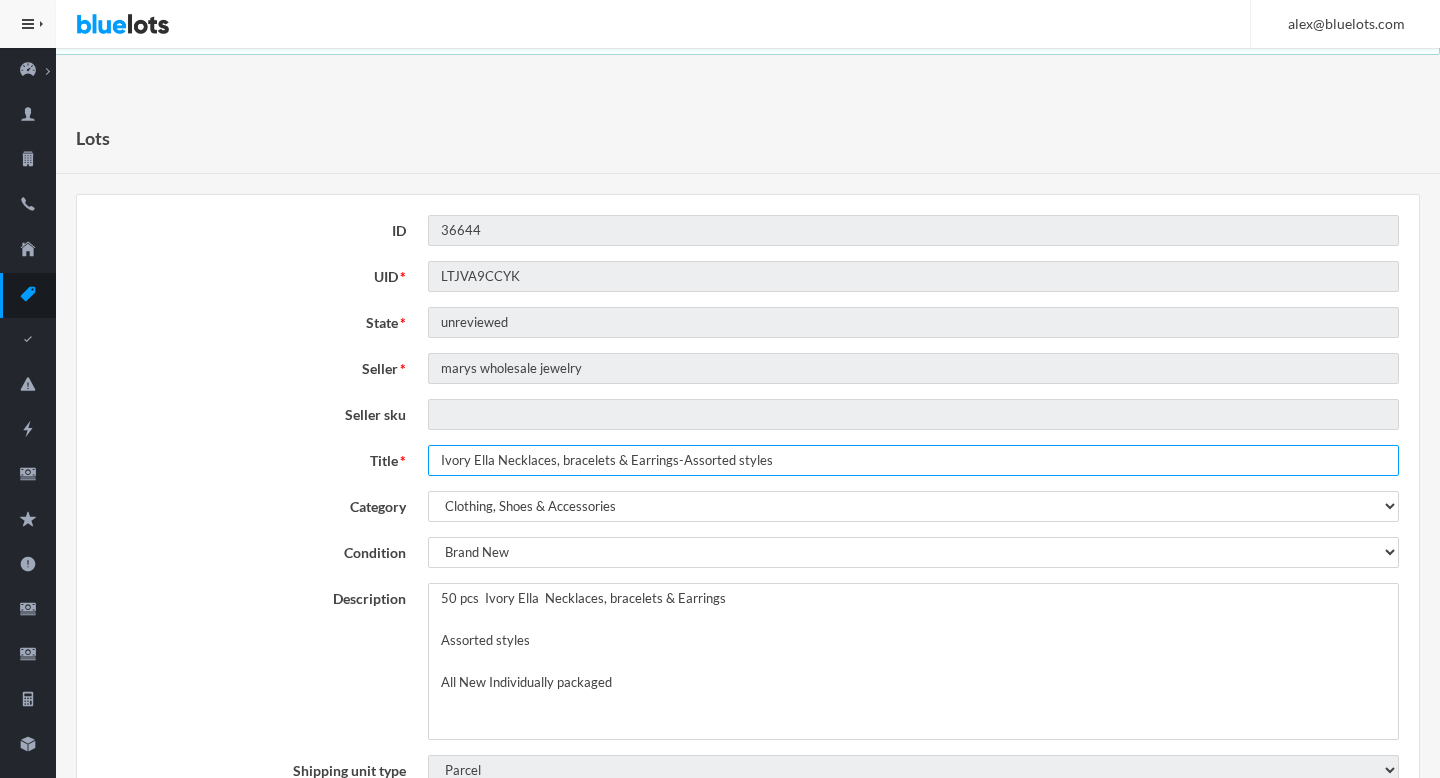 type on "Ivory Ella Necklaces, bracelets & Earrings-Assorted styles" 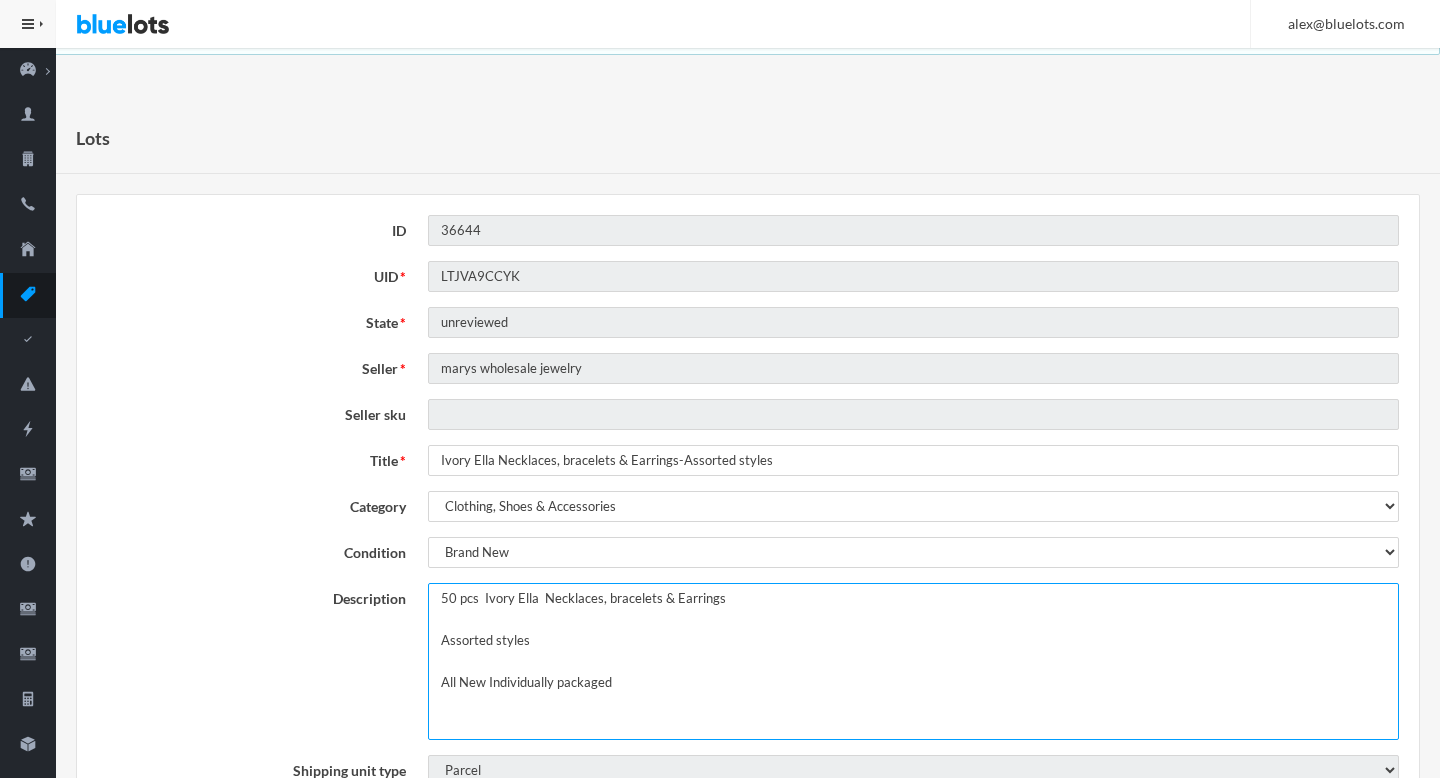click on "50 pcs  Ivory Ella  Necklaces, bracelets & Earrings
Assorted styles
All New Individually packaged" at bounding box center [913, 661] 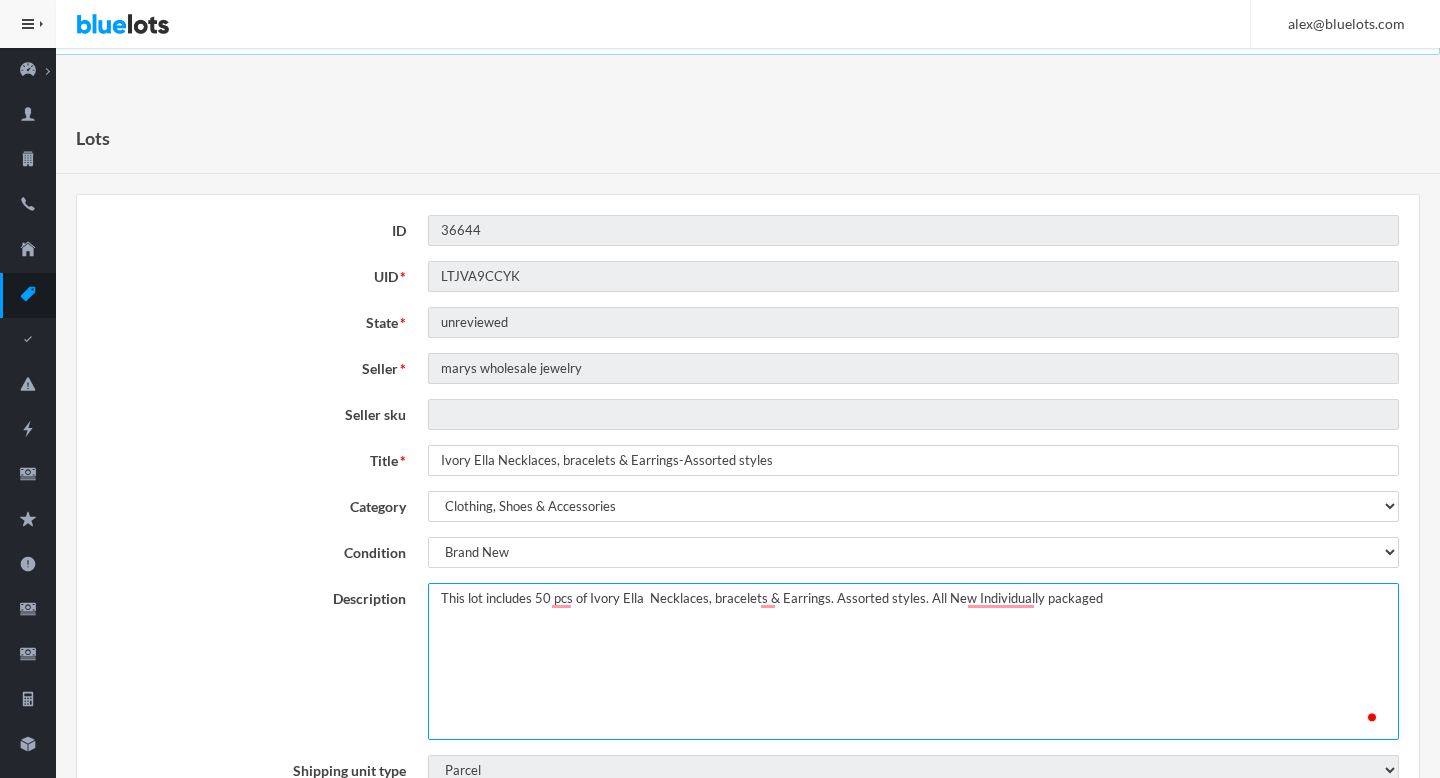 type on "This lot includes 50 pcs of Ivory Ella  Necklaces, bracelets & Earrings. Assorted styles. All New Individually packaged." 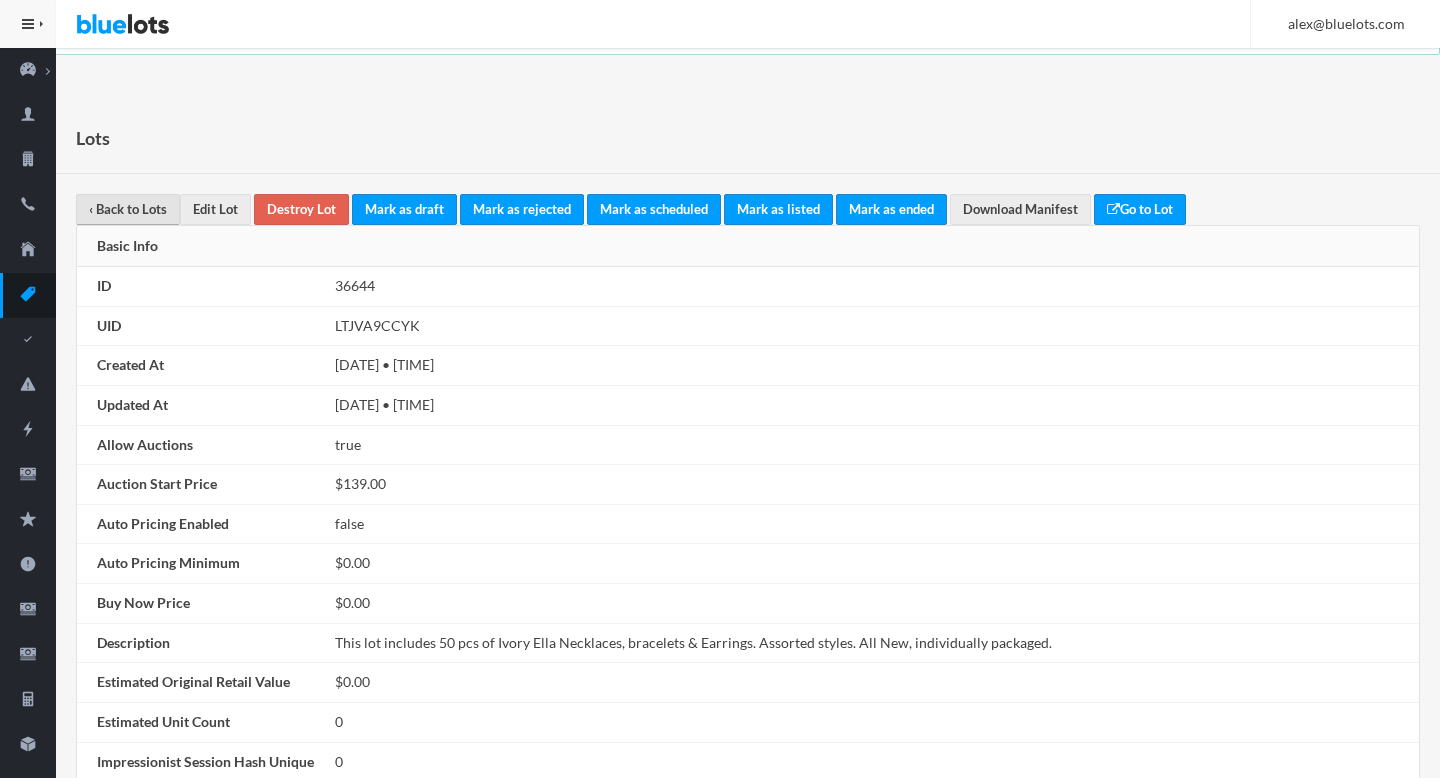 scroll, scrollTop: 0, scrollLeft: 0, axis: both 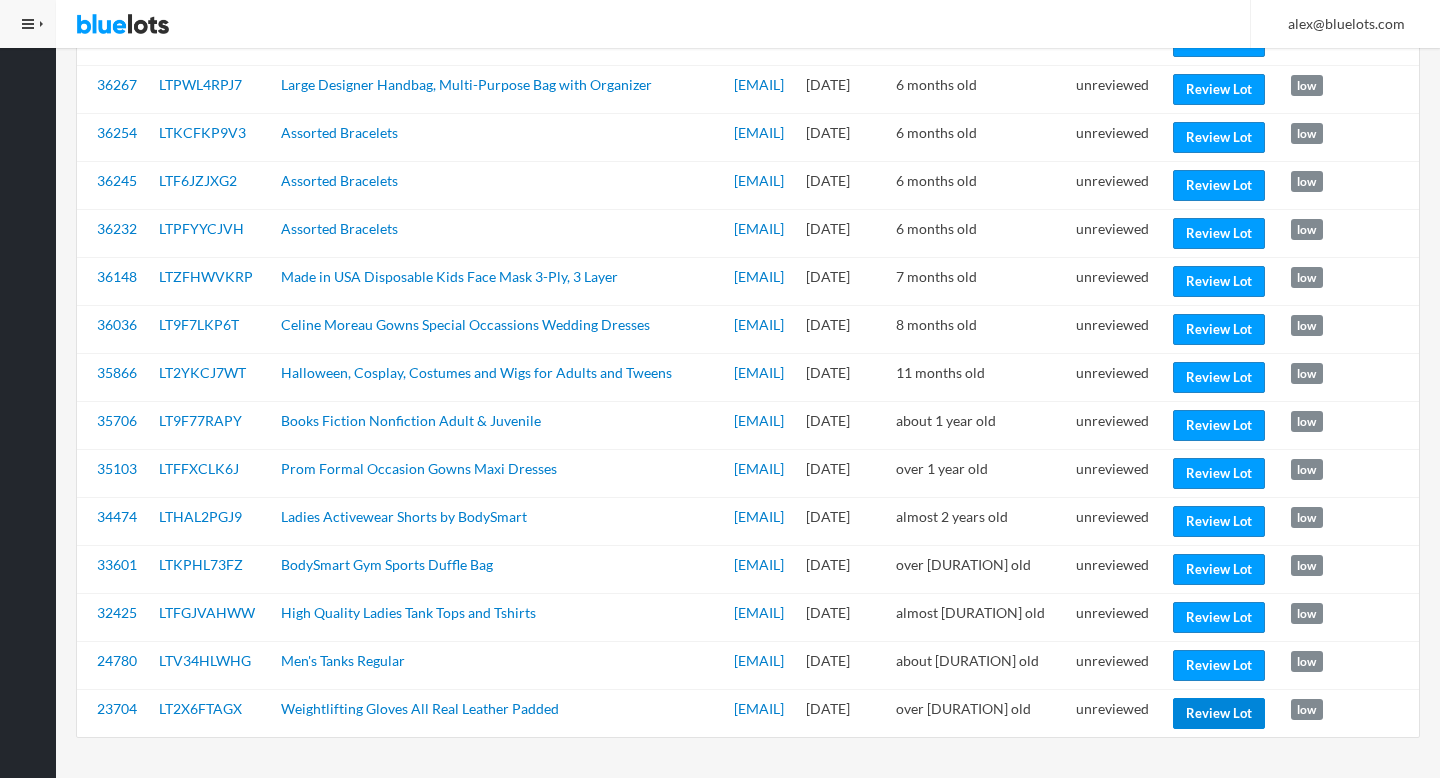 click on "Review Lot" at bounding box center [1219, 713] 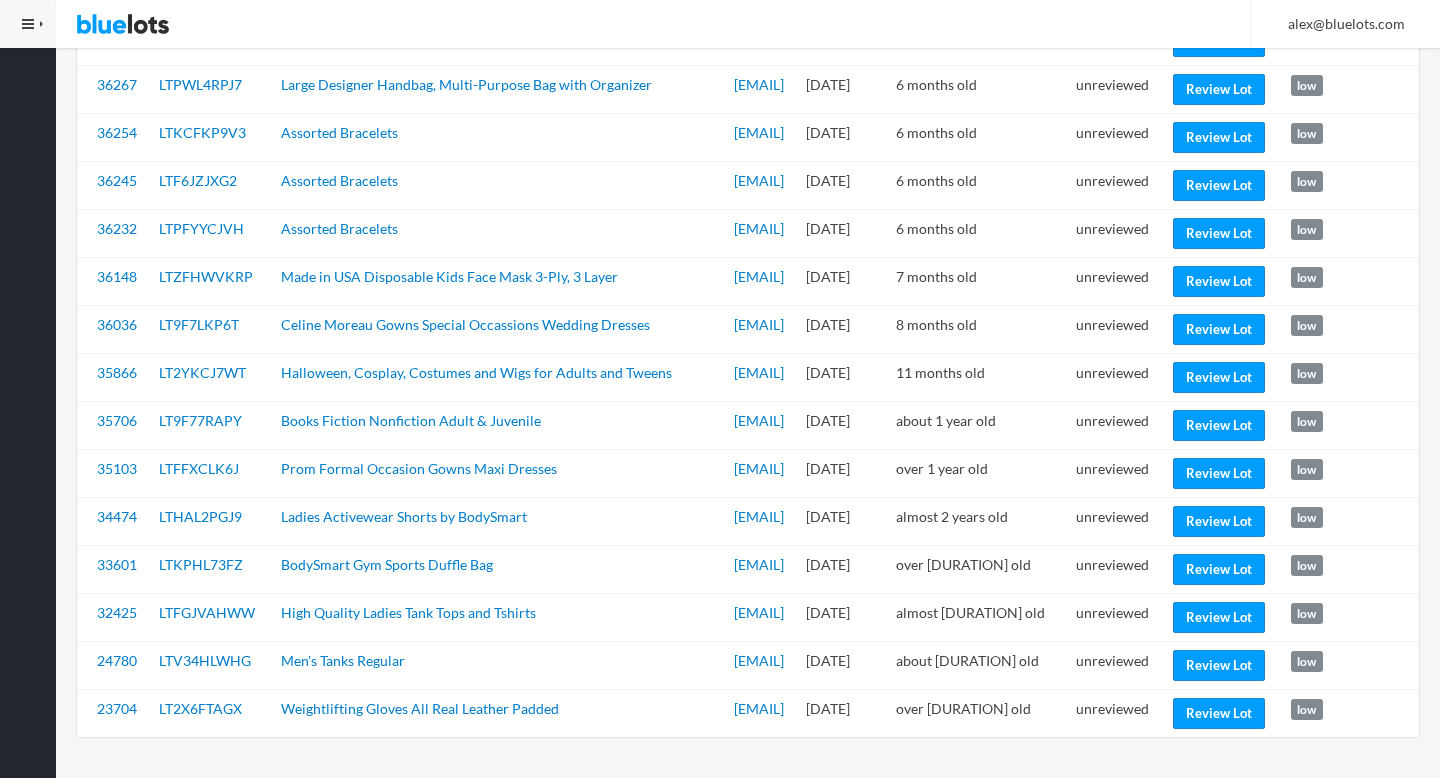 click on "Review Lot" at bounding box center (1224, 665) 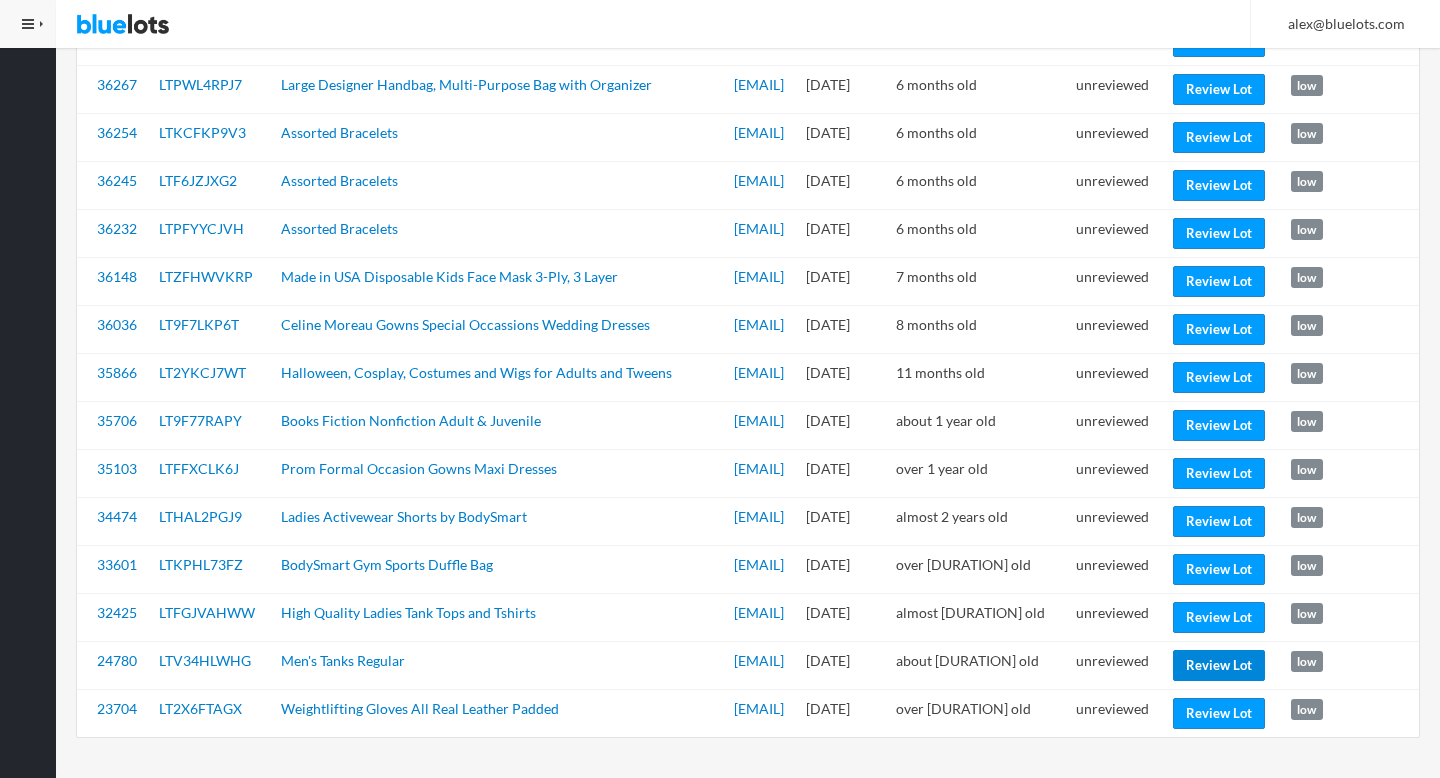 click on "Review Lot" at bounding box center [1219, 665] 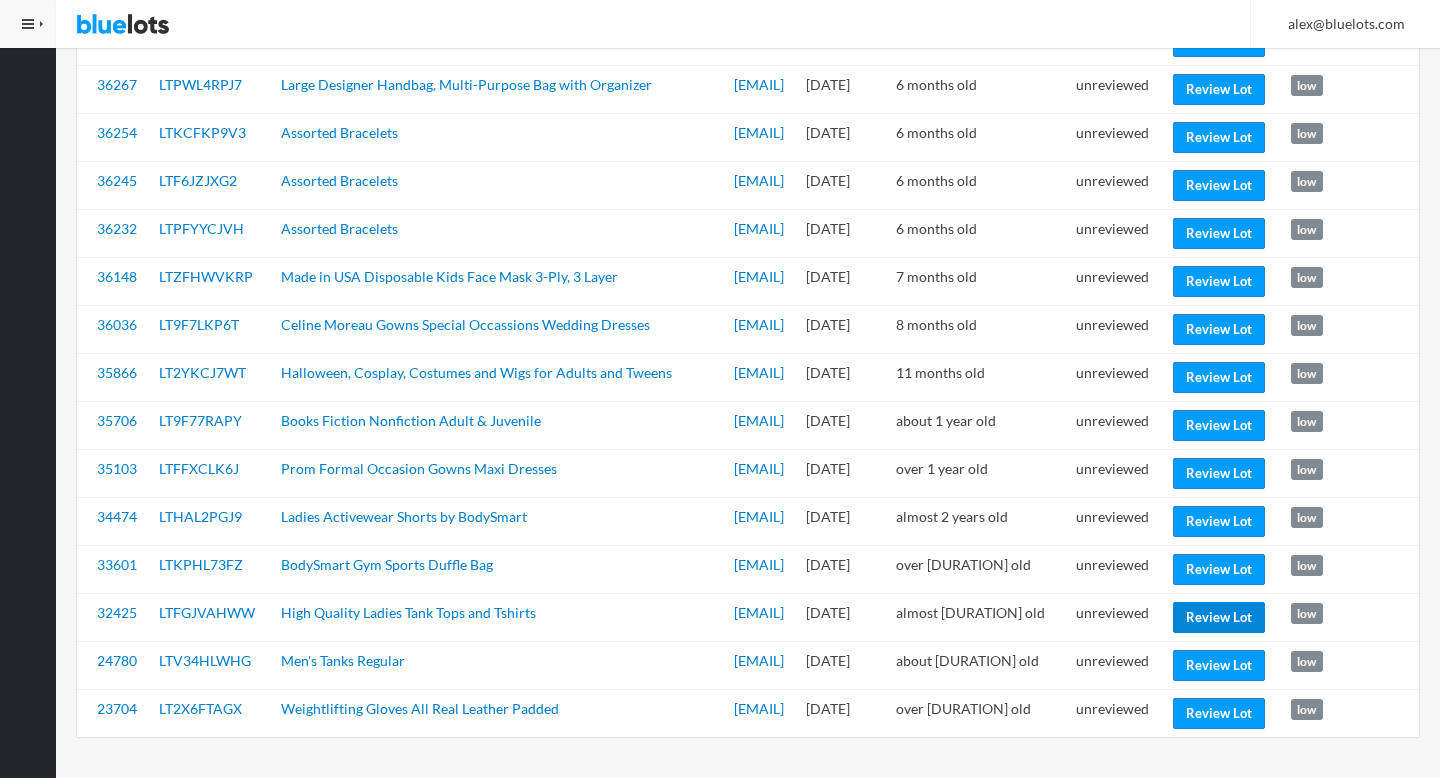 click on "Review Lot" at bounding box center (1219, 617) 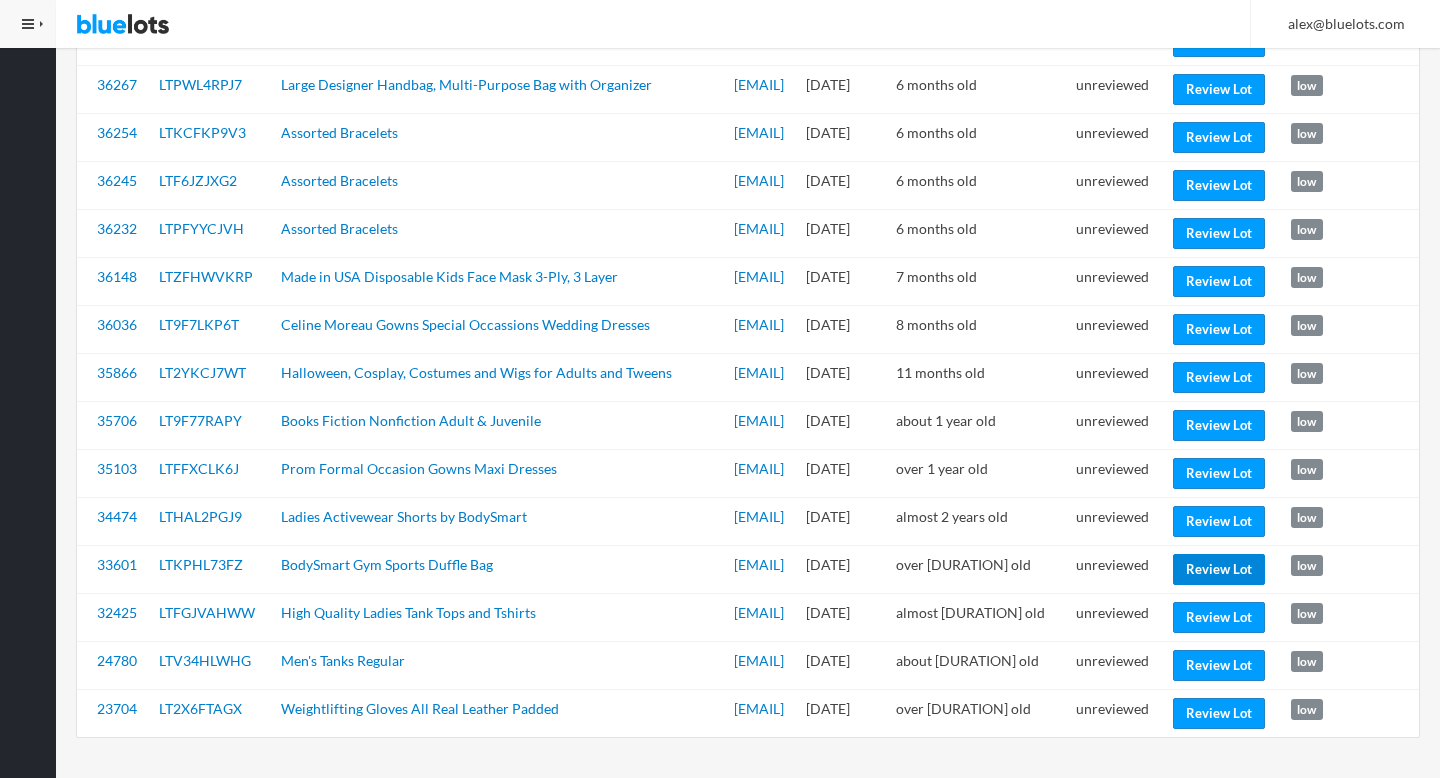 click on "Review Lot" at bounding box center (1219, 569) 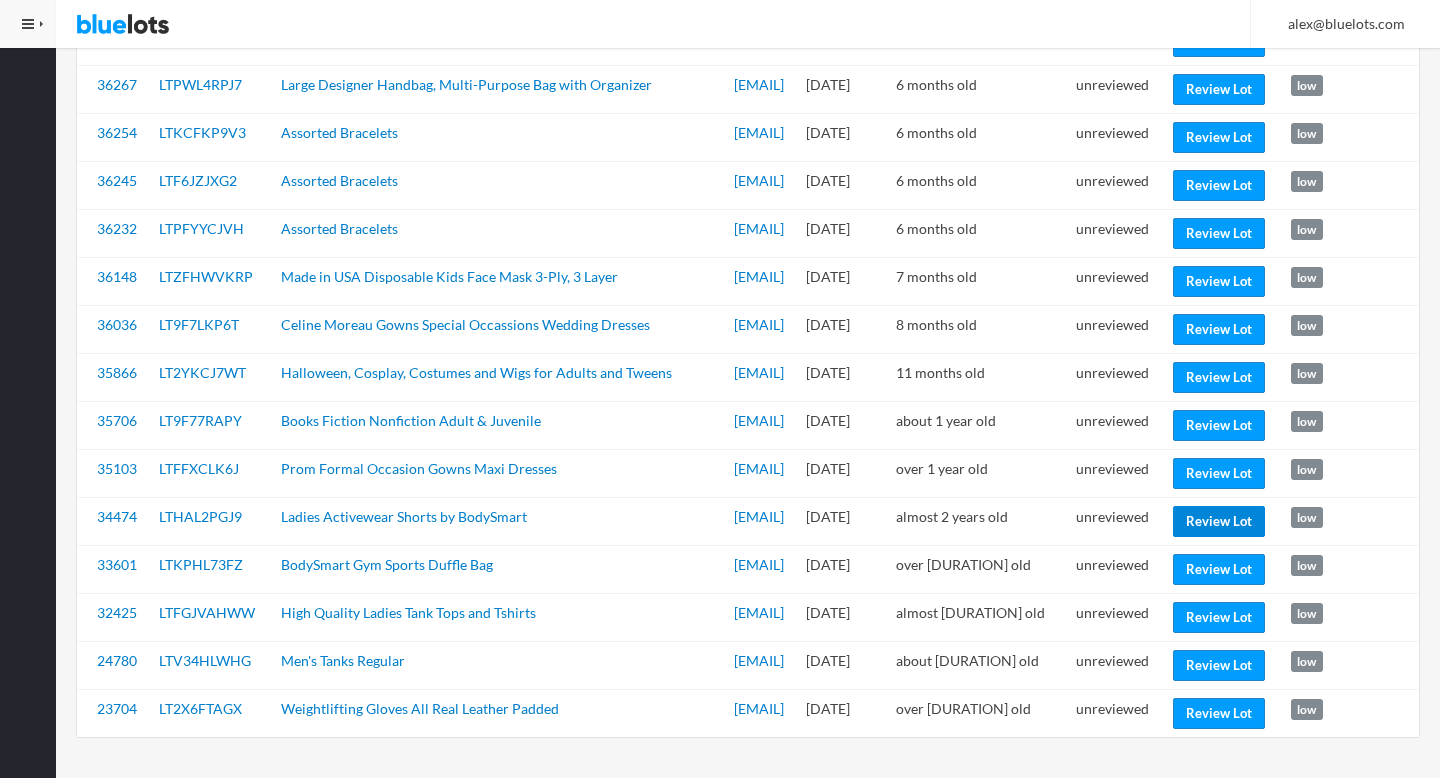 click on "Review Lot" at bounding box center (1219, 521) 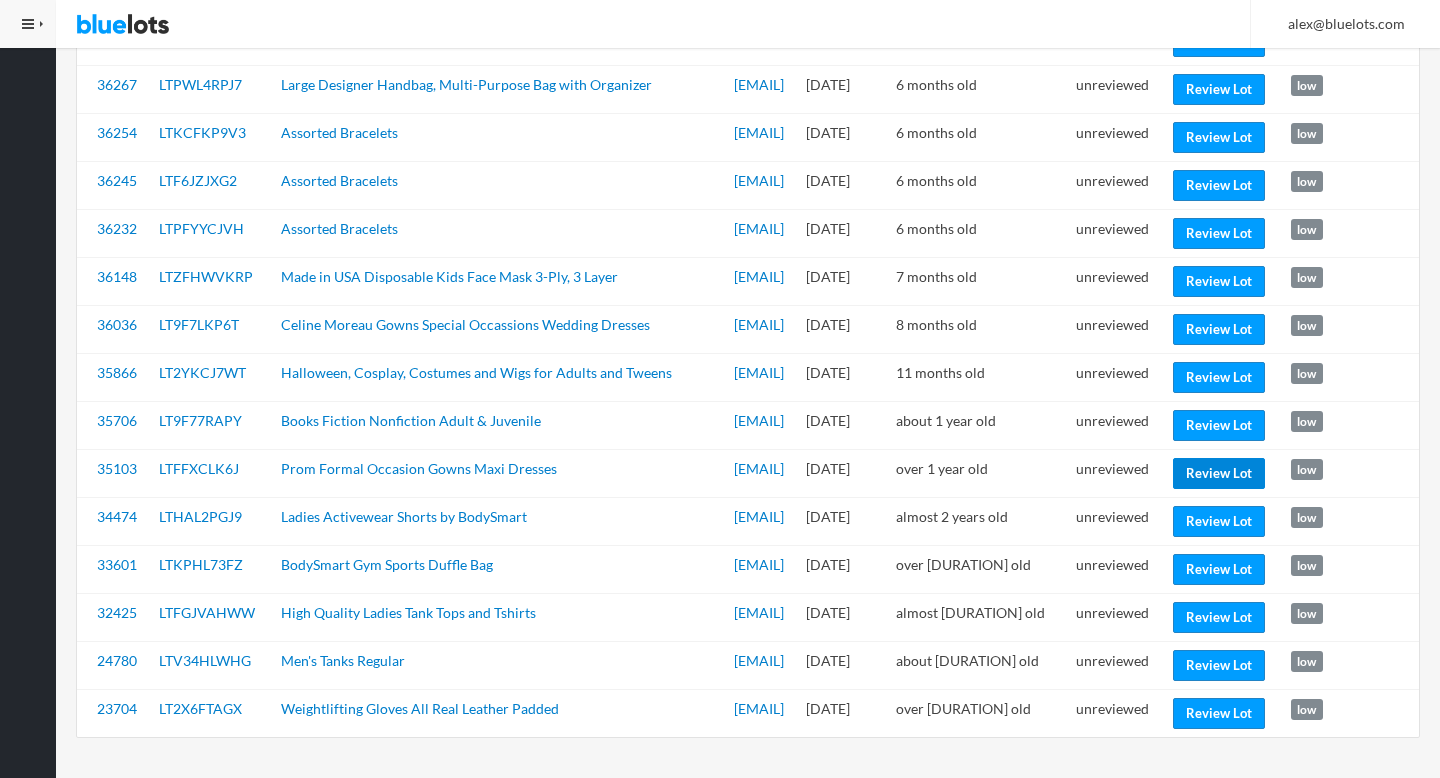 click on "Review Lot" at bounding box center [1219, 473] 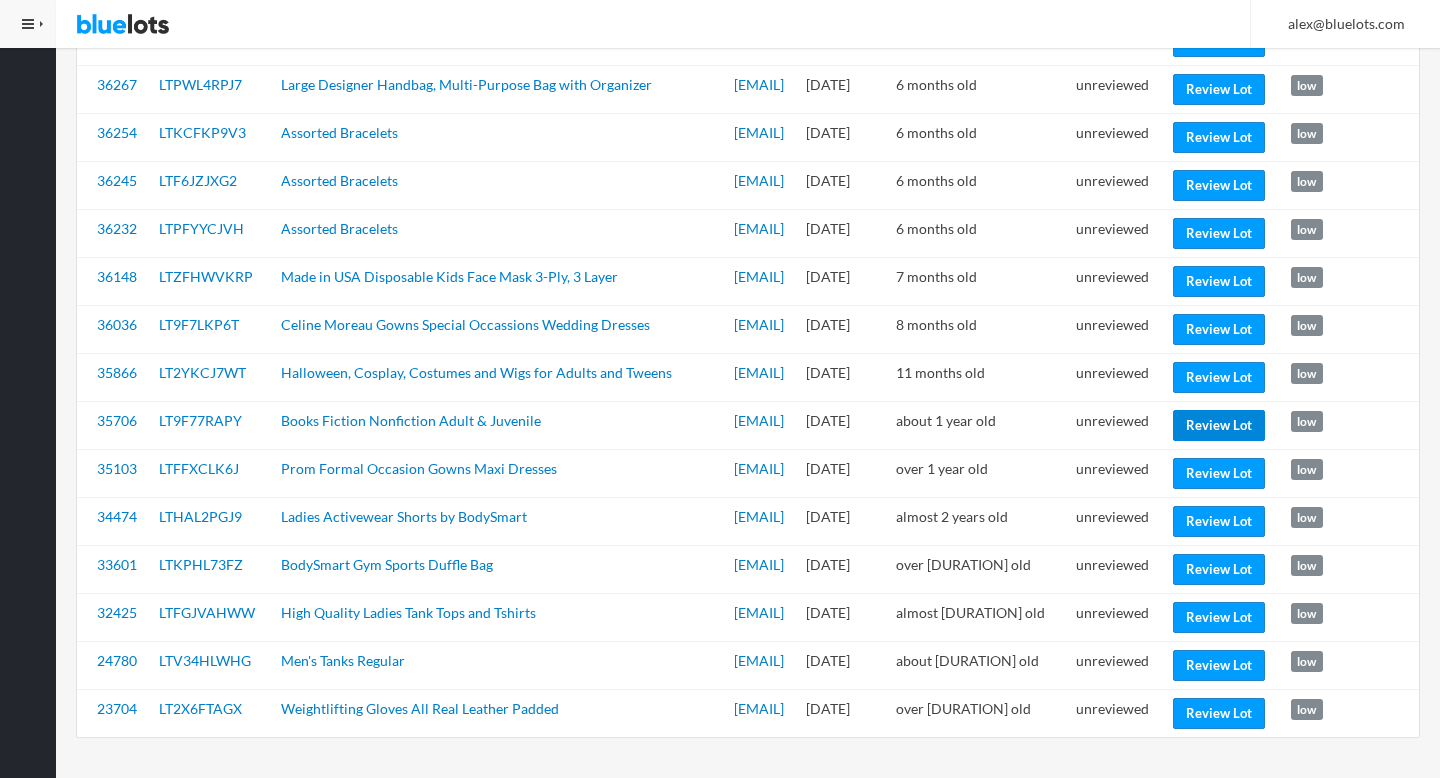 click on "Review Lot" at bounding box center [1219, 425] 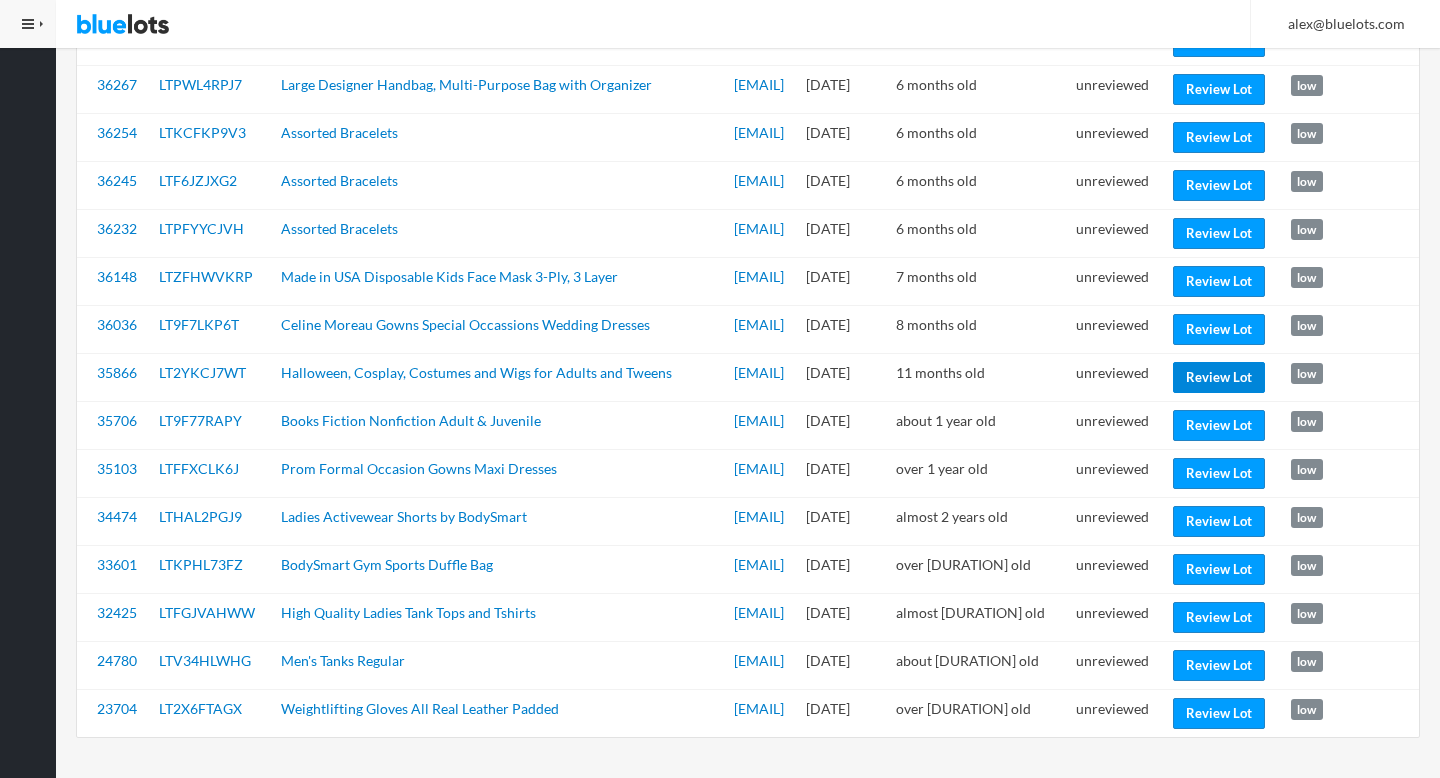 click on "Review Lot" at bounding box center (1219, 377) 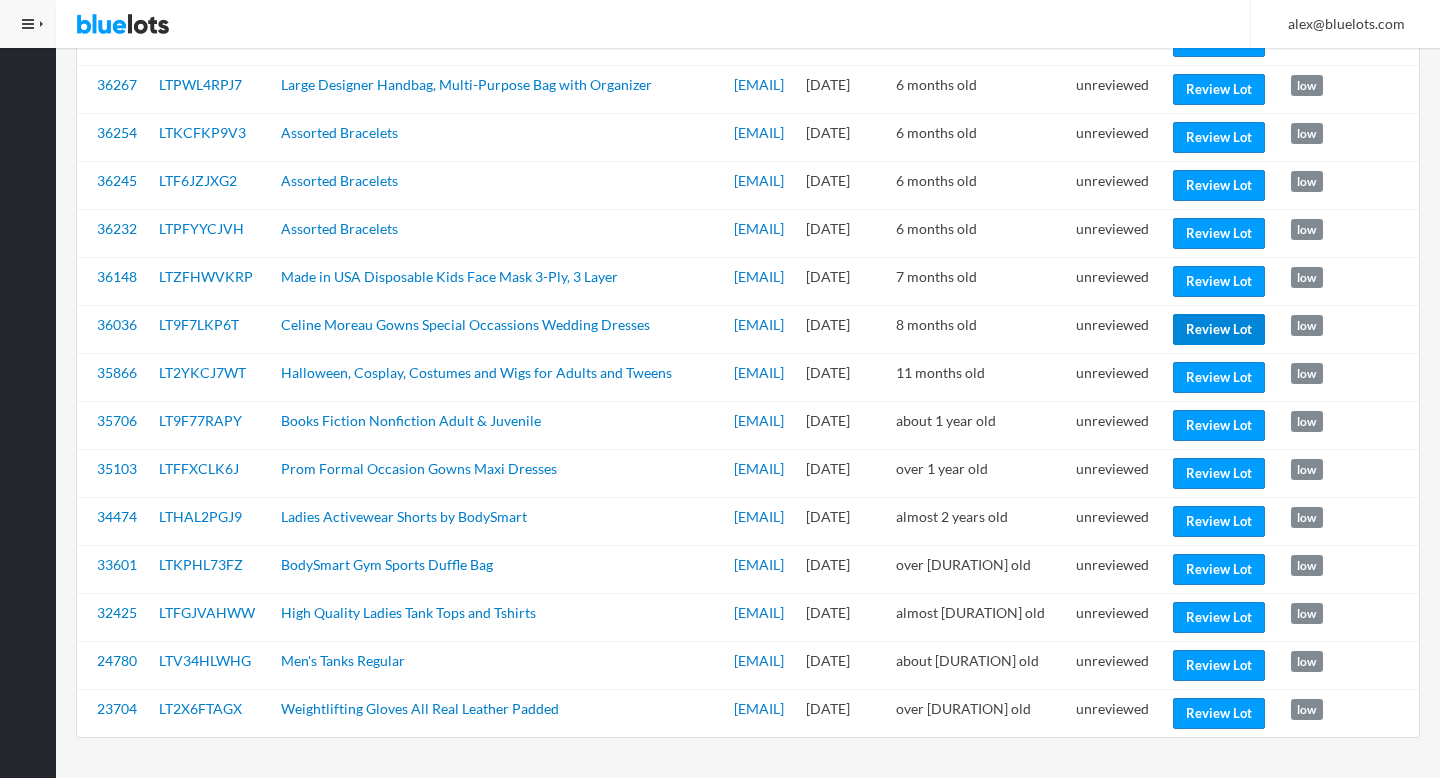 click on "Review Lot" at bounding box center (1219, 329) 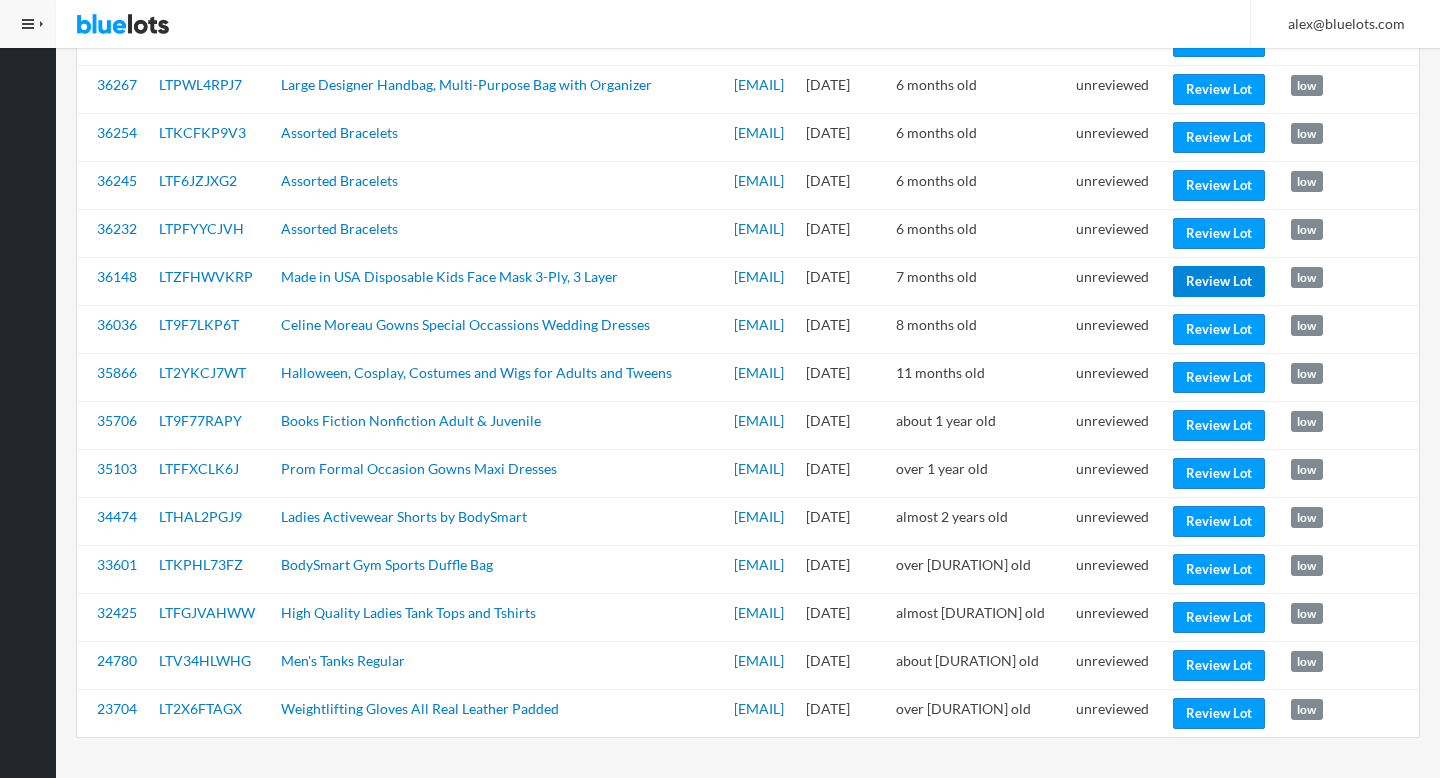 click on "Review Lot" at bounding box center (1219, 281) 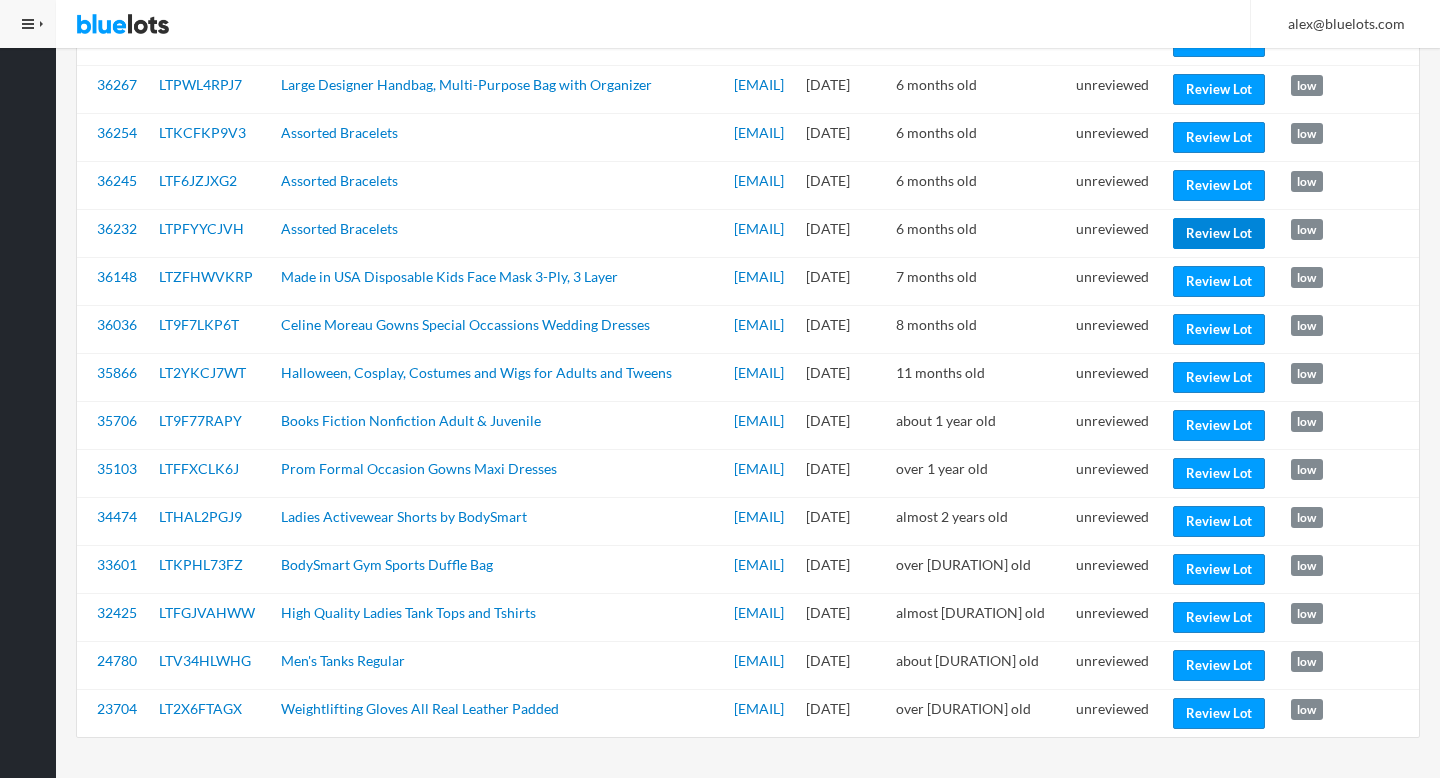 click on "Review Lot" at bounding box center [1219, 233] 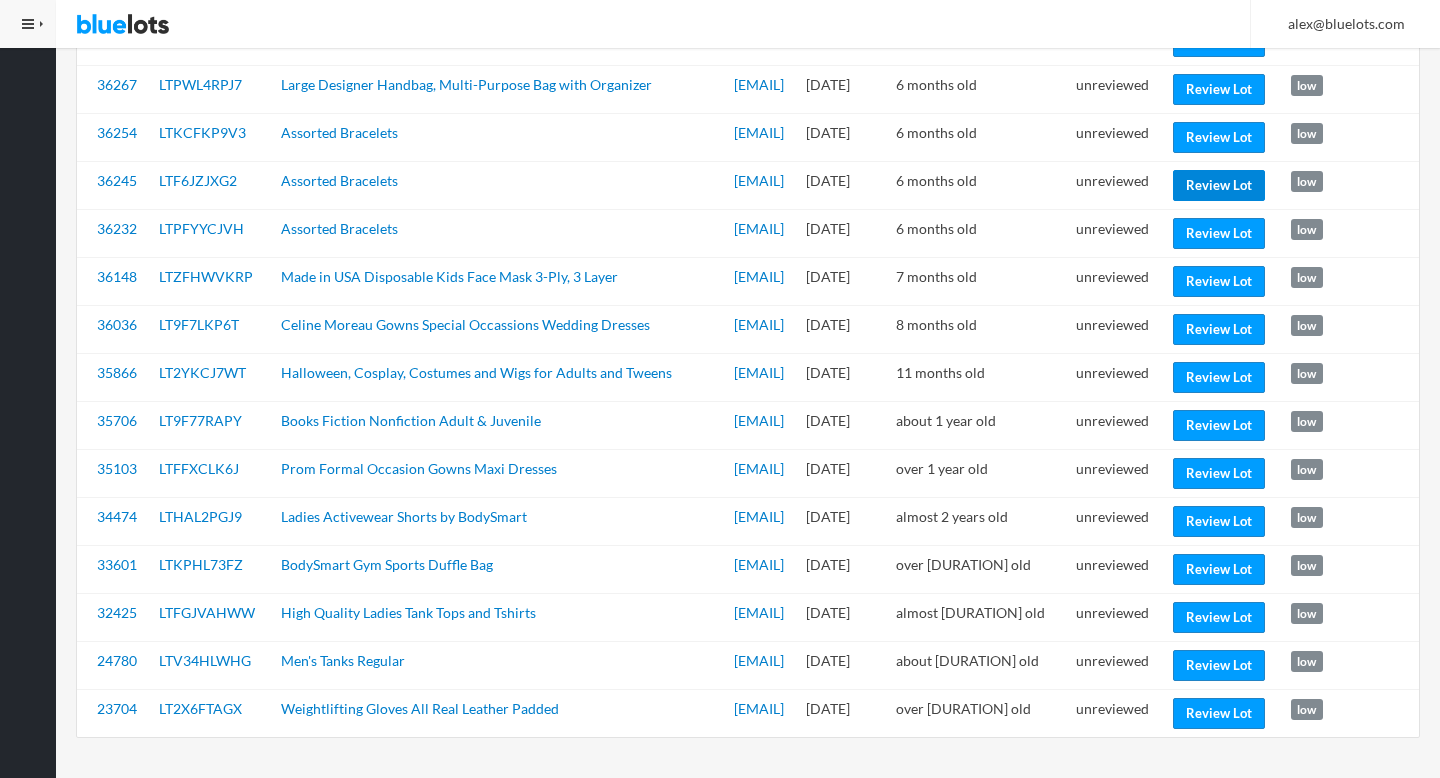 click on "Review Lot" at bounding box center [1219, 185] 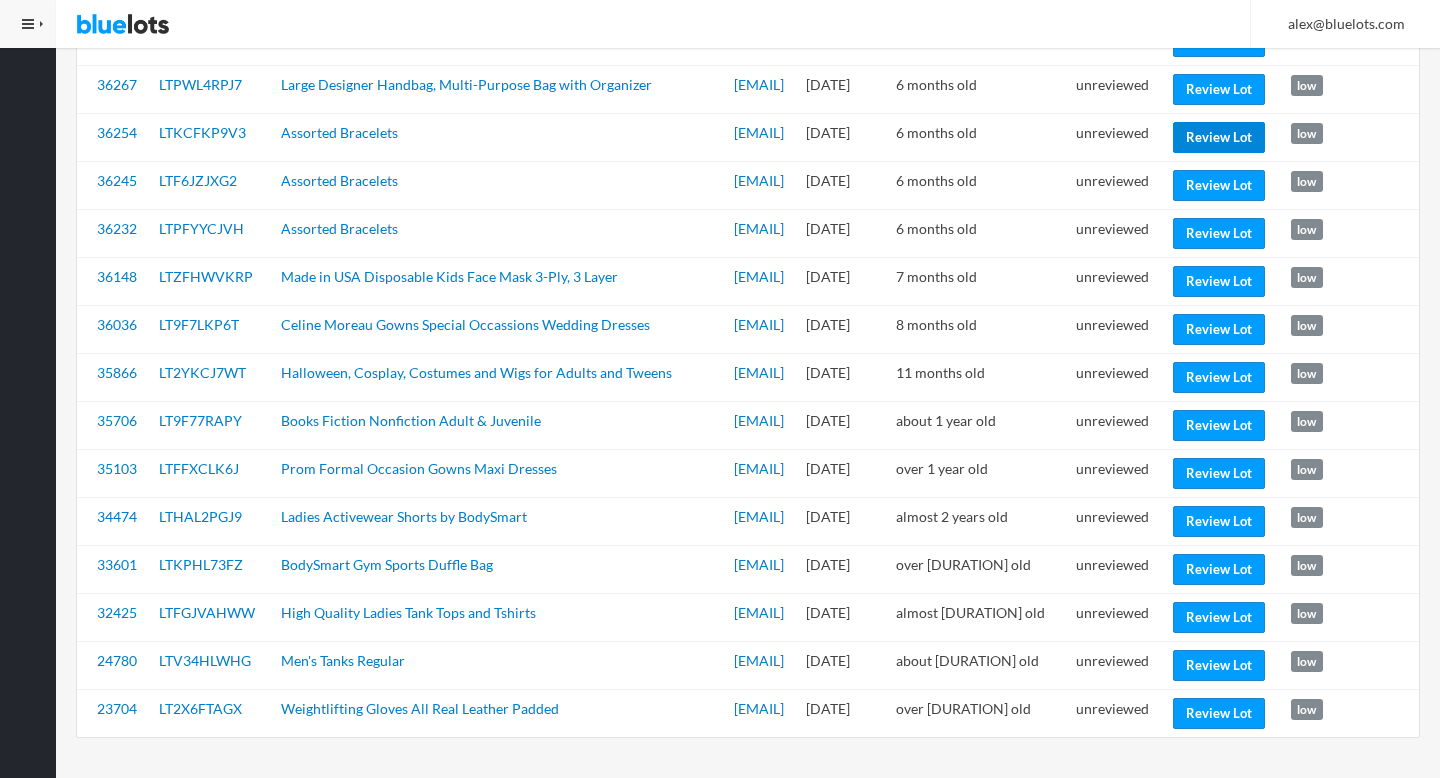 click on "Review Lot" at bounding box center [1219, 137] 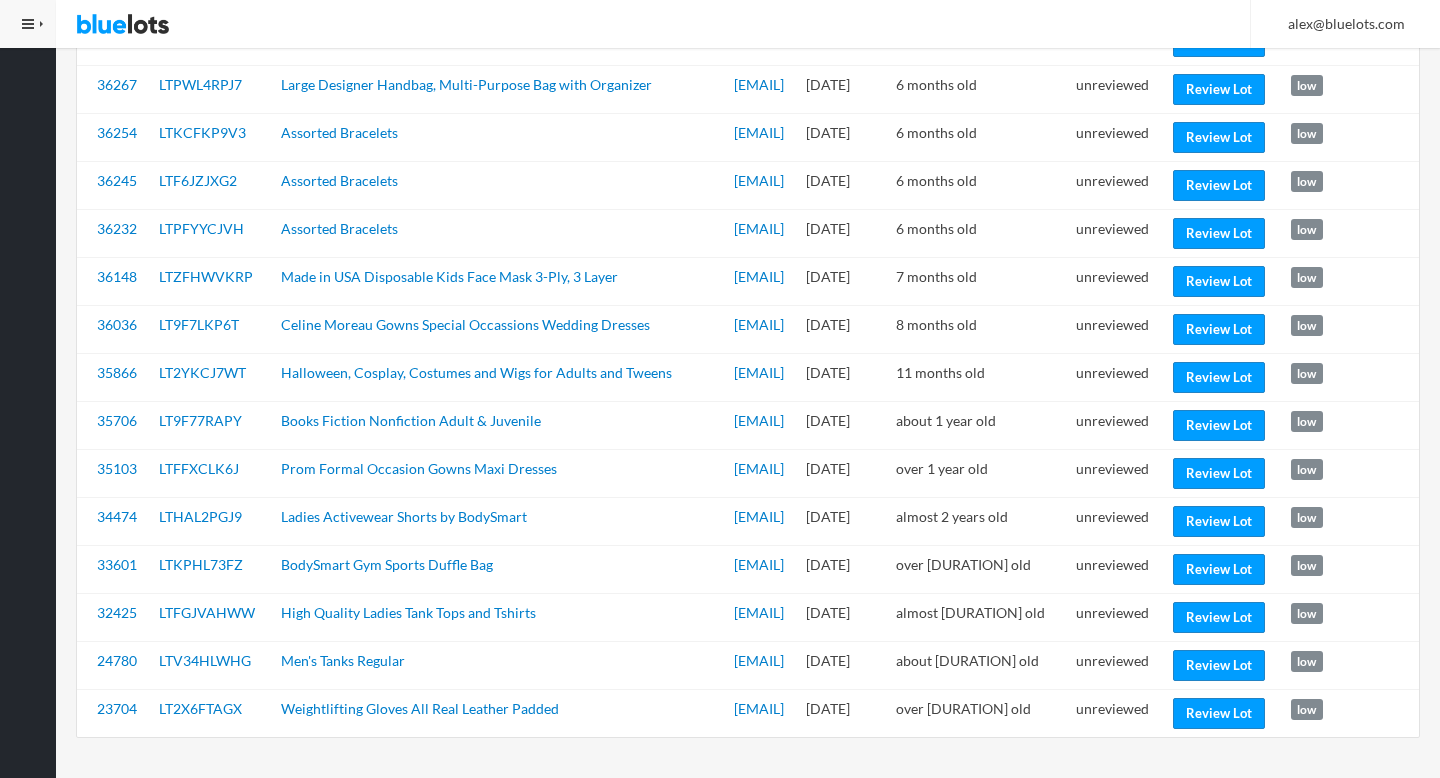 click on "unreviewed" at bounding box center (1116, 137) 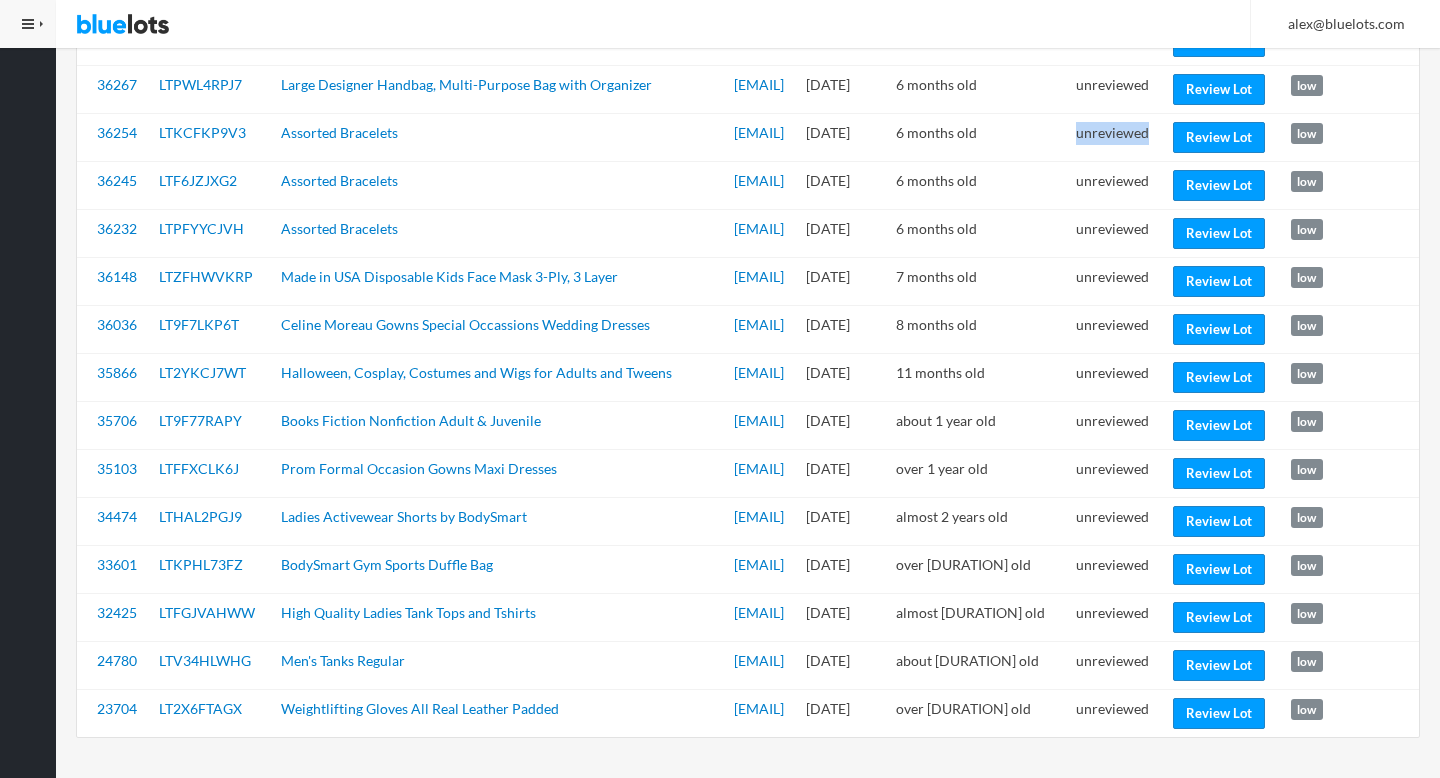 scroll, scrollTop: 617, scrollLeft: 0, axis: vertical 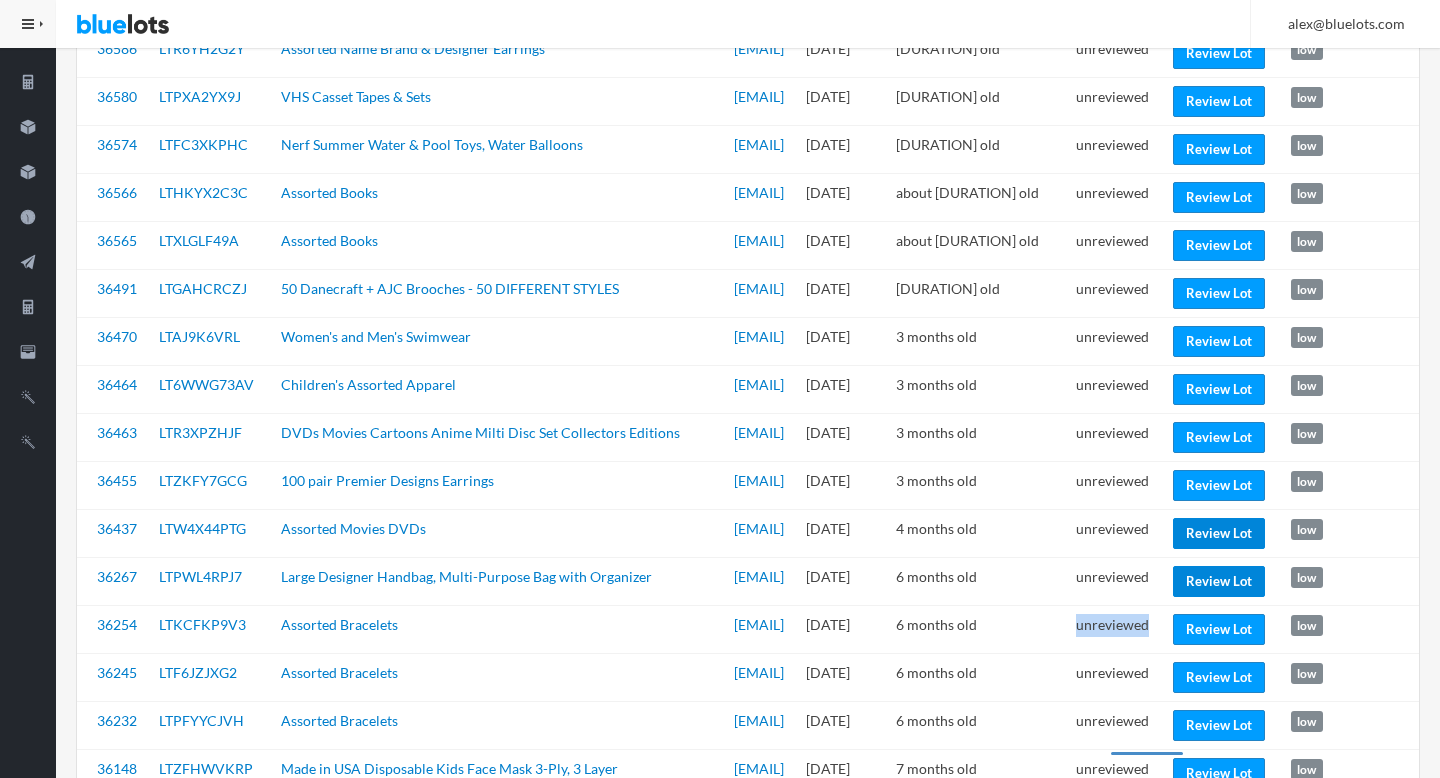click on "Review Lot" at bounding box center [1219, 581] 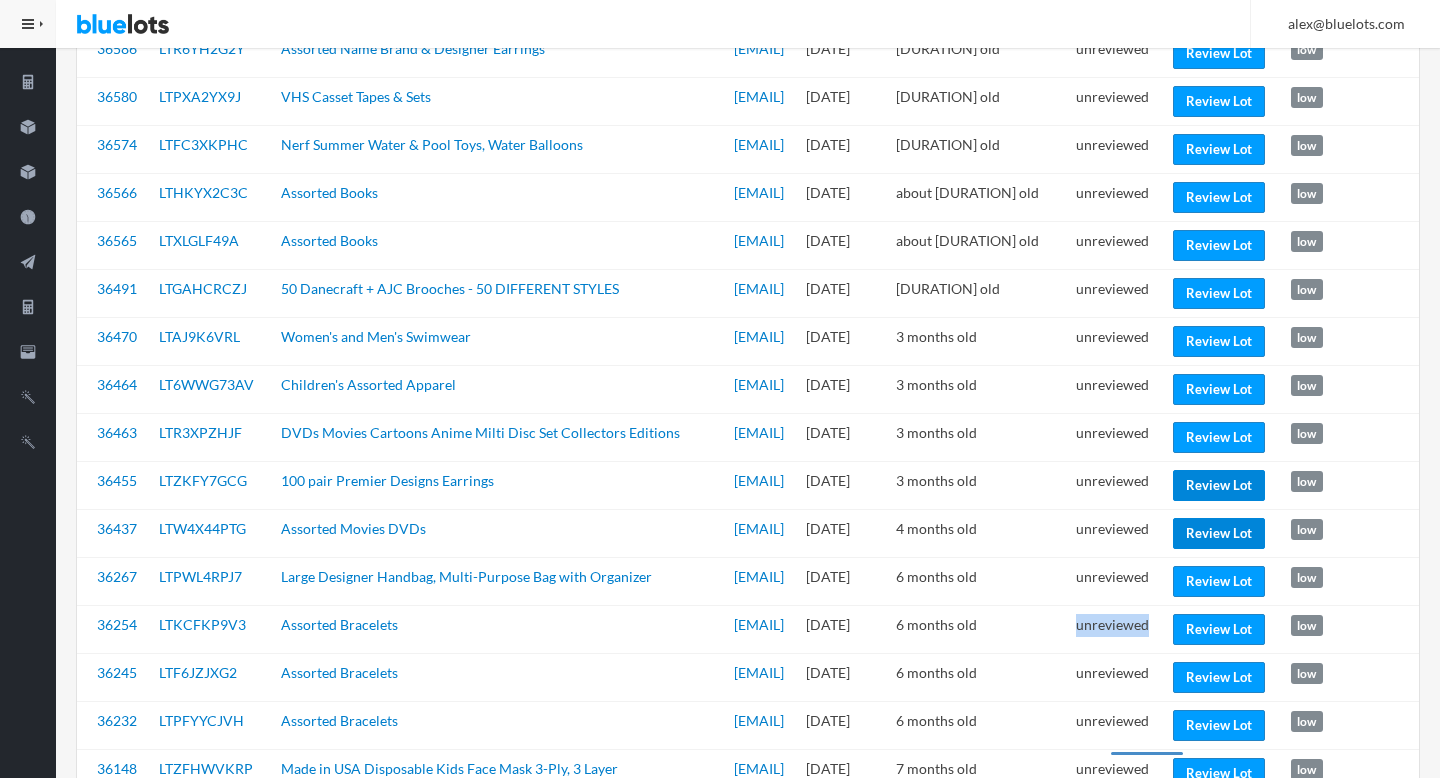 click on "Review Lot" at bounding box center [1219, 533] 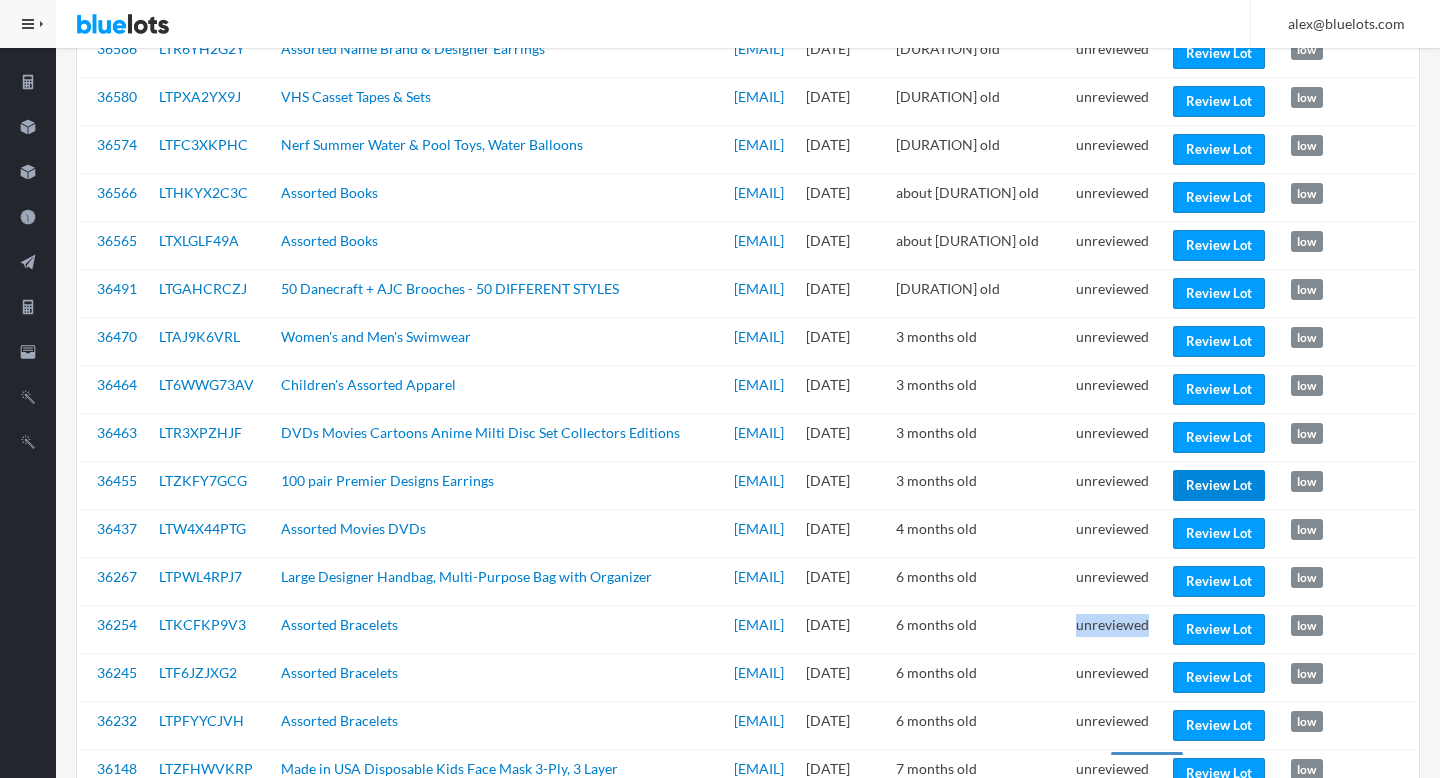 click on "Review Lot" at bounding box center [1219, 485] 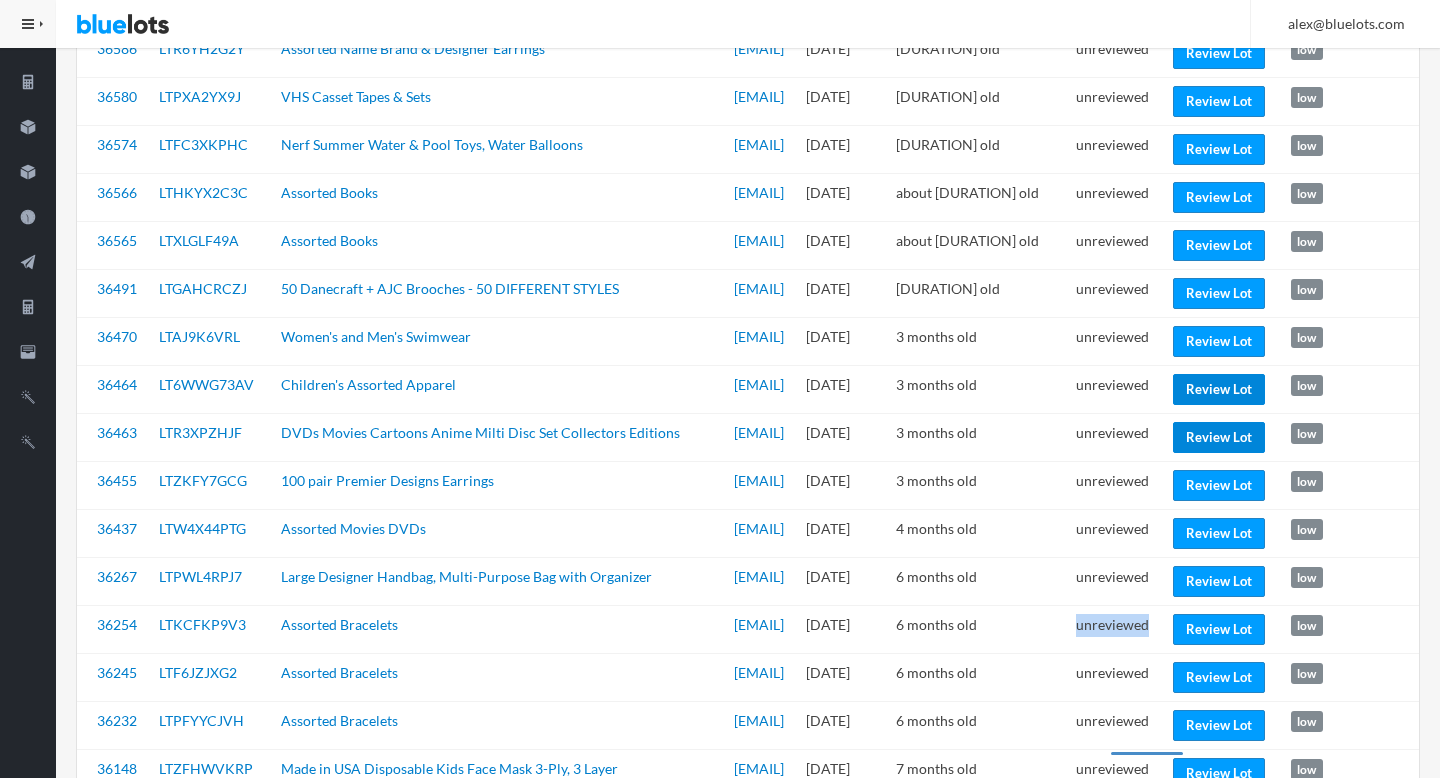click on "Review Lot" at bounding box center (1219, 437) 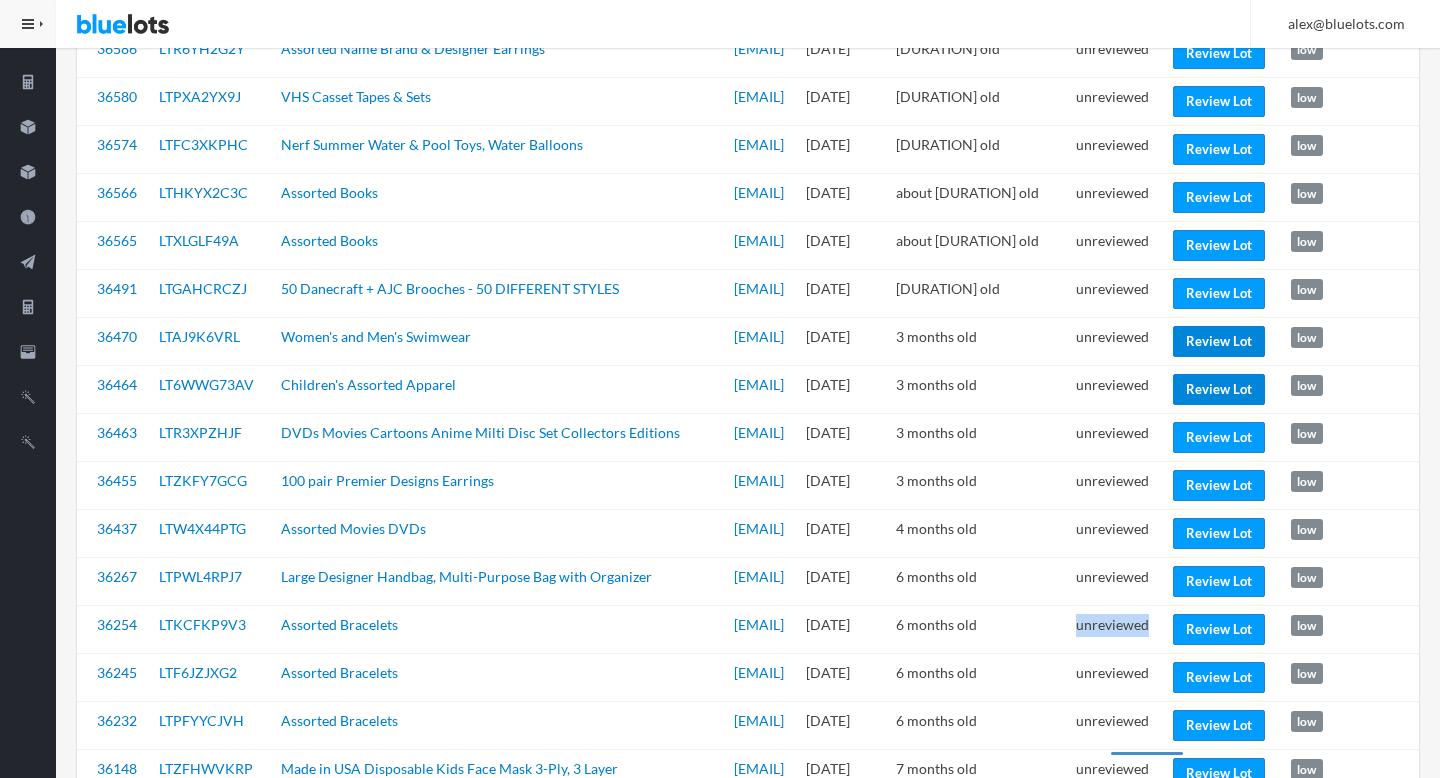 click on "Review Lot" at bounding box center [1219, 389] 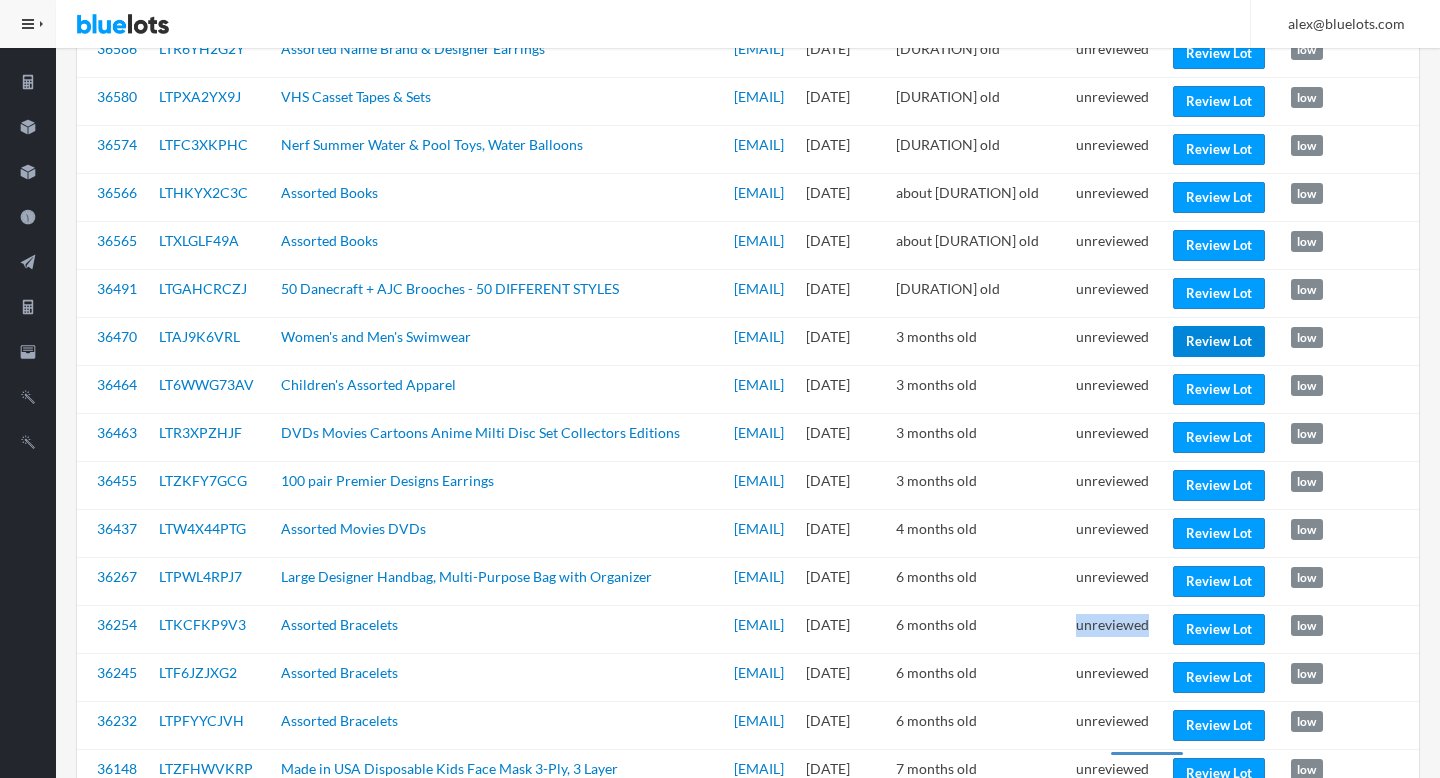 click on "Review Lot" at bounding box center [1219, 341] 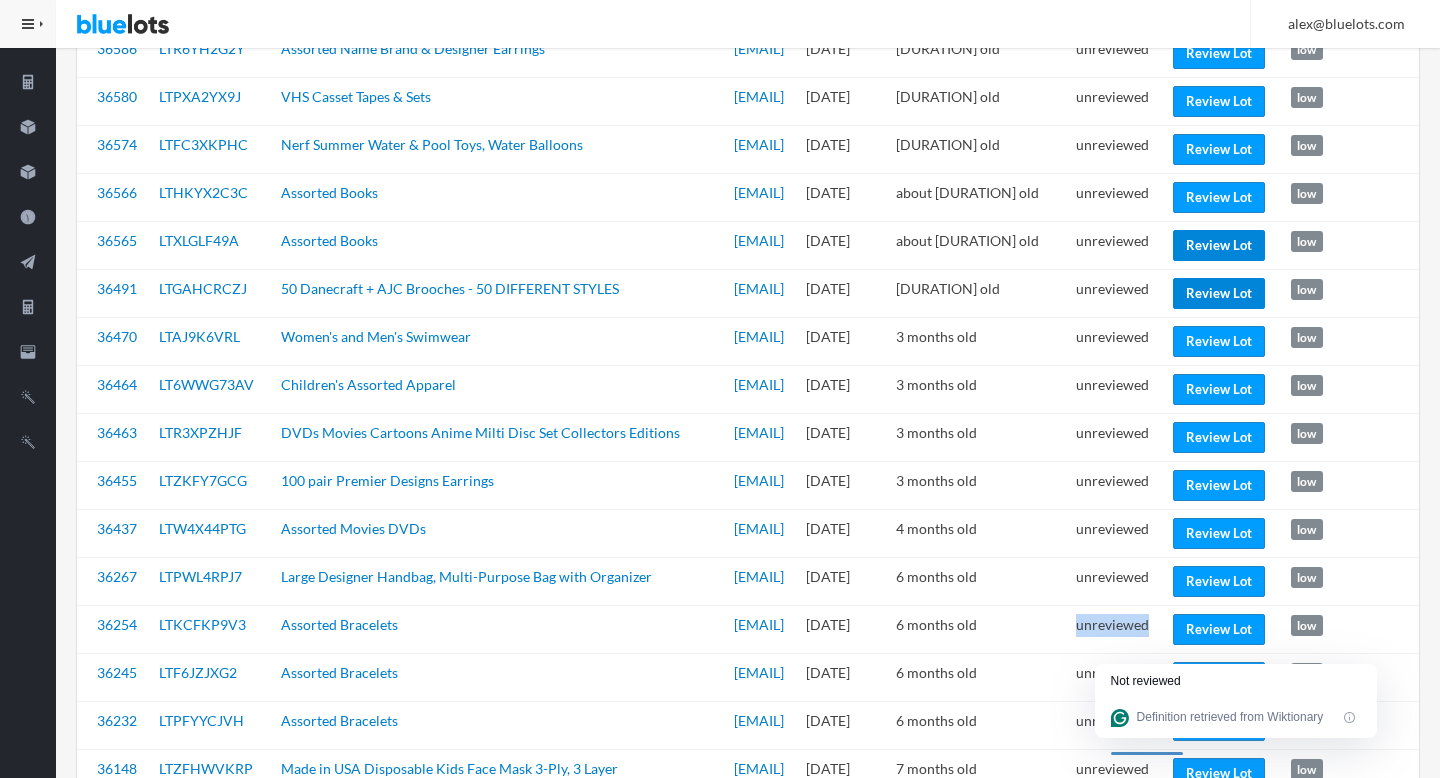 click on "Review Lot" at bounding box center [1219, 293] 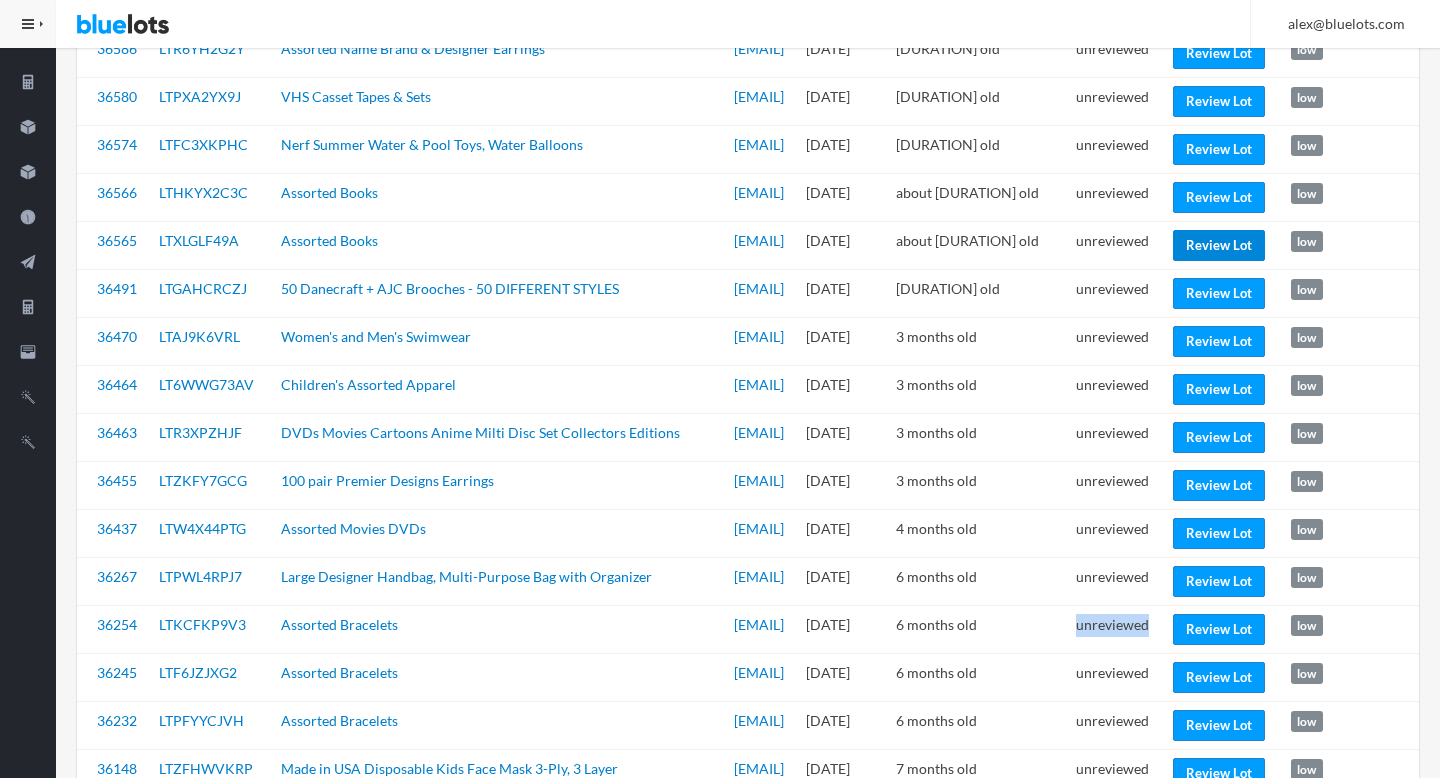 click on "Review Lot" at bounding box center (1219, 245) 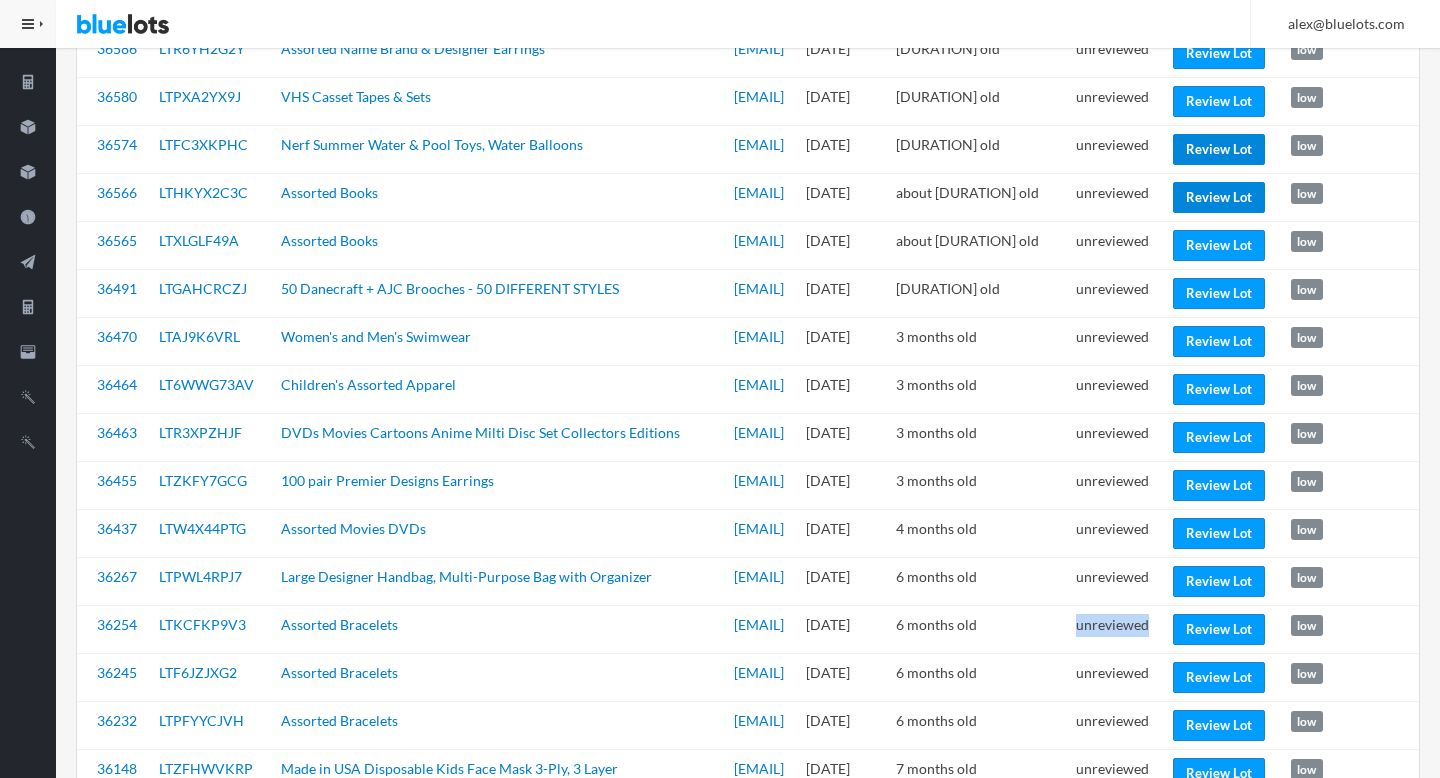 click on "Review Lot" at bounding box center [1219, 197] 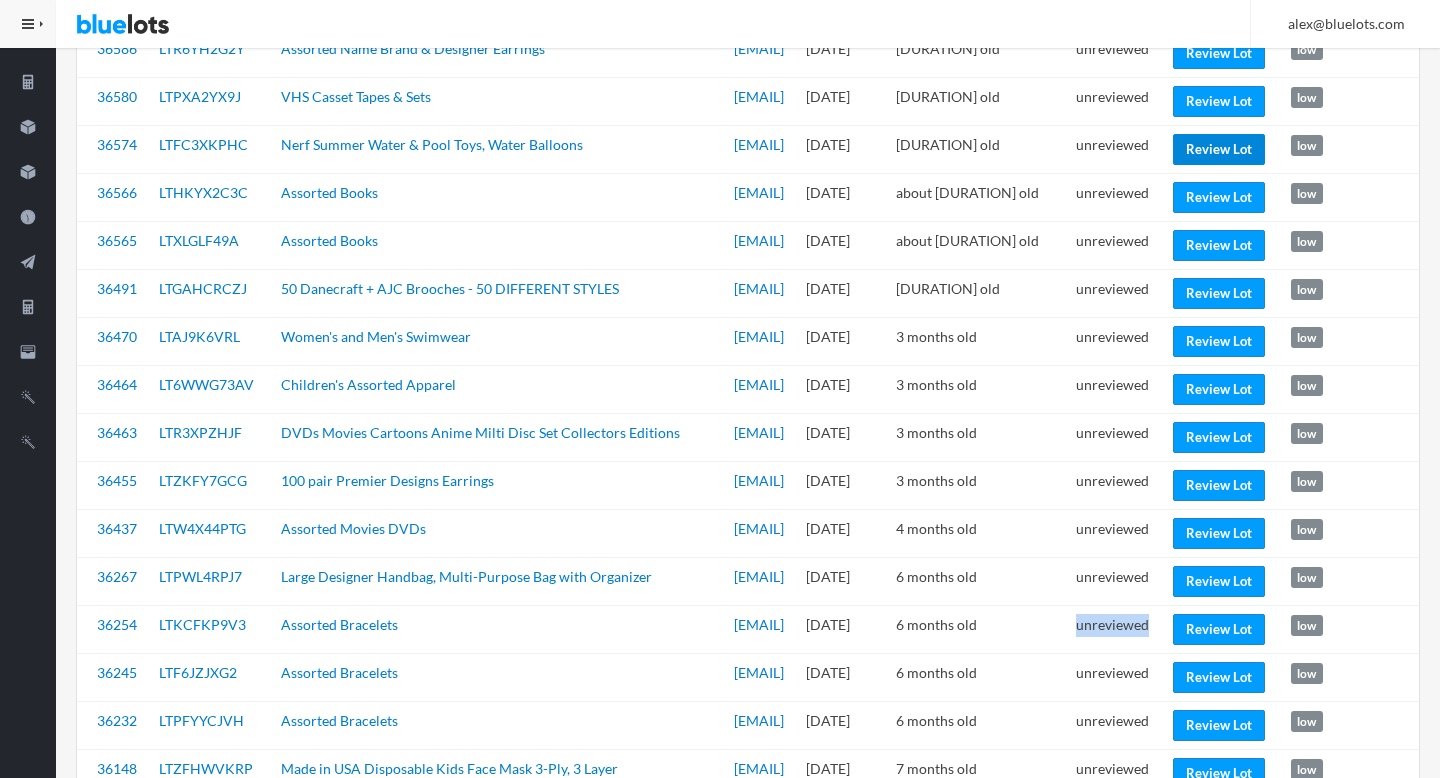 click on "Review Lot" at bounding box center (1219, 149) 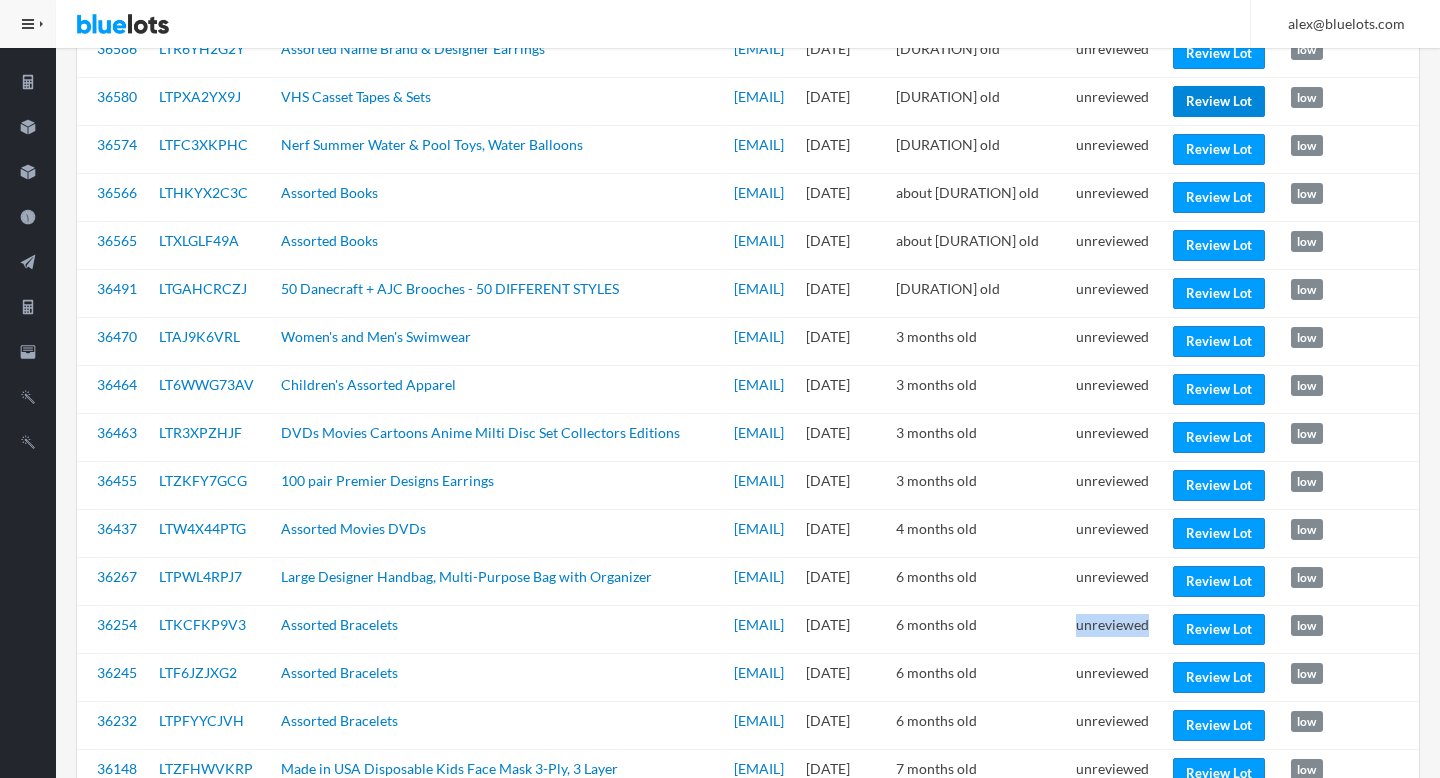 click on "Review Lot" at bounding box center [1219, 101] 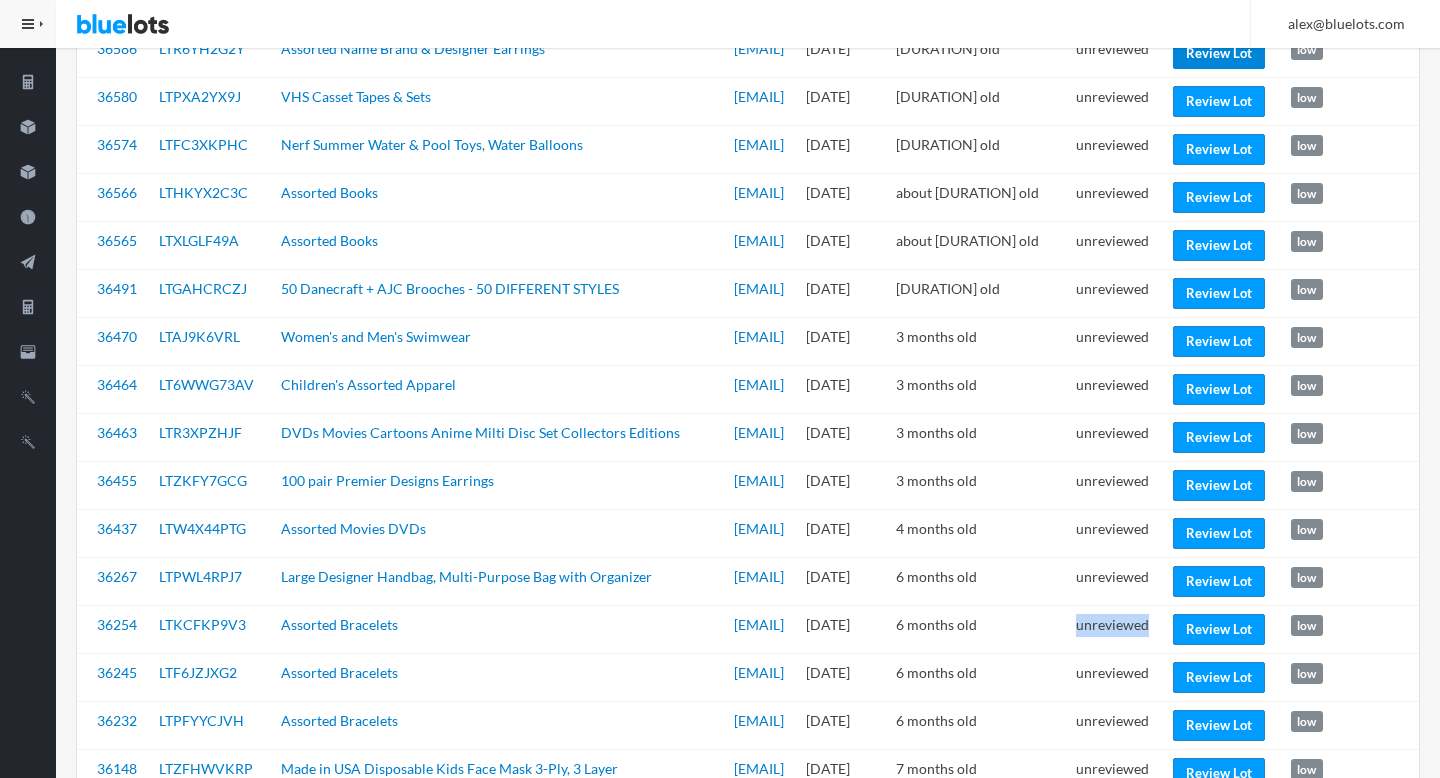 click on "Review Lot" at bounding box center (1219, 53) 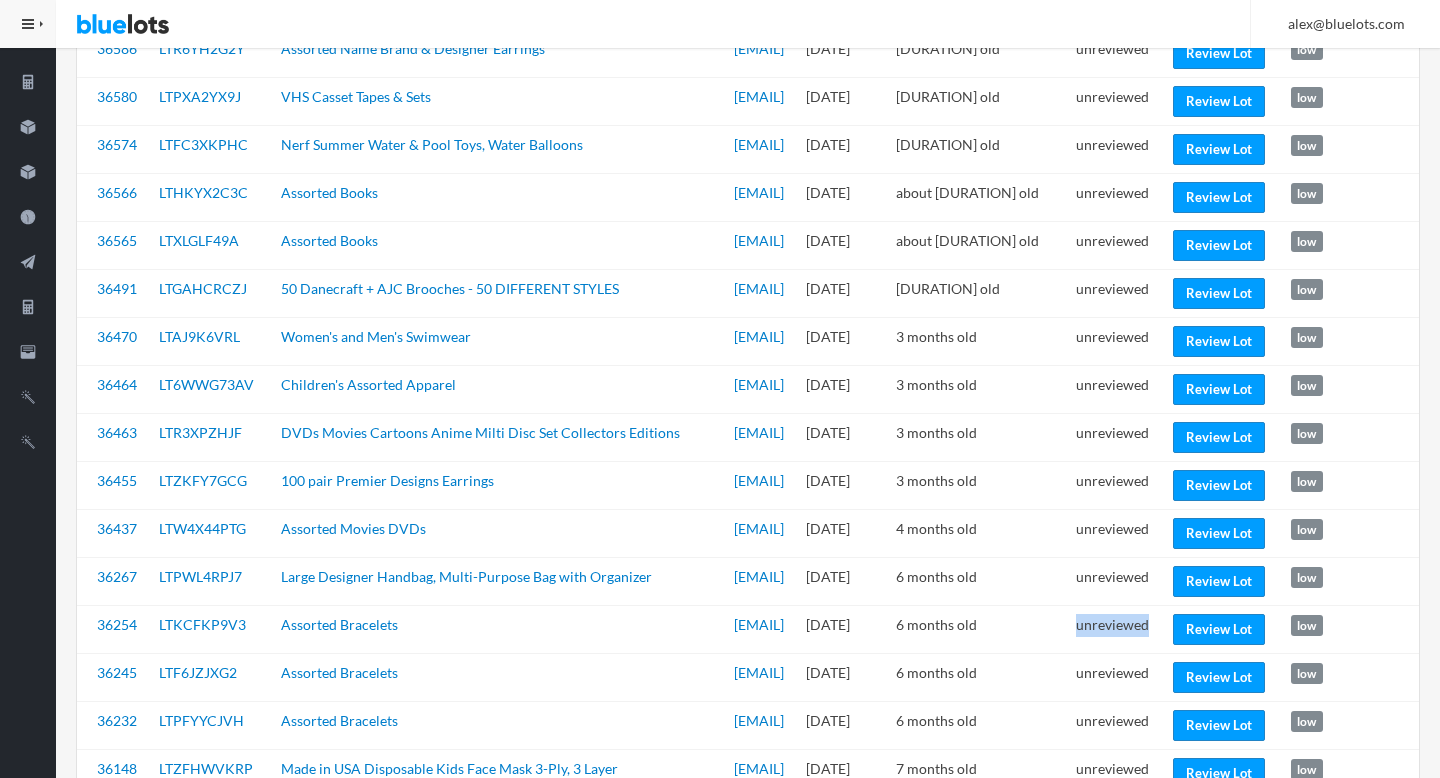 click on "Review Lot" at bounding box center [1219, 5] 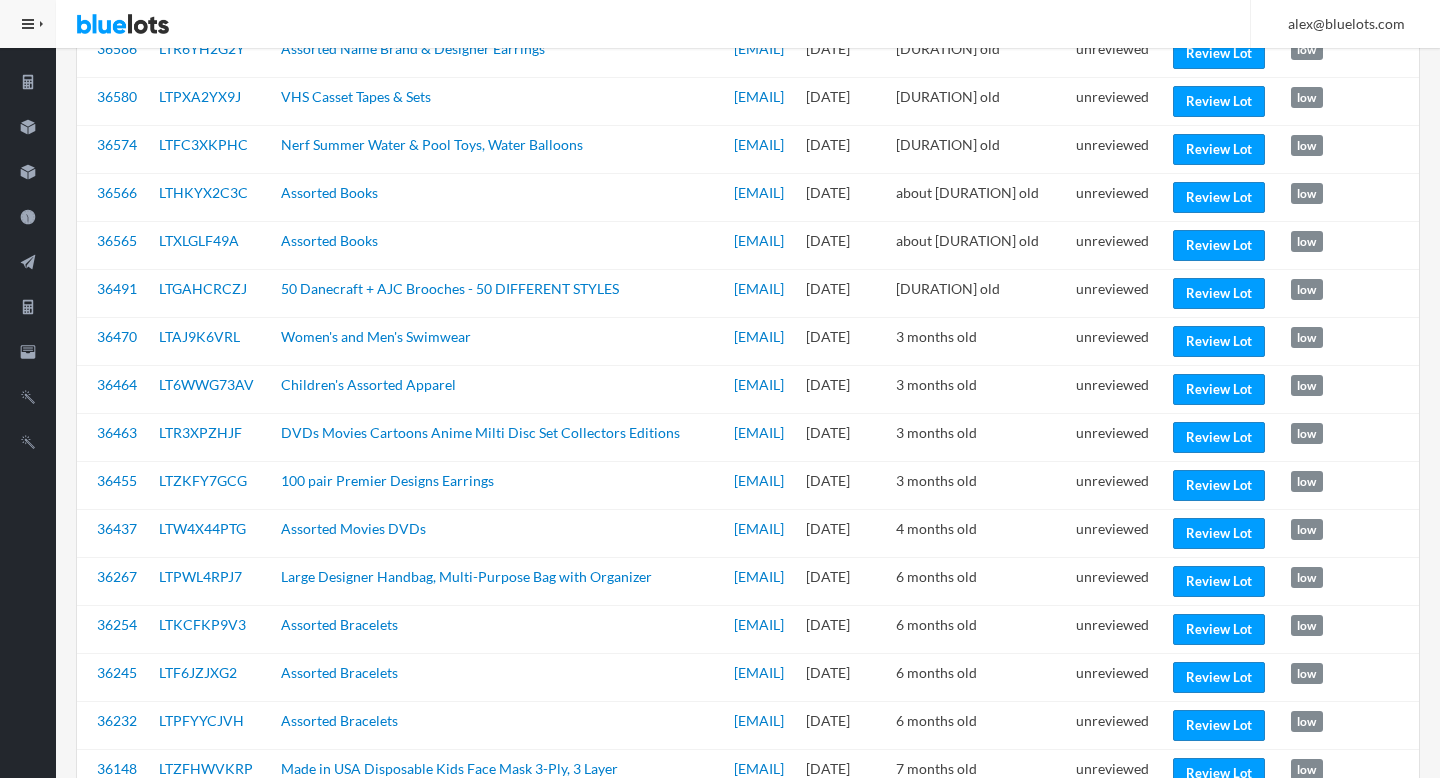 click on "unreviewed" at bounding box center [1116, 5] 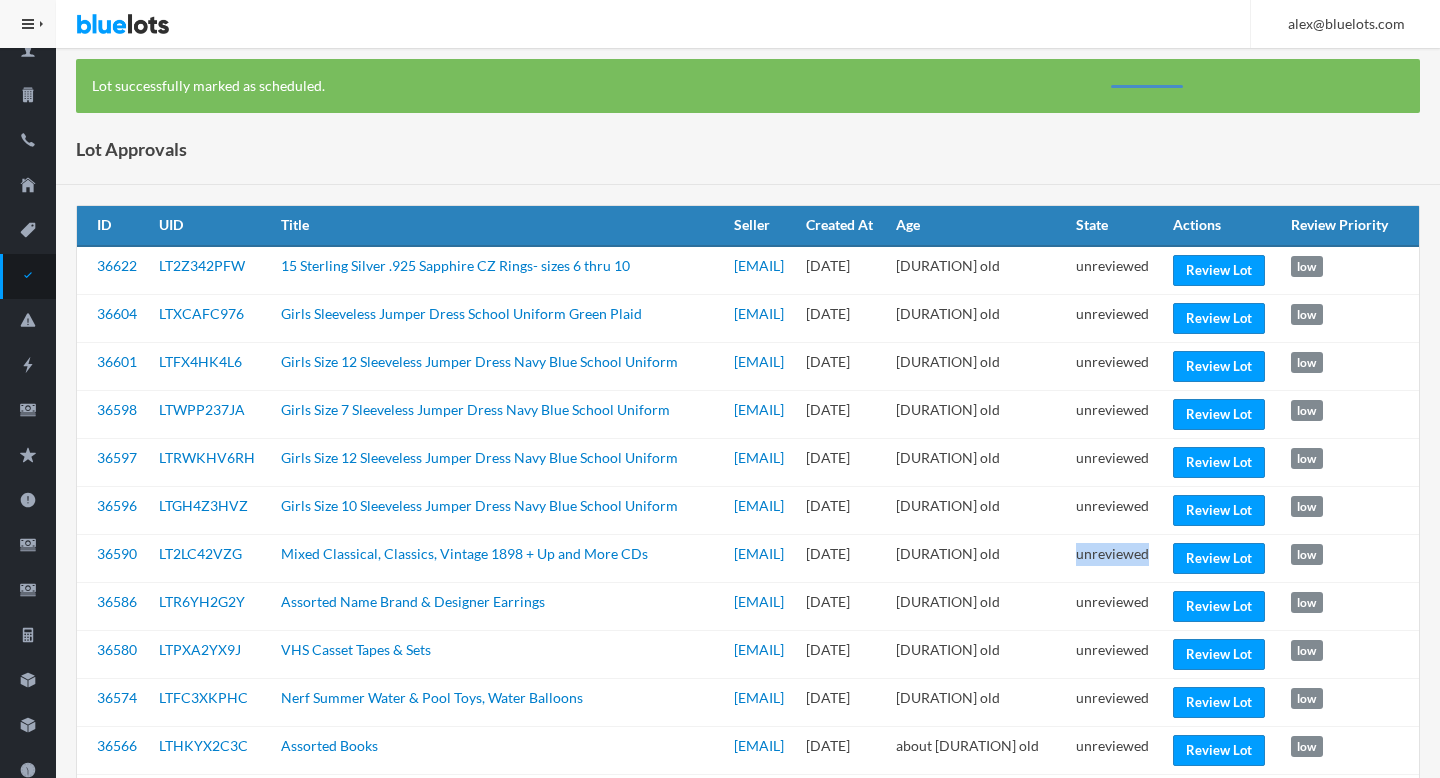 scroll, scrollTop: 0, scrollLeft: 0, axis: both 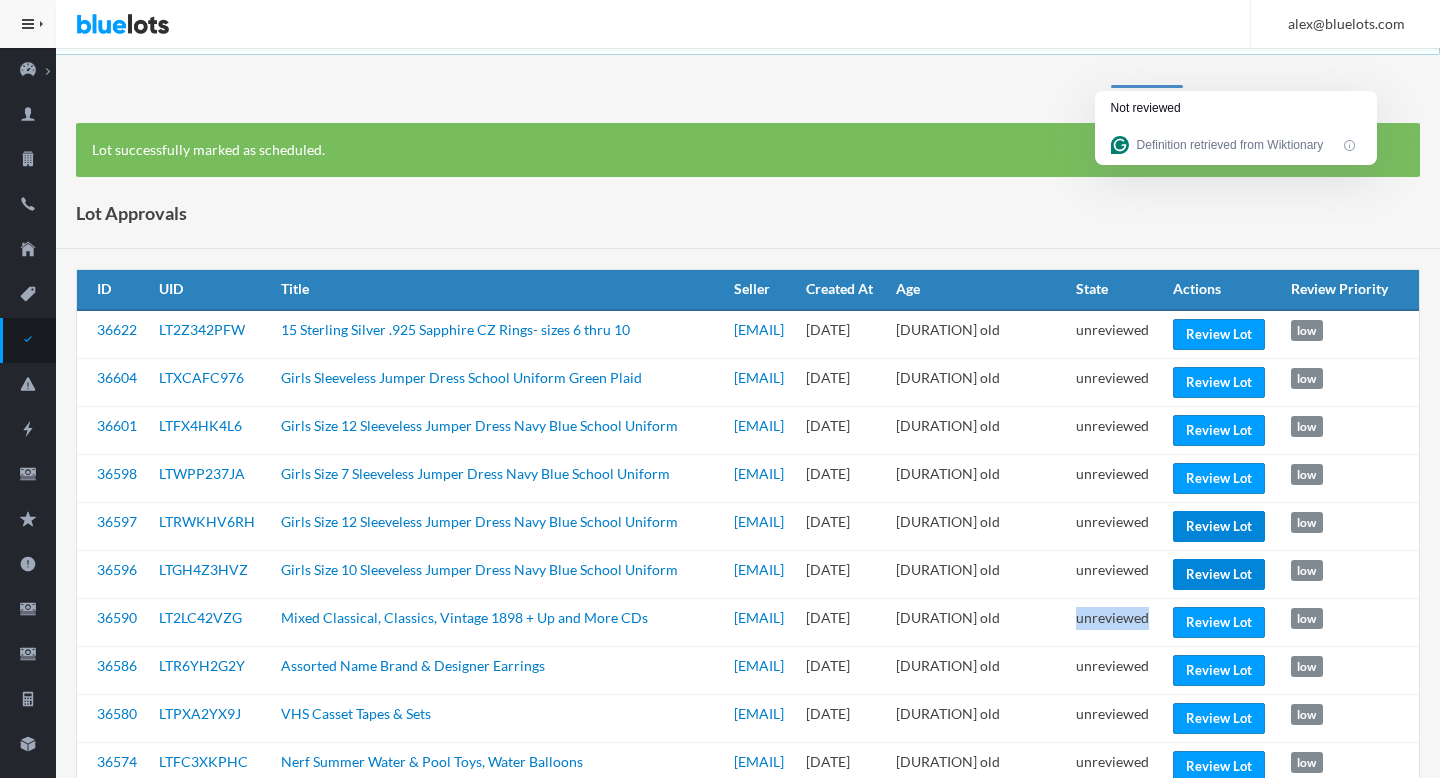 click on "Review Lot" at bounding box center [1219, 574] 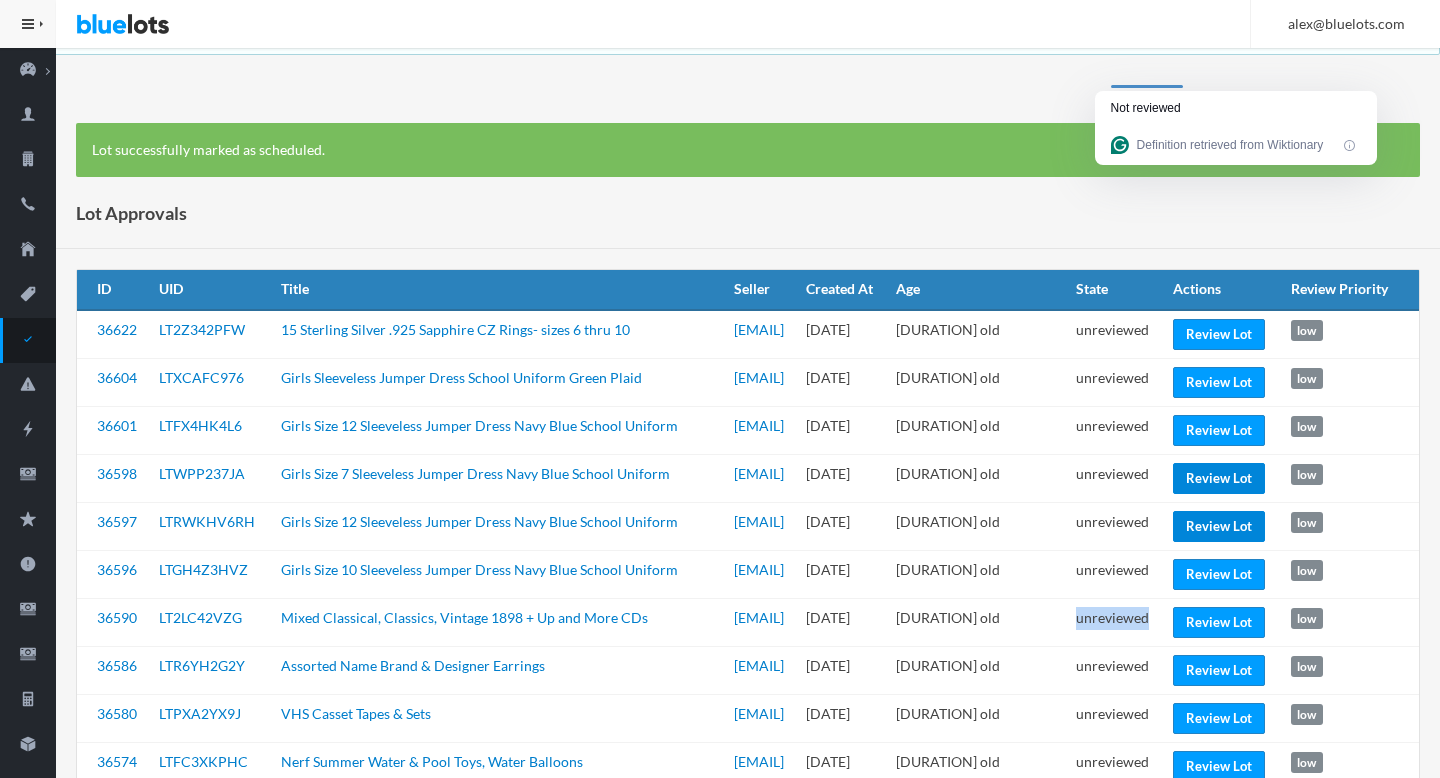 click on "Review Lot" at bounding box center (1219, 526) 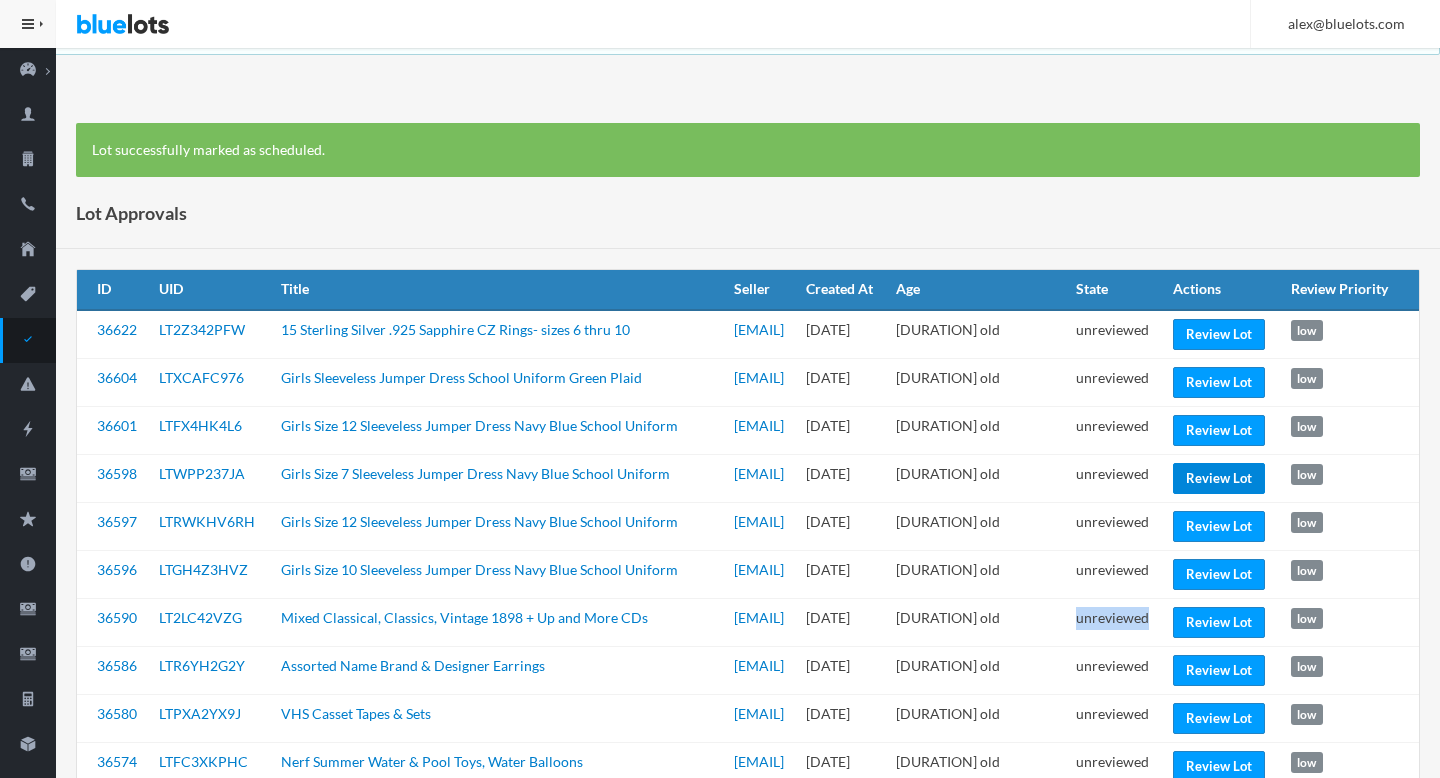 click on "Review Lot" at bounding box center [1219, 478] 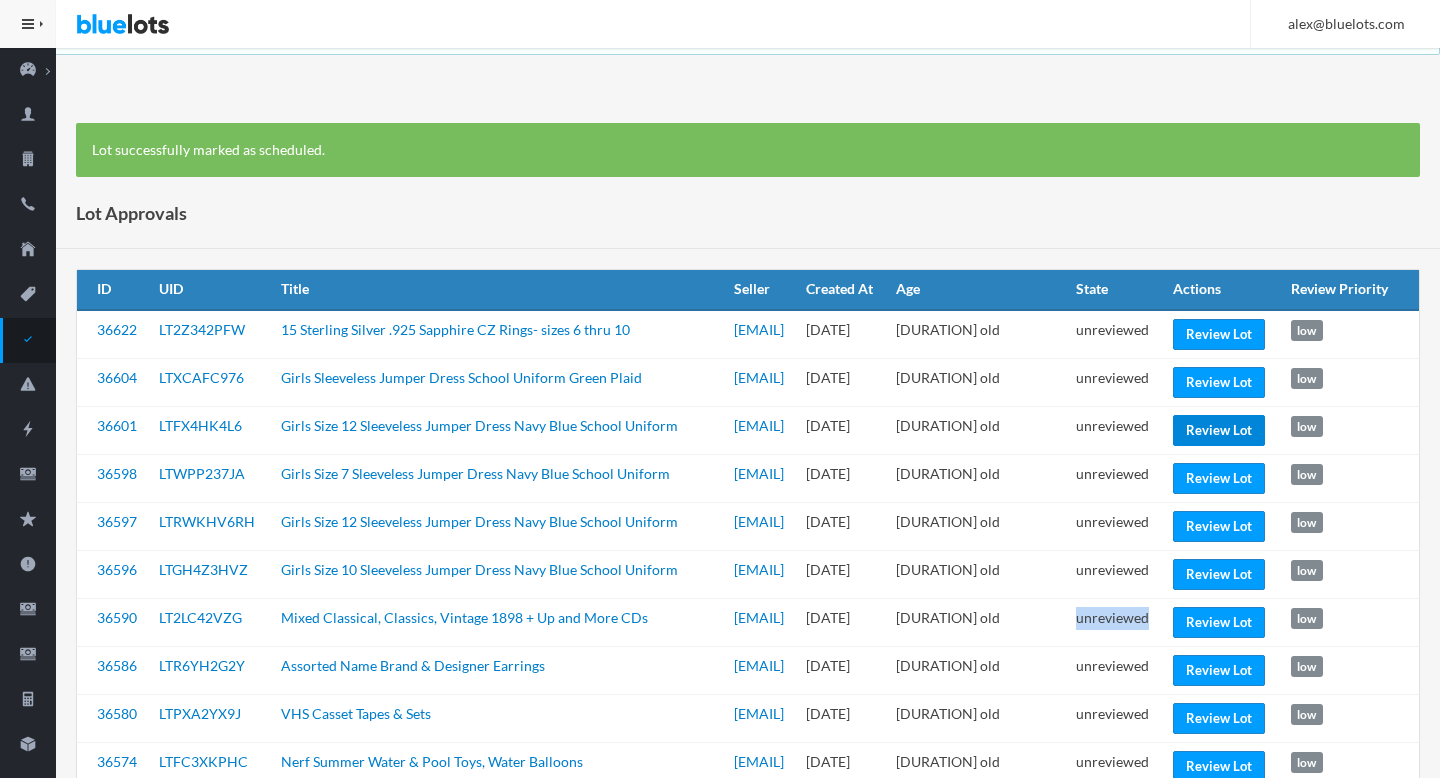 click on "Review Lot" at bounding box center (1219, 430) 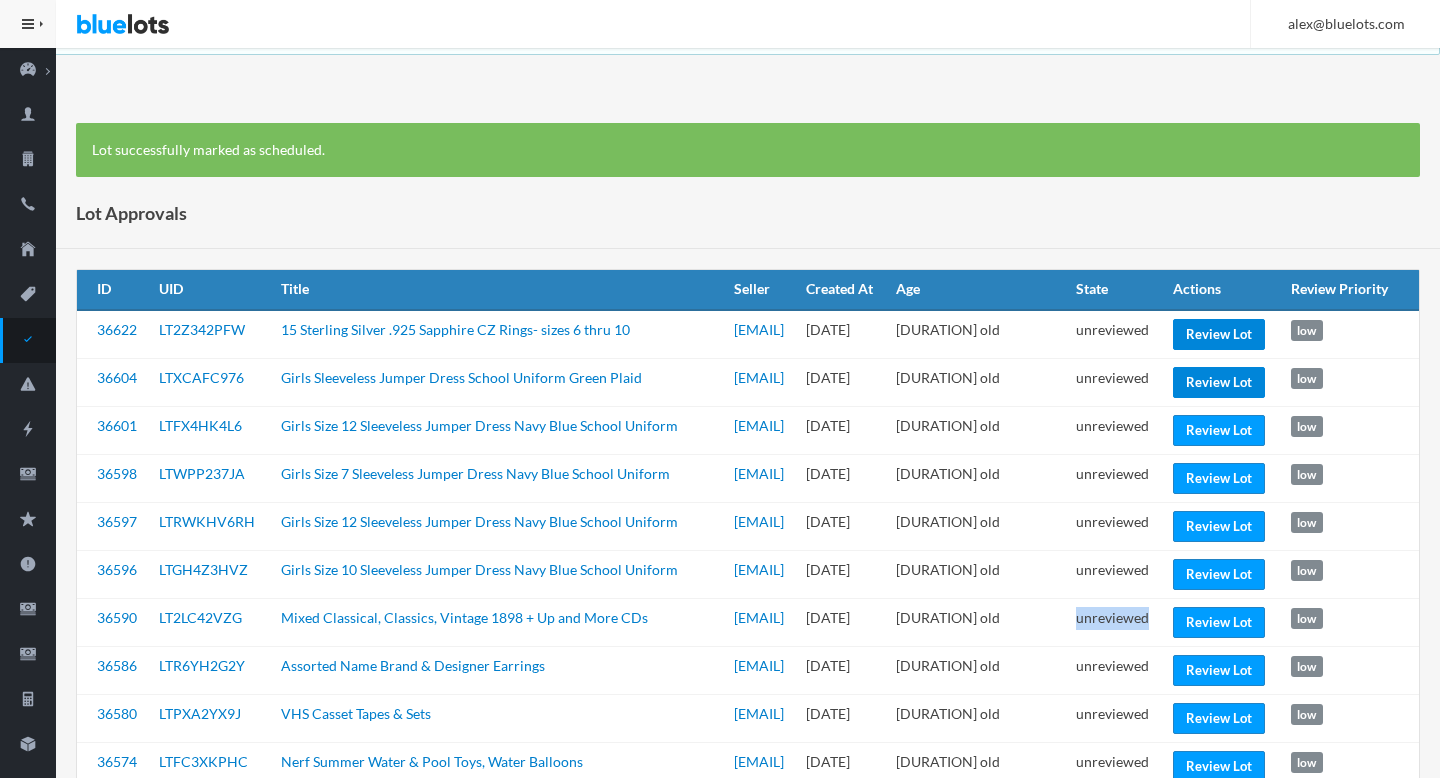 click on "Review Lot" at bounding box center [1219, 382] 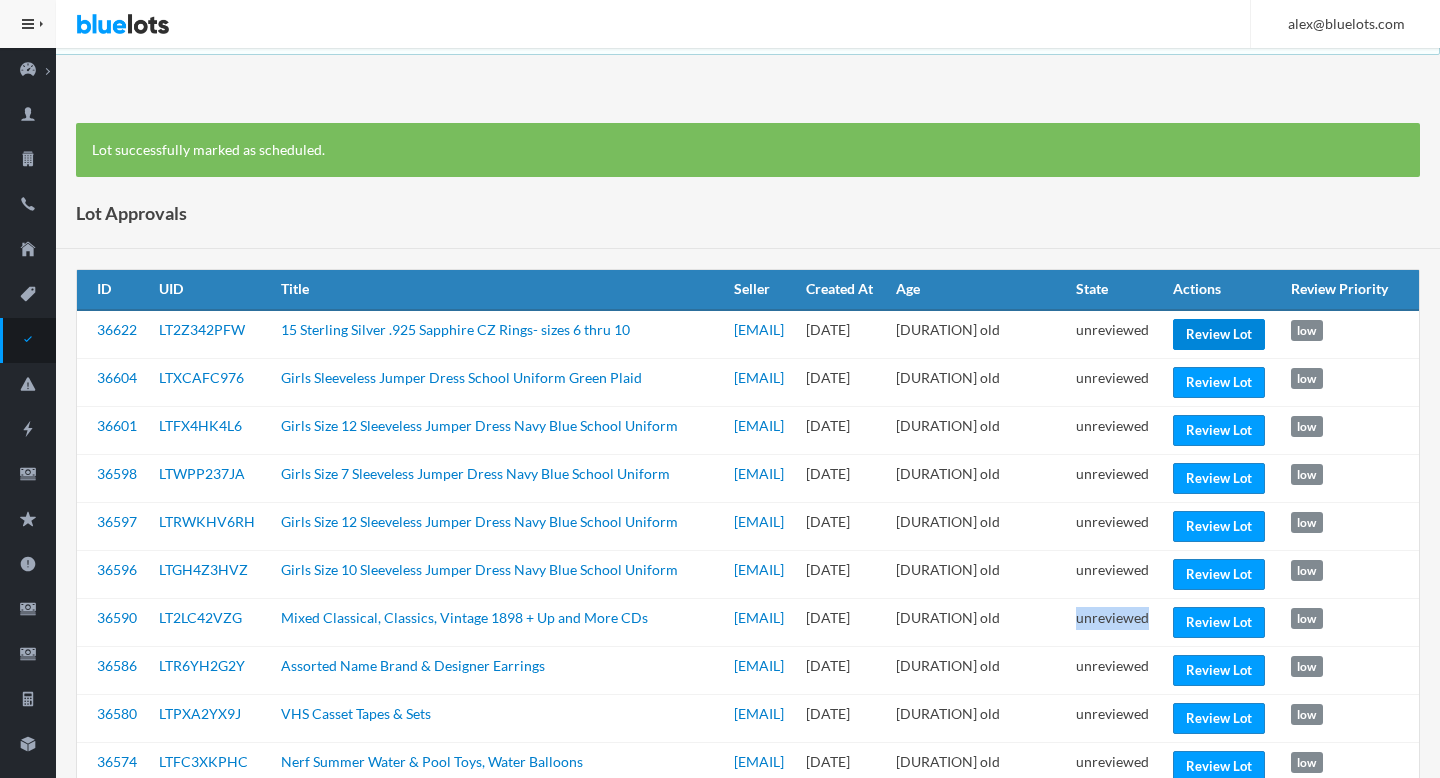 click on "Review Lot" at bounding box center (1219, 334) 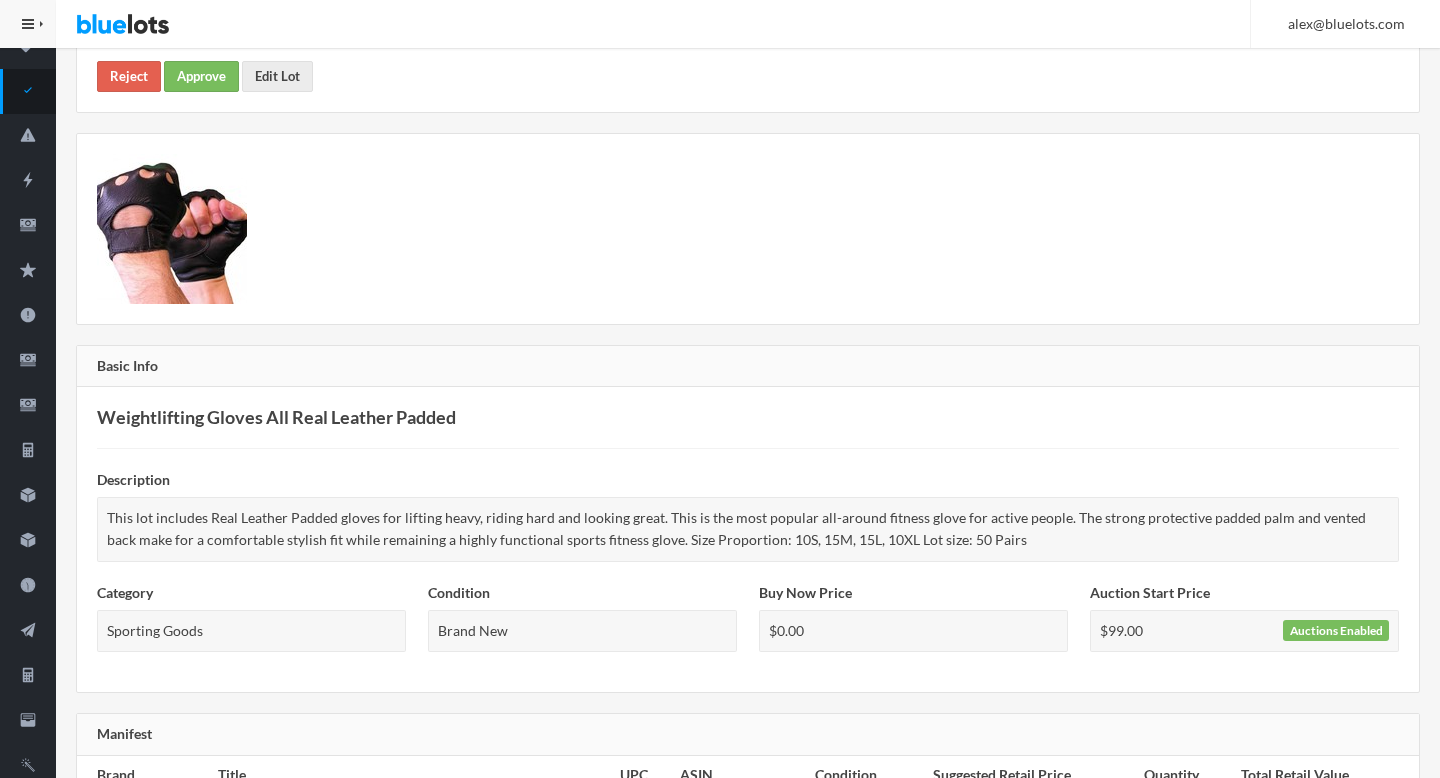 scroll, scrollTop: 0, scrollLeft: 0, axis: both 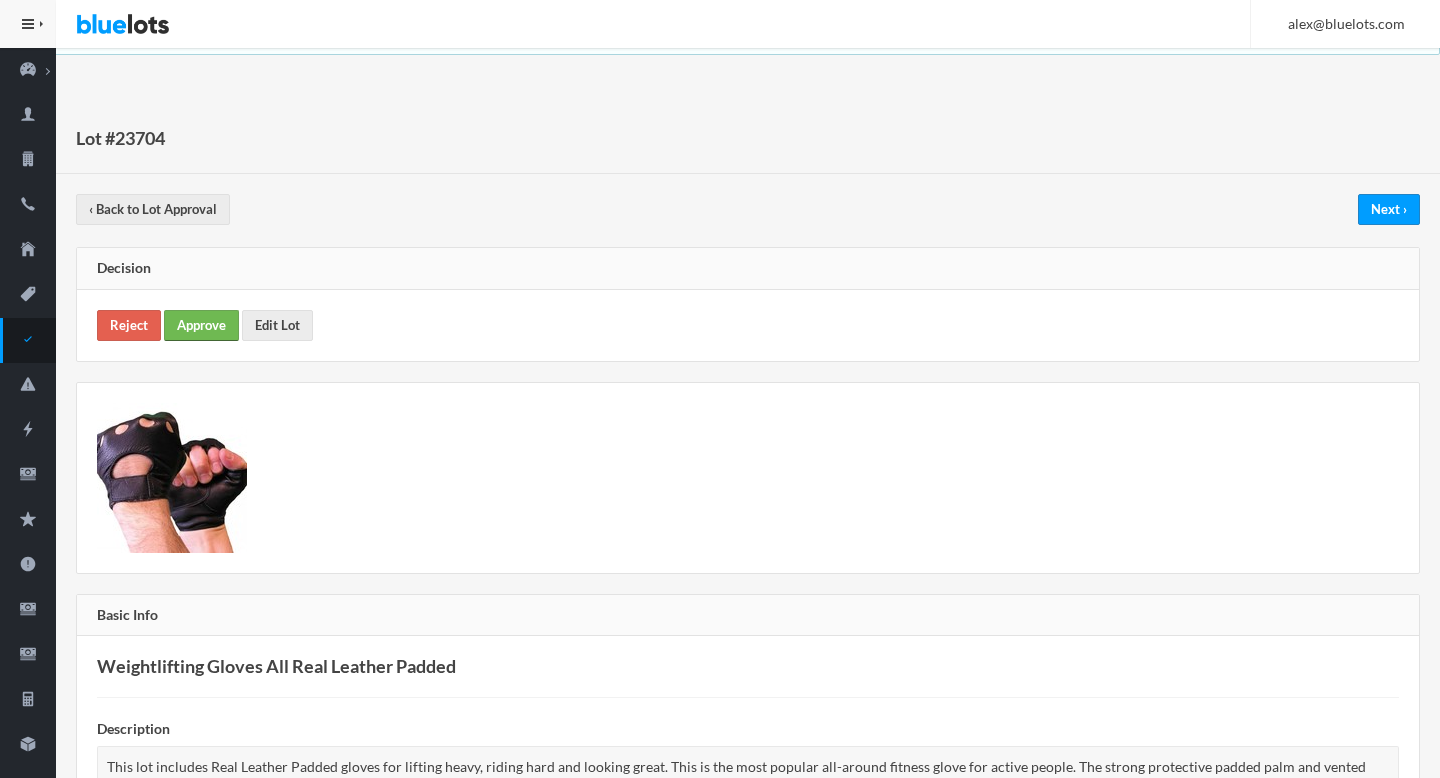 click on "Approve" at bounding box center [201, 325] 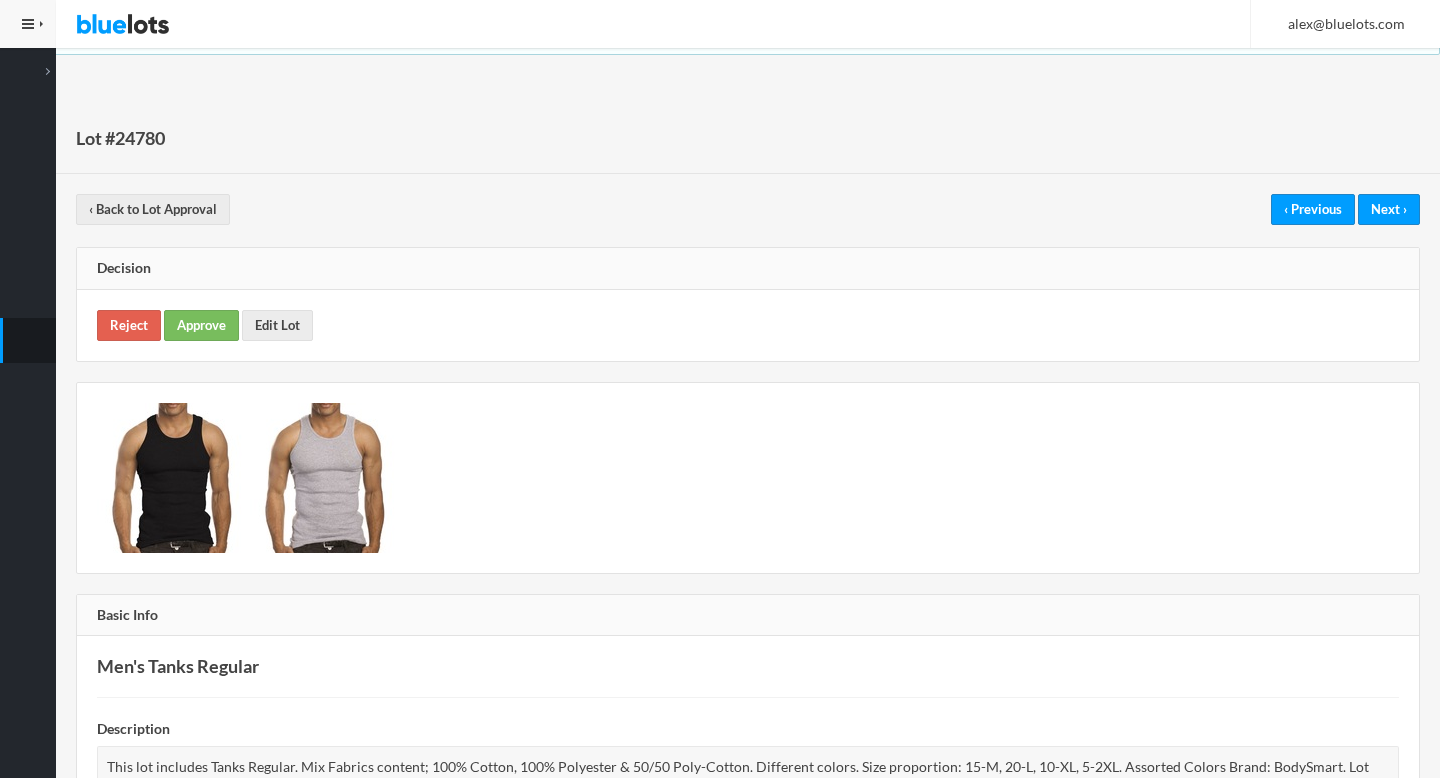 scroll, scrollTop: 0, scrollLeft: 0, axis: both 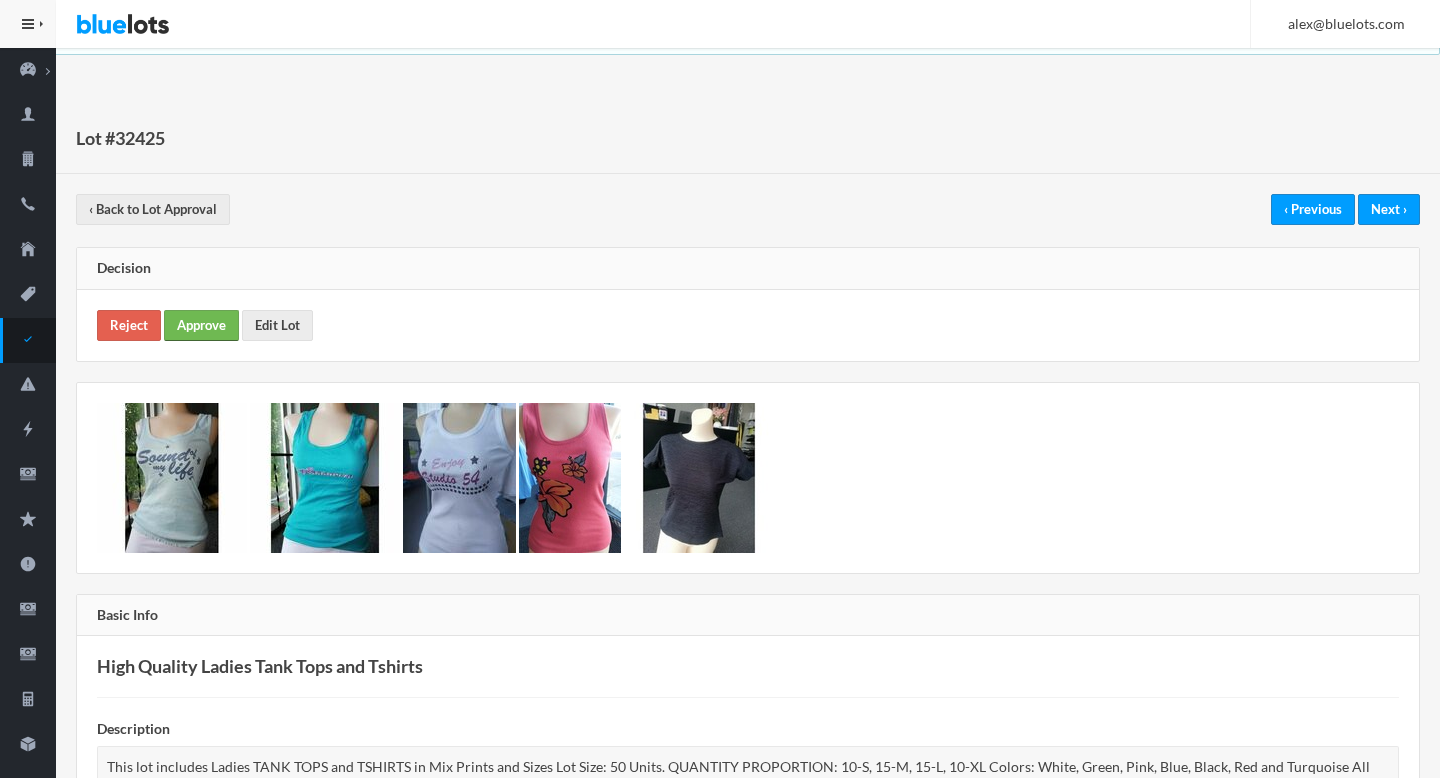 click on "Approve" at bounding box center [201, 325] 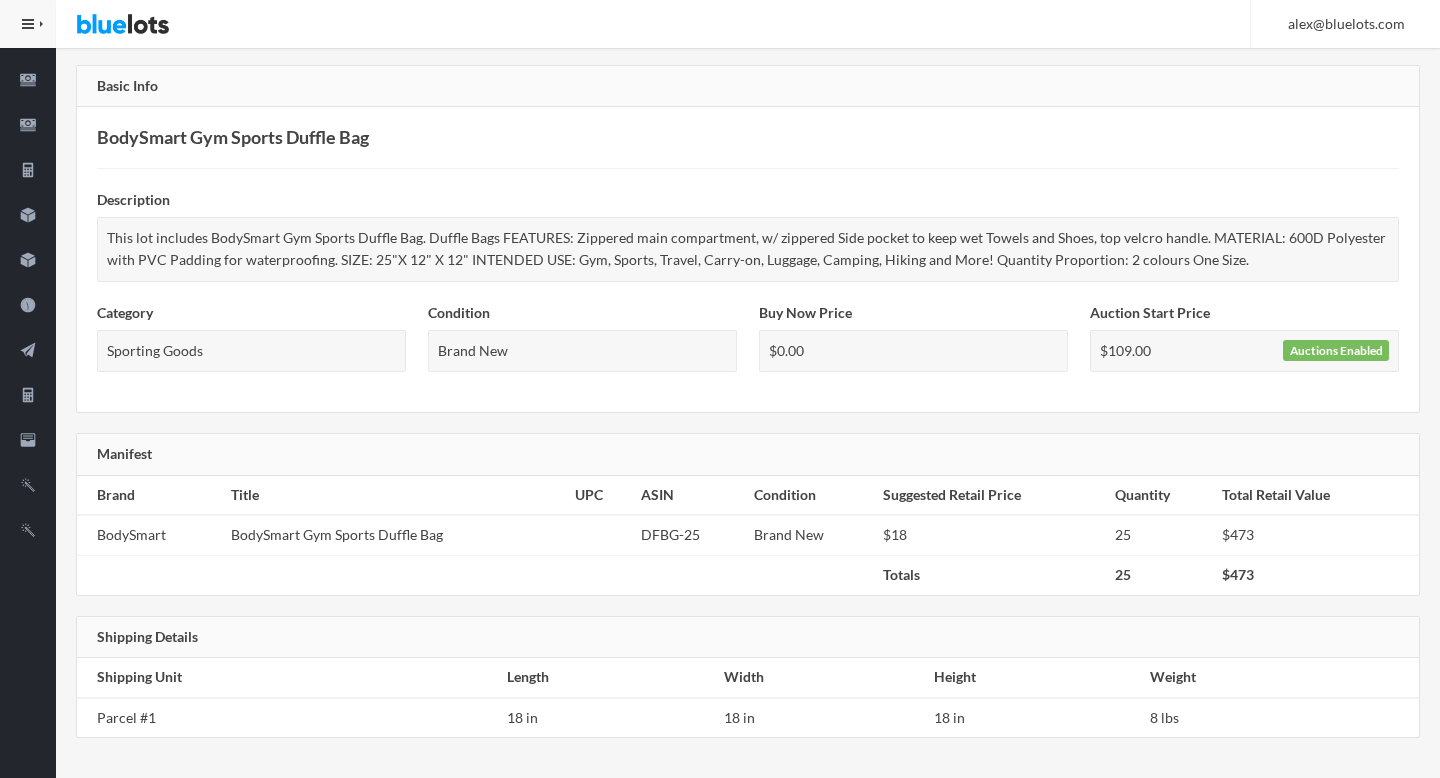 scroll, scrollTop: 0, scrollLeft: 0, axis: both 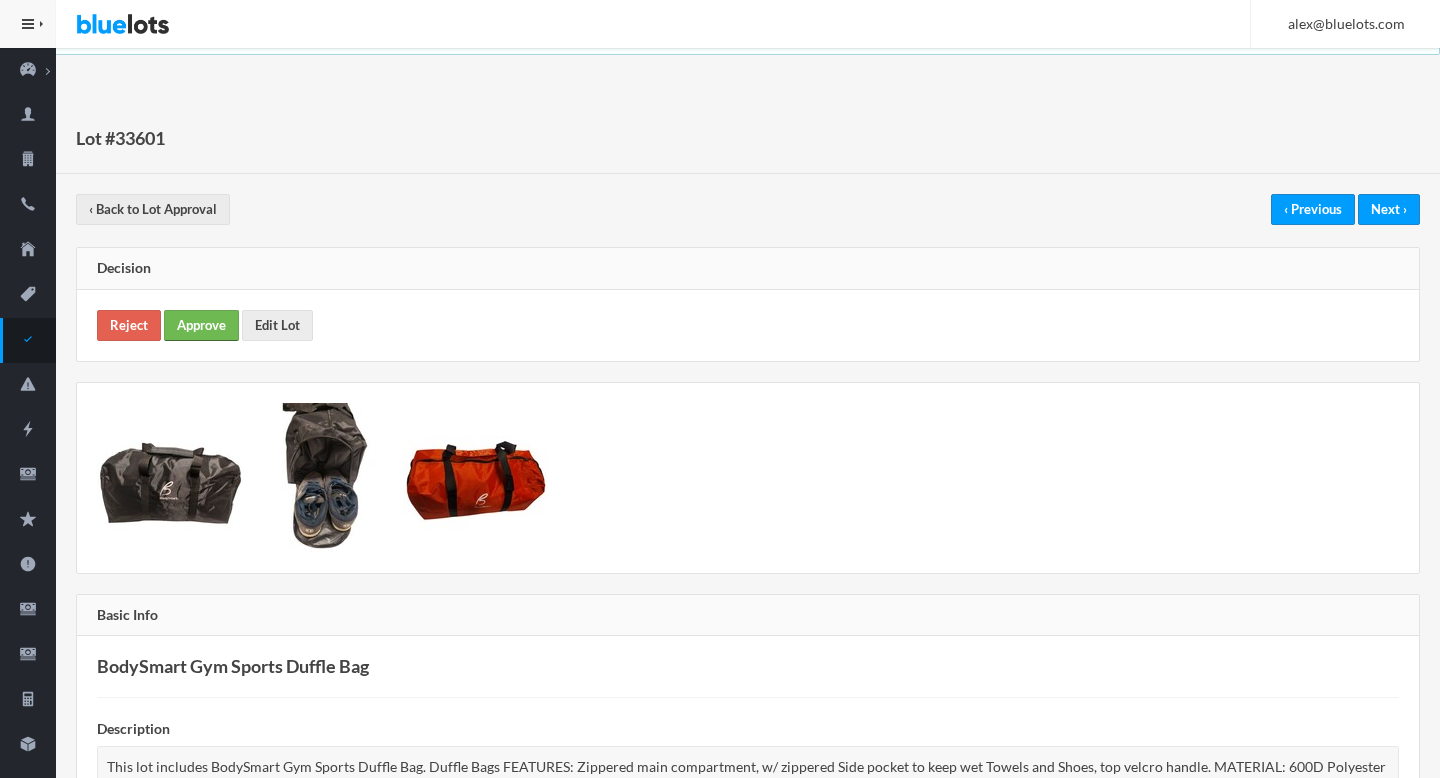 click on "Approve" at bounding box center [201, 325] 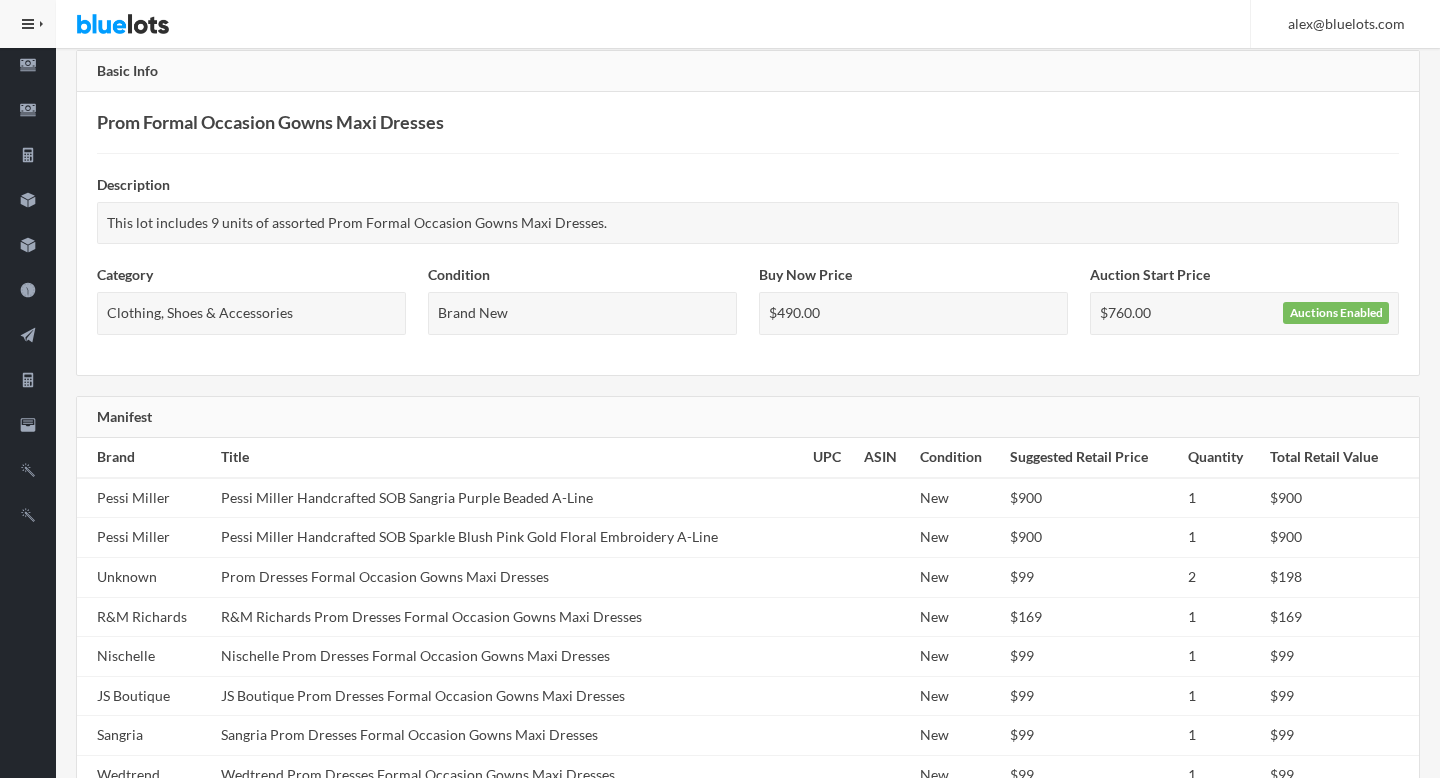 scroll, scrollTop: 0, scrollLeft: 0, axis: both 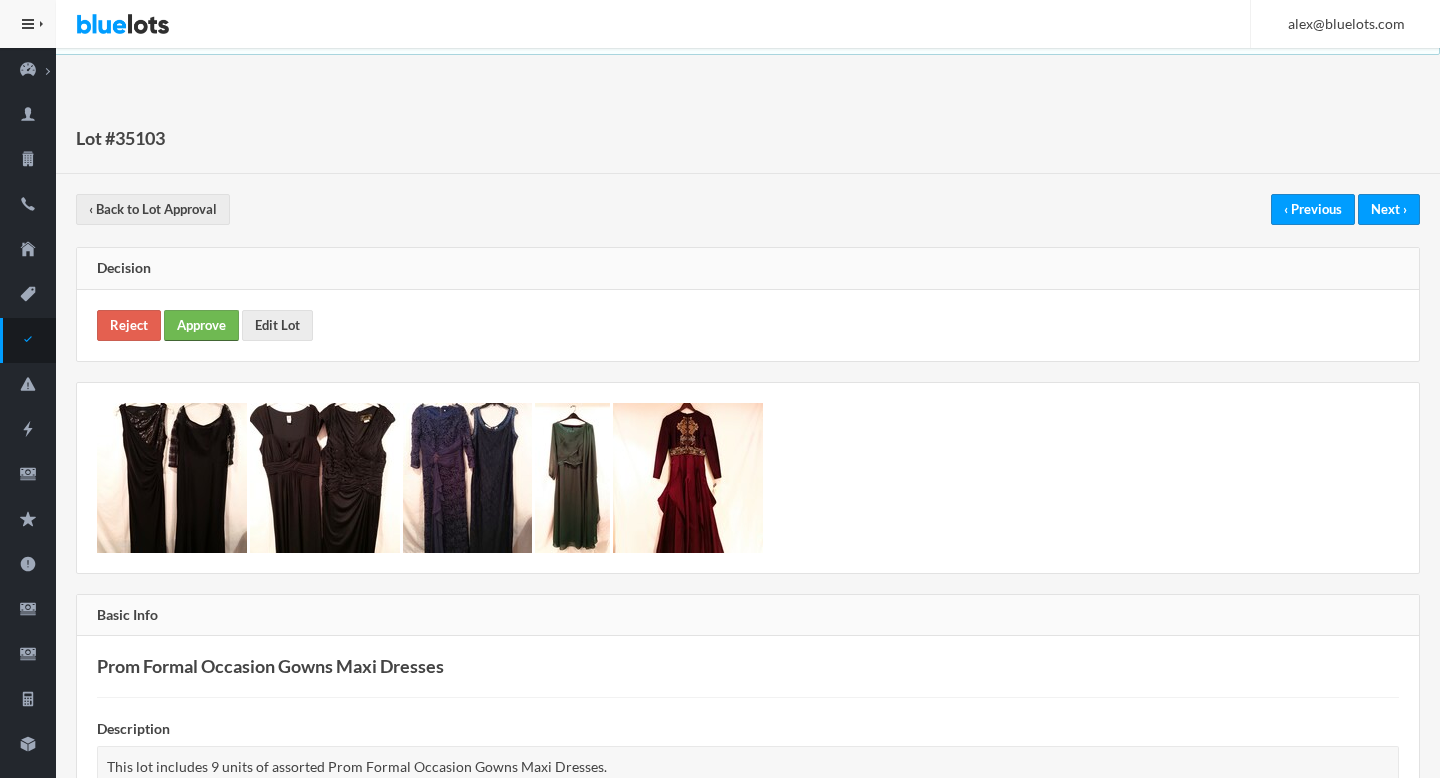 click on "Approve" at bounding box center [201, 325] 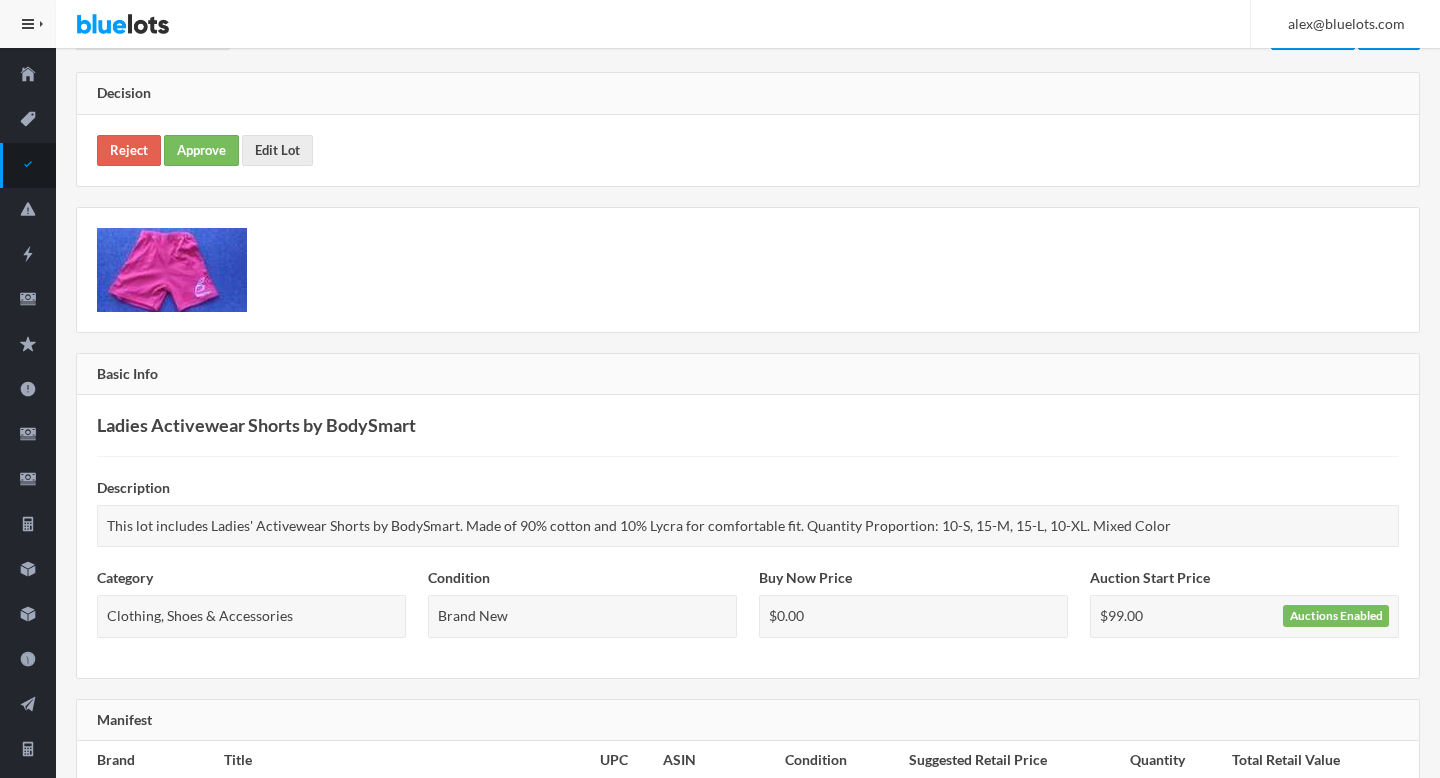 scroll, scrollTop: 0, scrollLeft: 0, axis: both 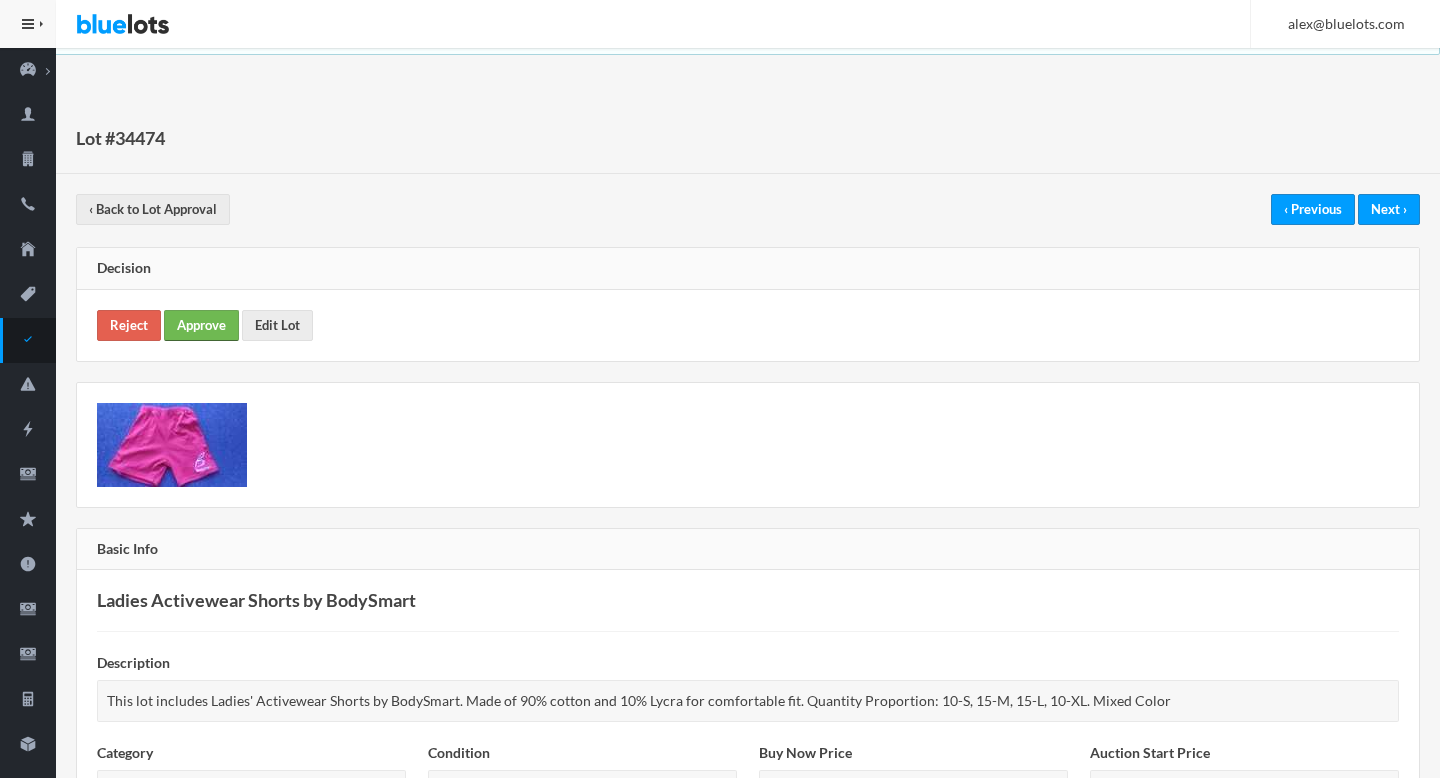 click on "Approve" at bounding box center [201, 325] 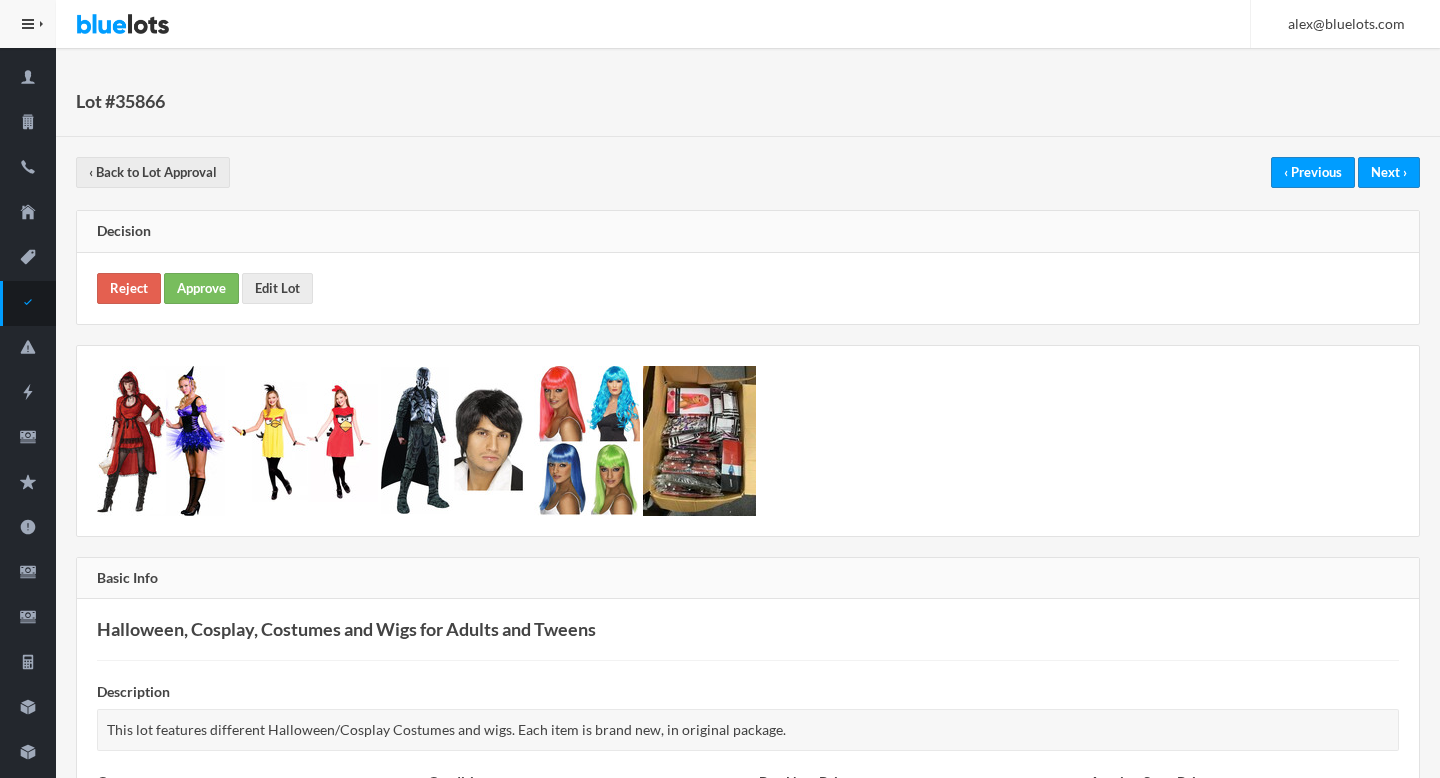 scroll, scrollTop: 6, scrollLeft: 0, axis: vertical 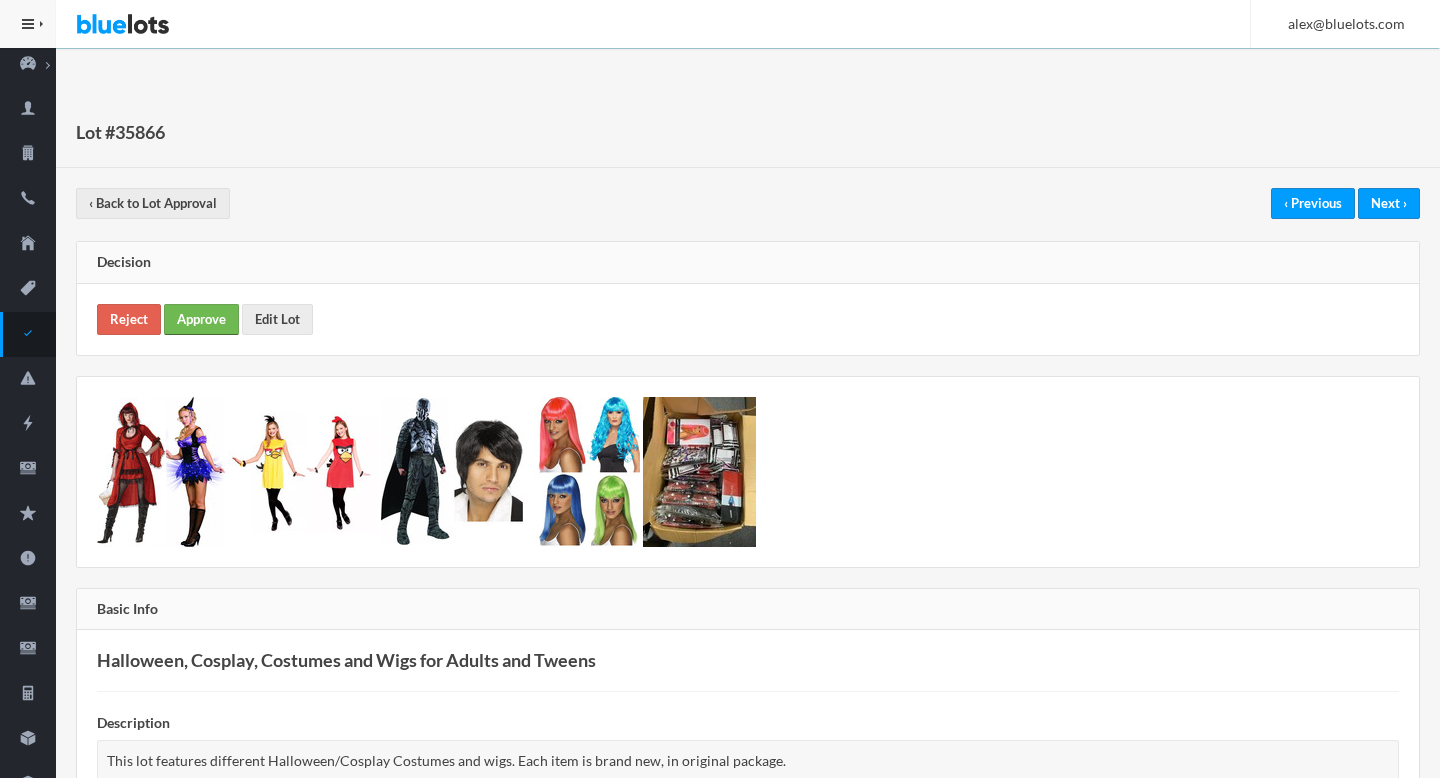 click on "Approve" at bounding box center [201, 319] 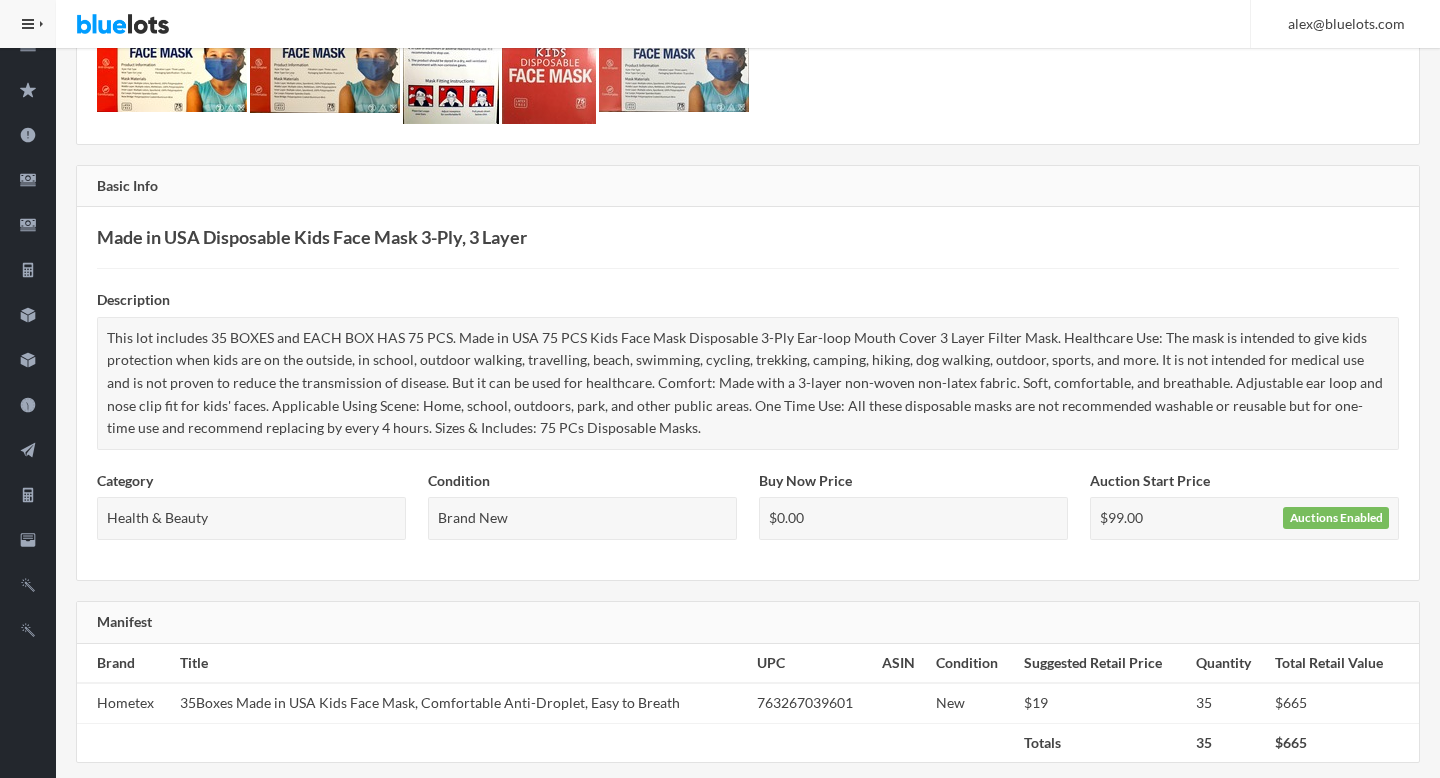 scroll, scrollTop: 0, scrollLeft: 0, axis: both 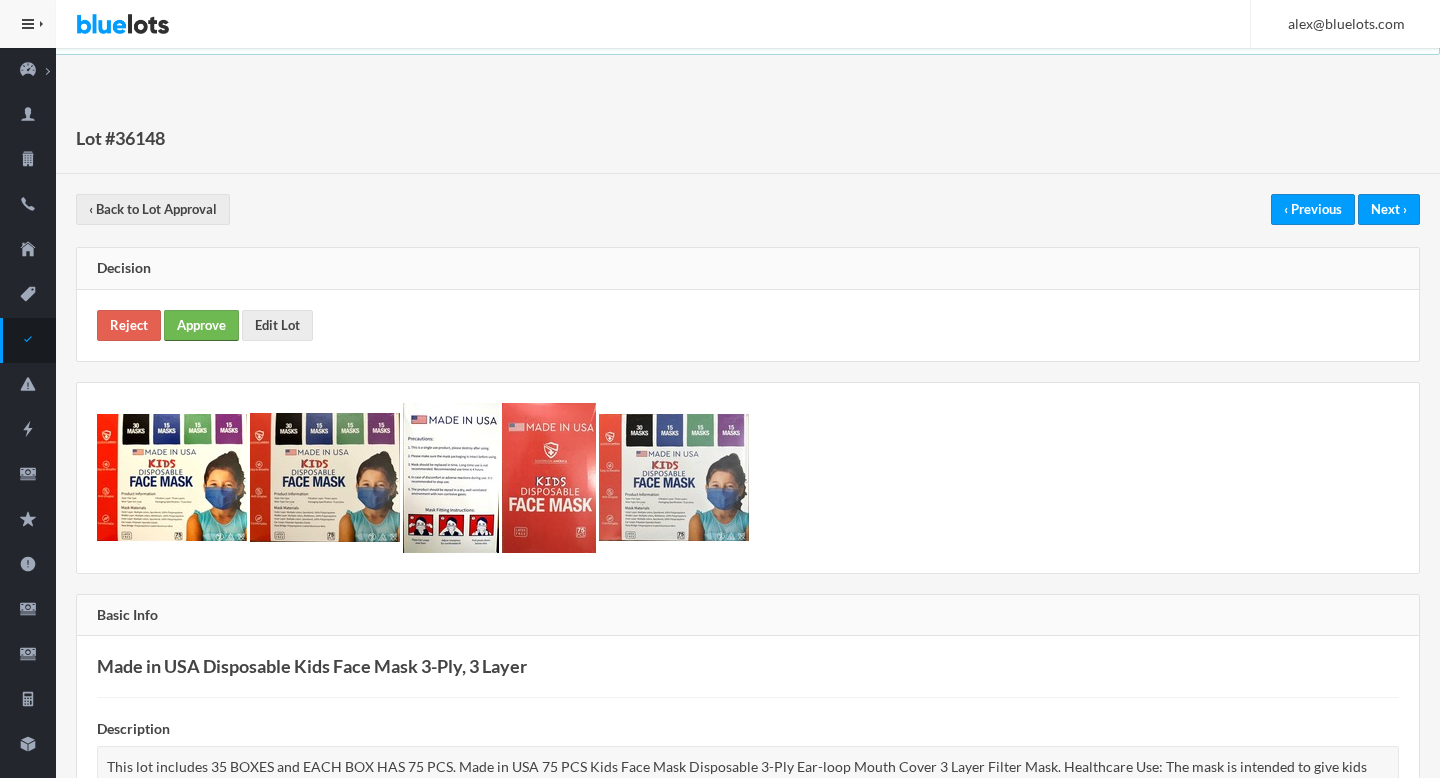 click on "Approve" at bounding box center (201, 325) 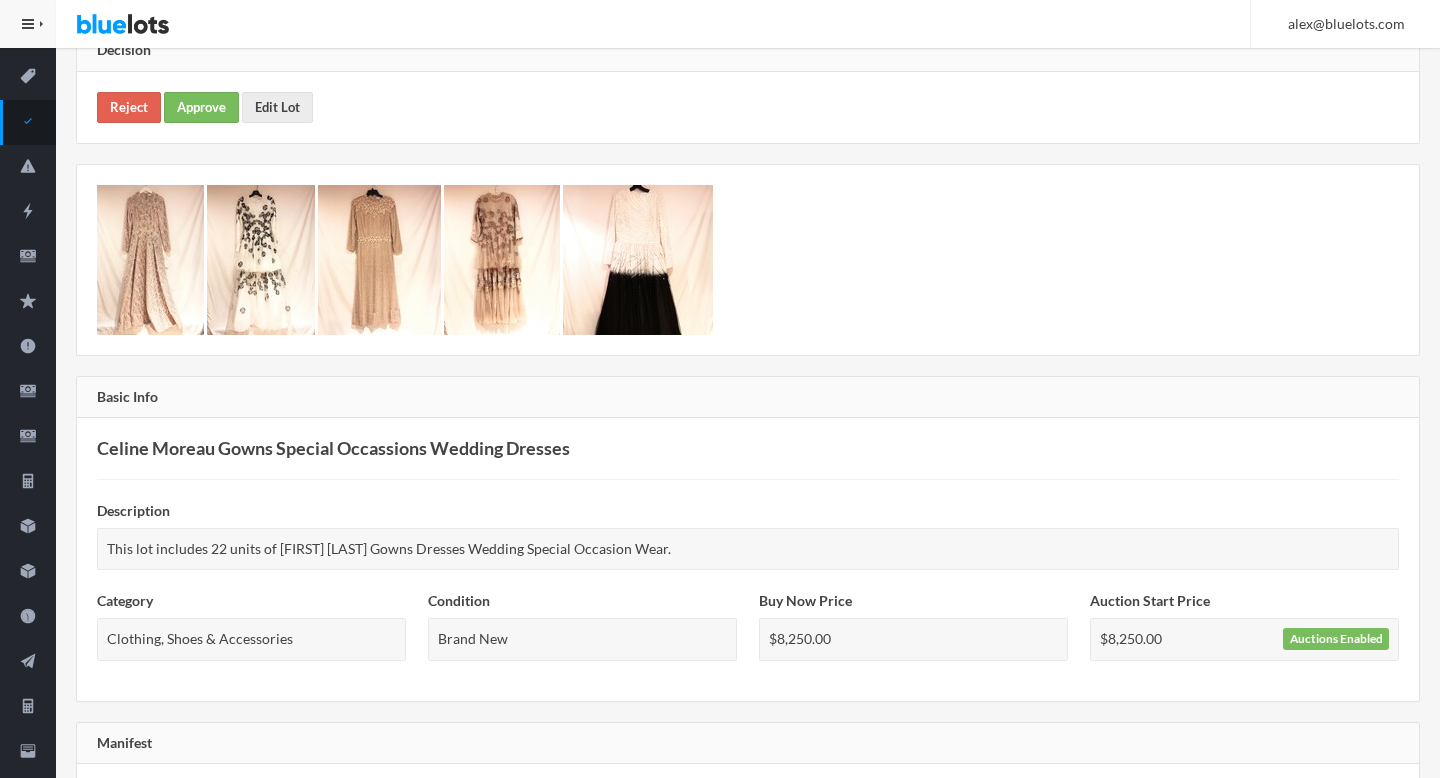 scroll, scrollTop: 0, scrollLeft: 0, axis: both 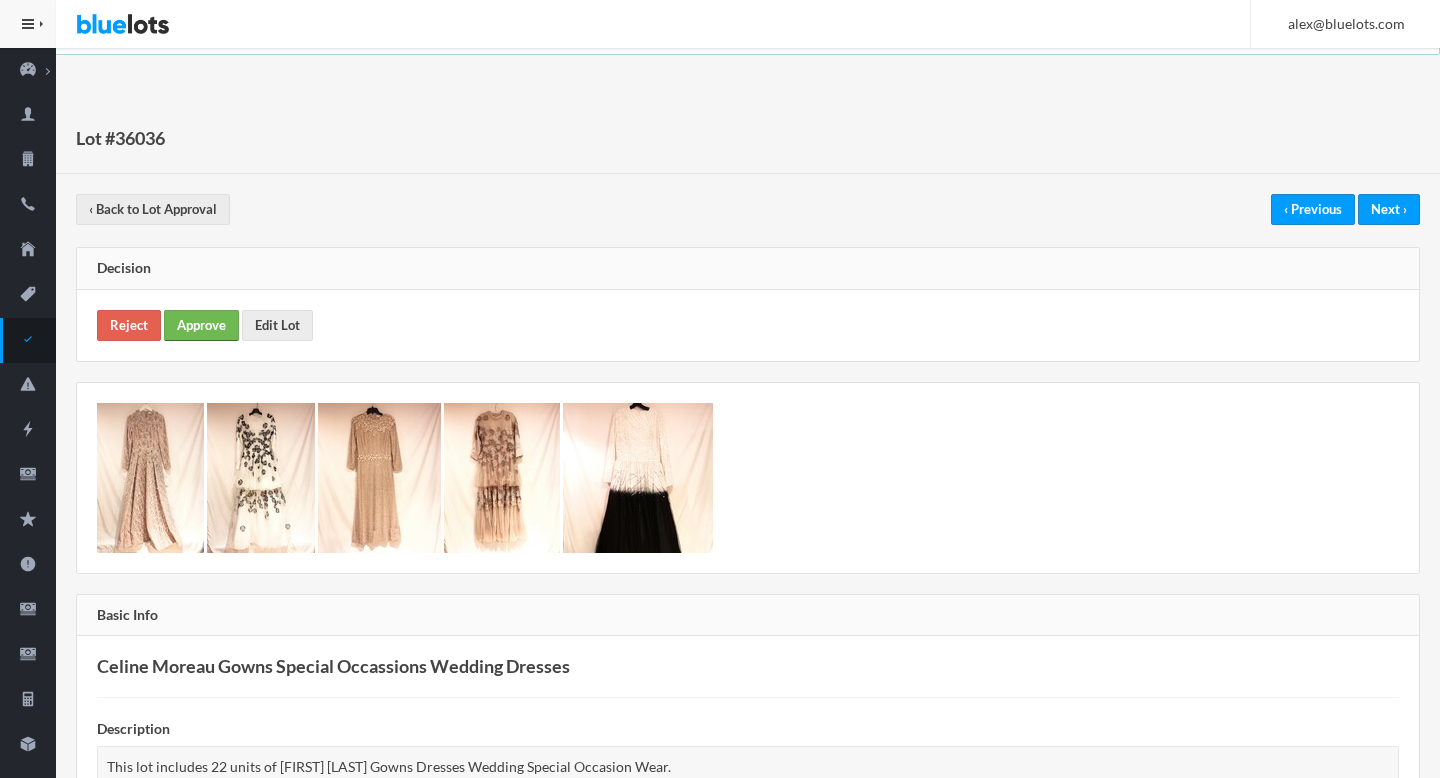 click on "Approve" at bounding box center [201, 325] 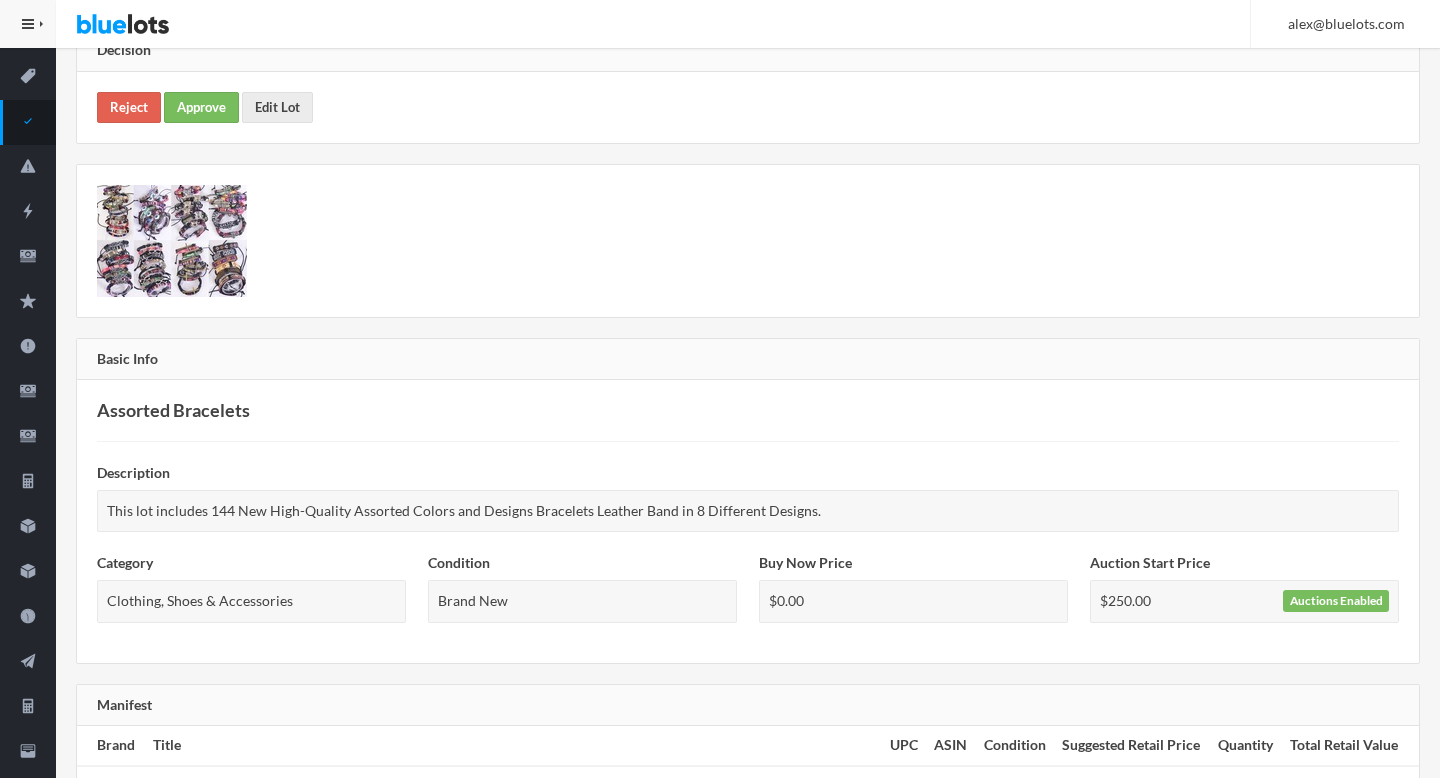 scroll, scrollTop: 0, scrollLeft: 0, axis: both 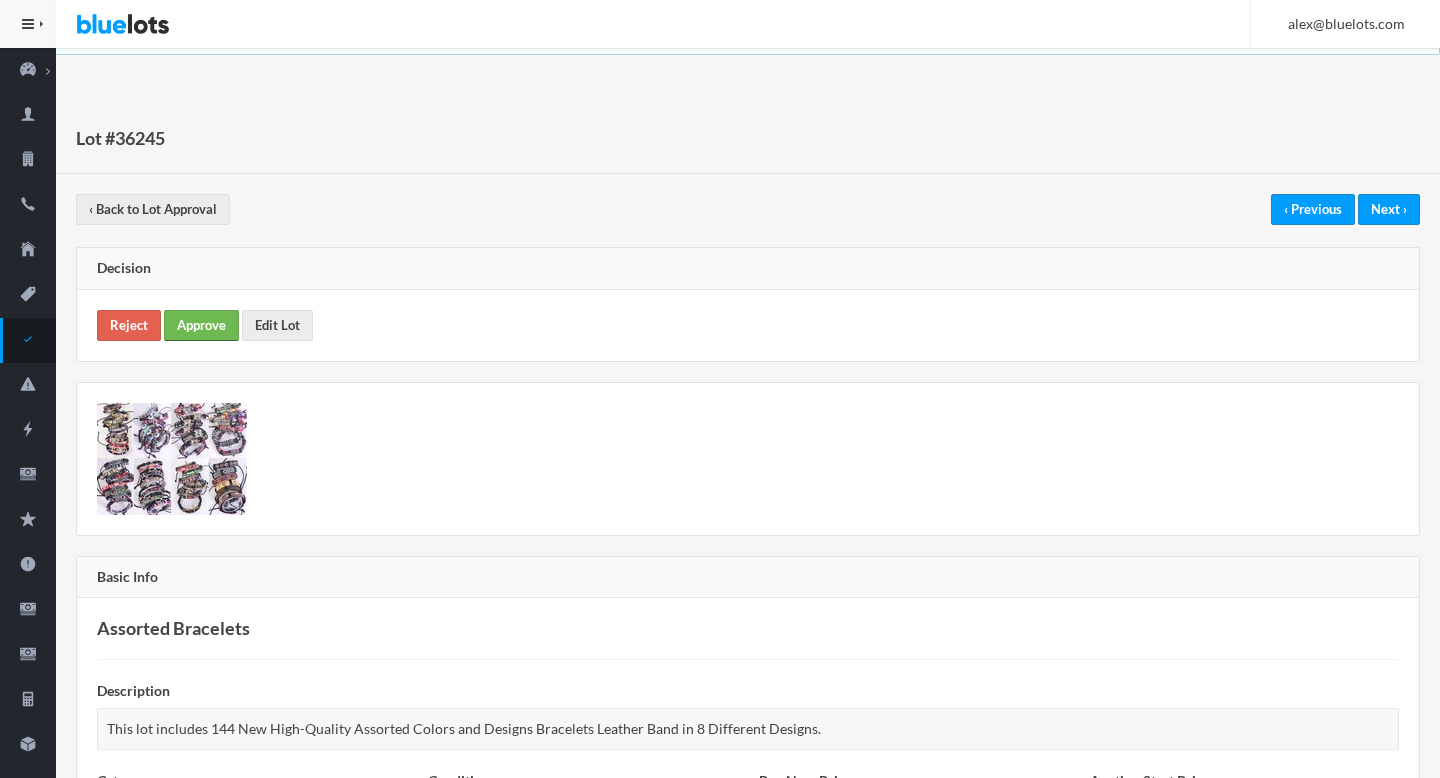 click on "Approve" at bounding box center (201, 325) 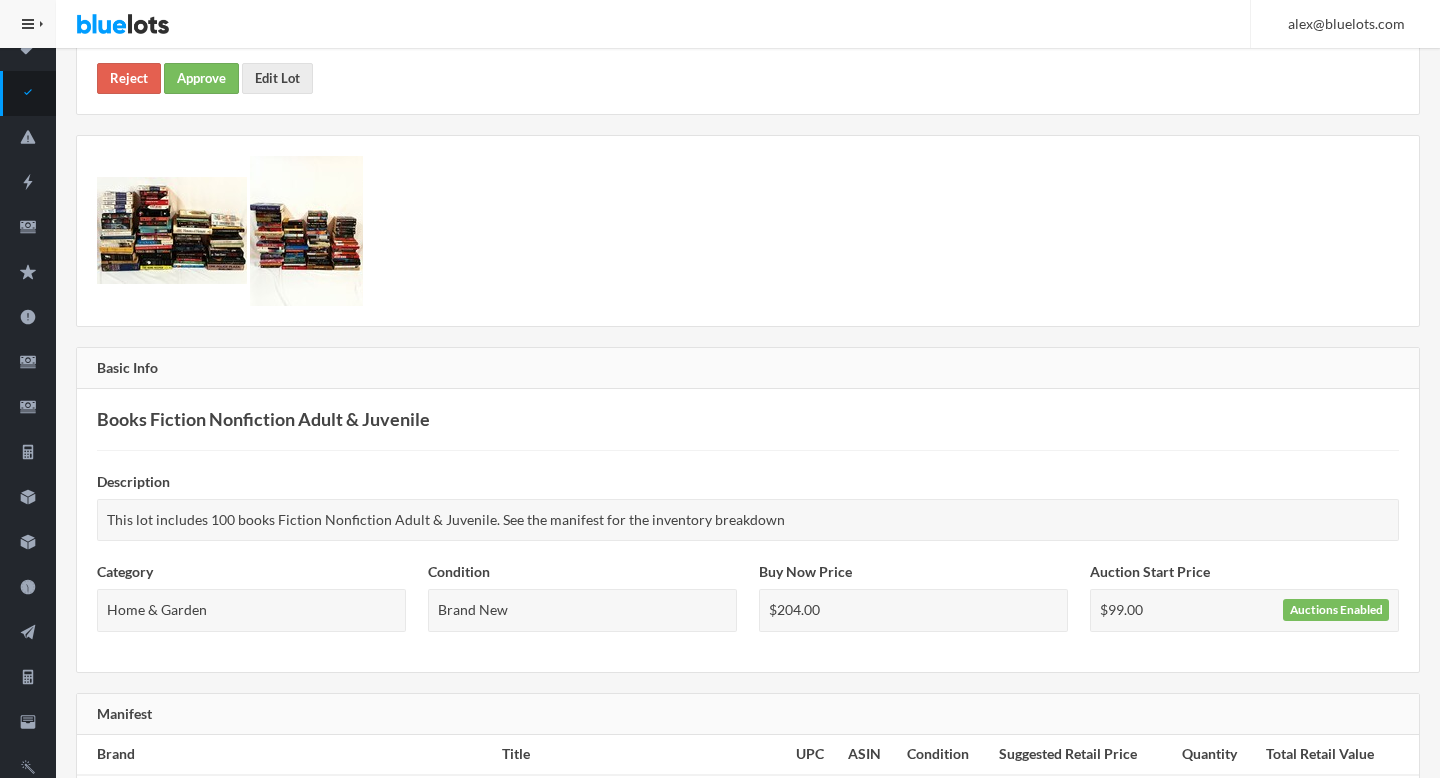 scroll, scrollTop: 0, scrollLeft: 0, axis: both 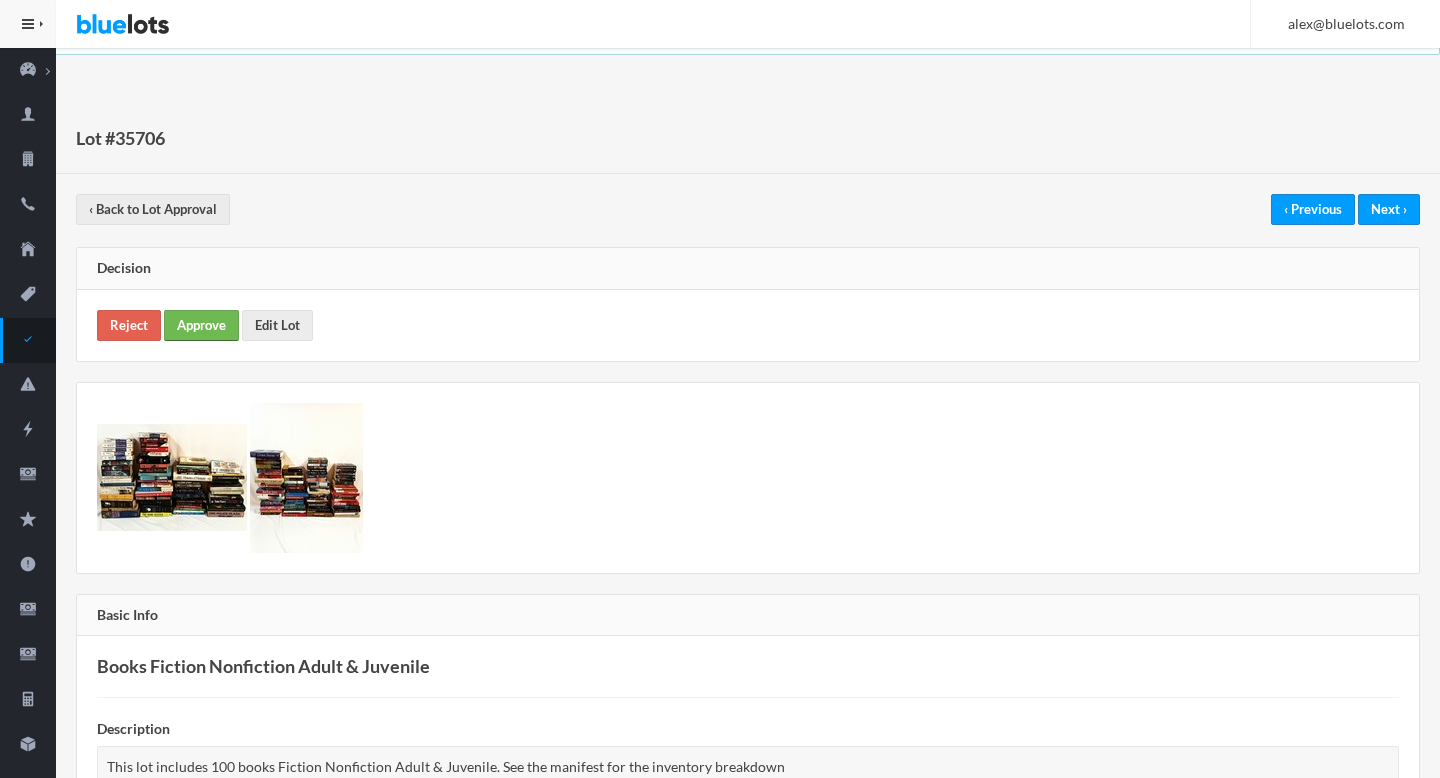 click on "Approve" at bounding box center [201, 325] 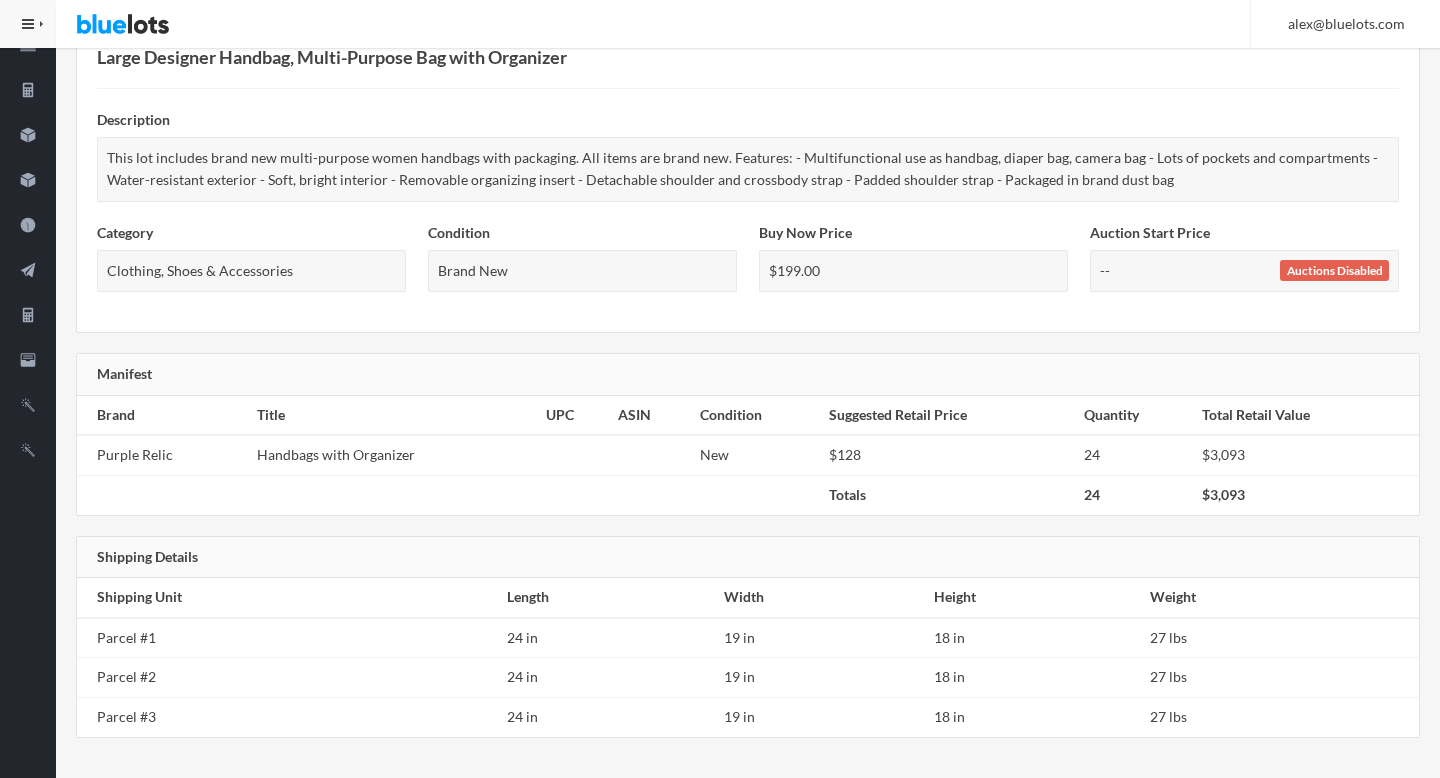 scroll, scrollTop: 0, scrollLeft: 0, axis: both 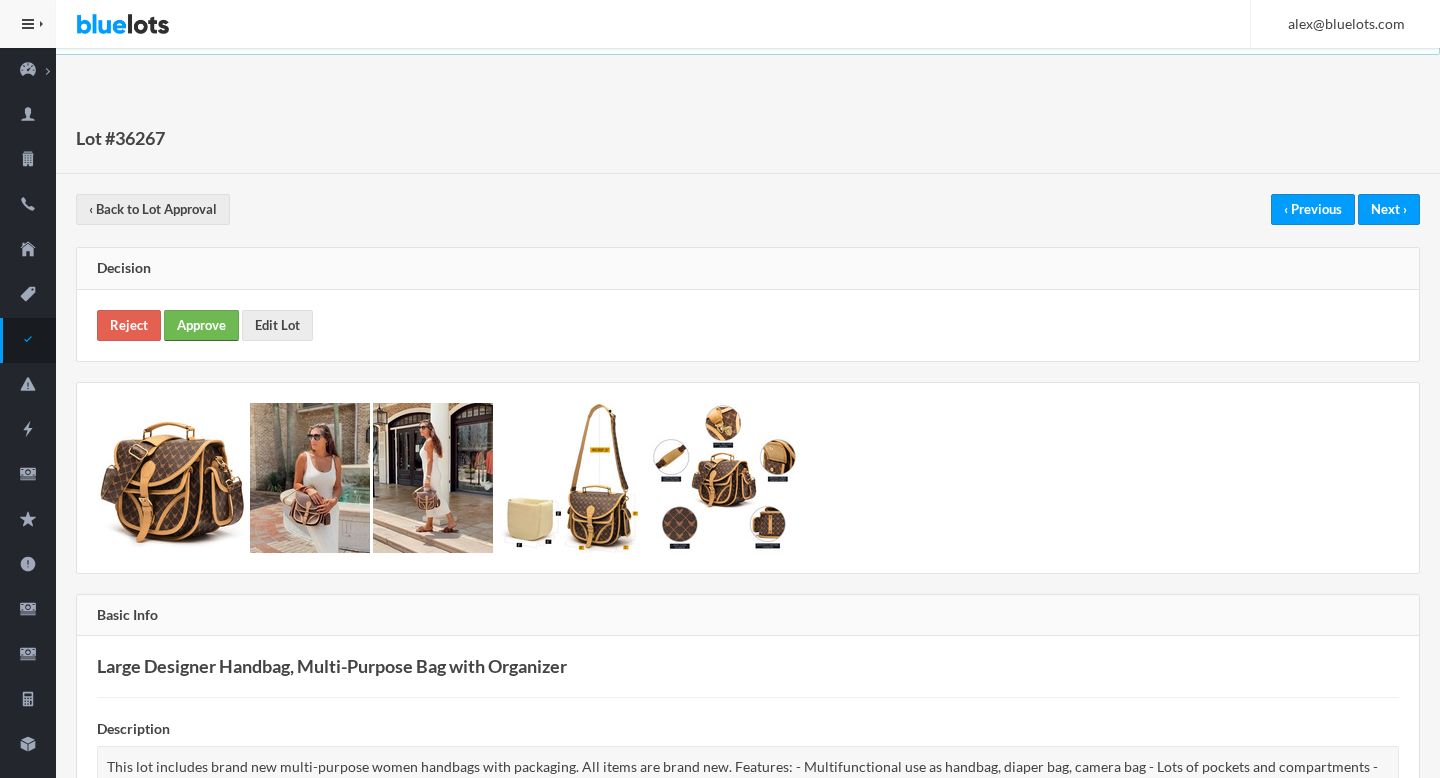 click on "Approve" at bounding box center [201, 325] 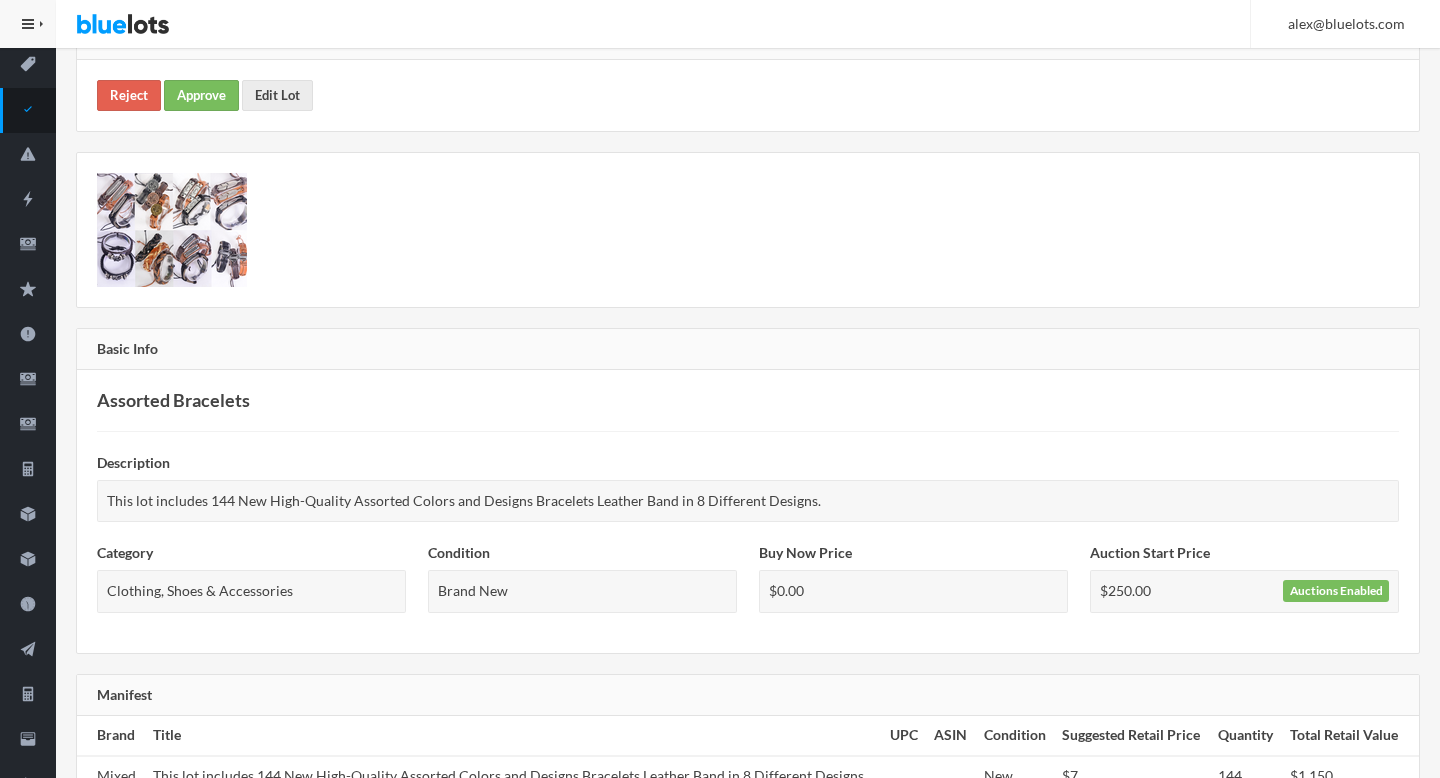 scroll, scrollTop: 0, scrollLeft: 0, axis: both 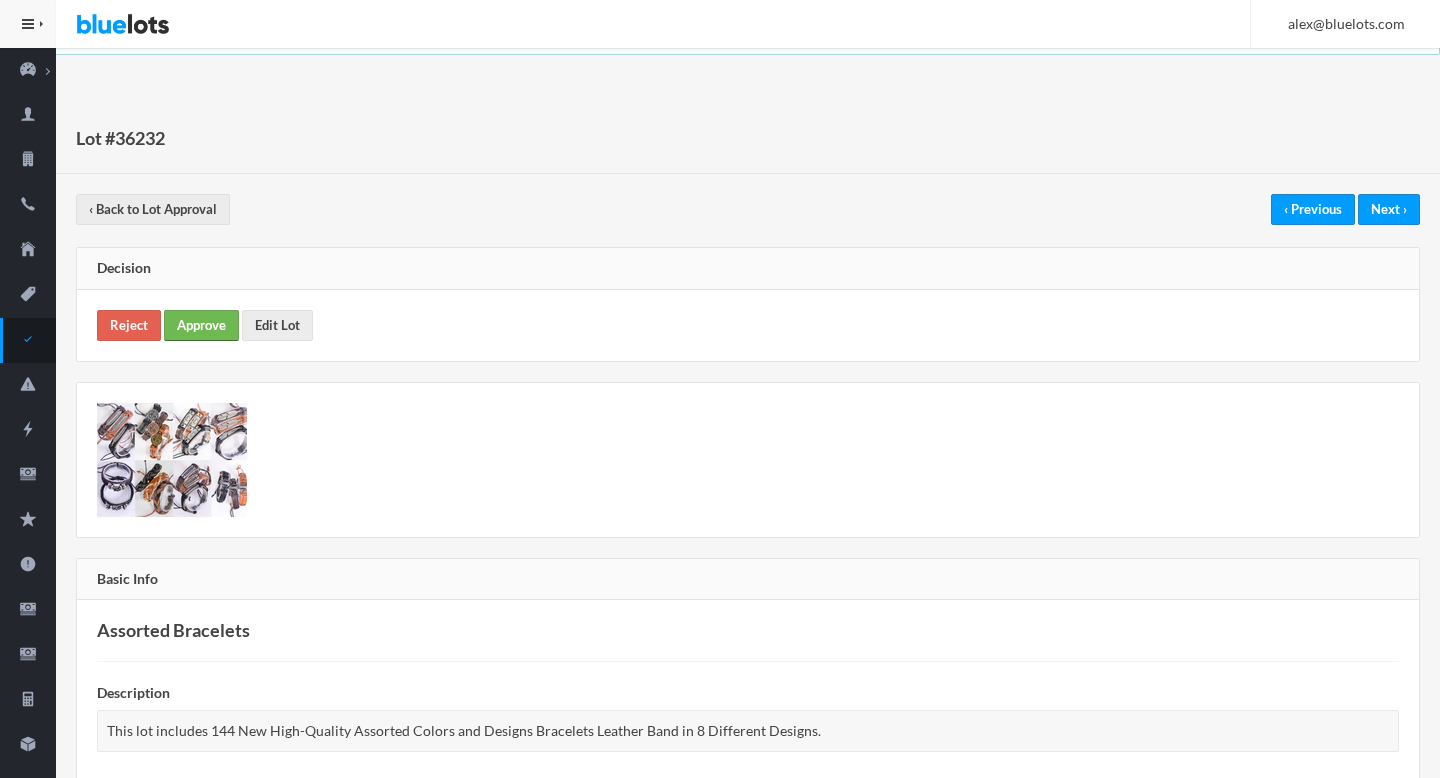 click on "Approve" at bounding box center (201, 325) 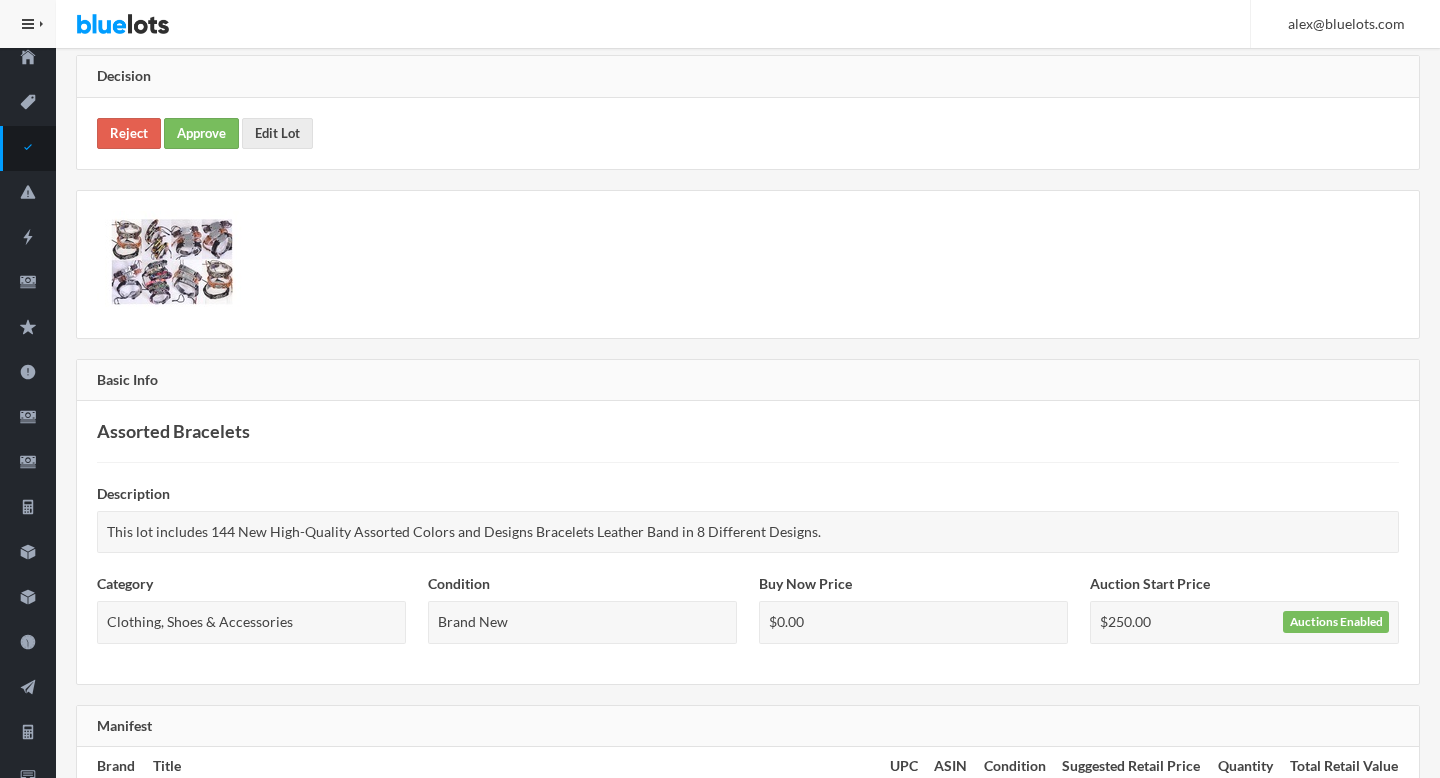 scroll, scrollTop: 0, scrollLeft: 0, axis: both 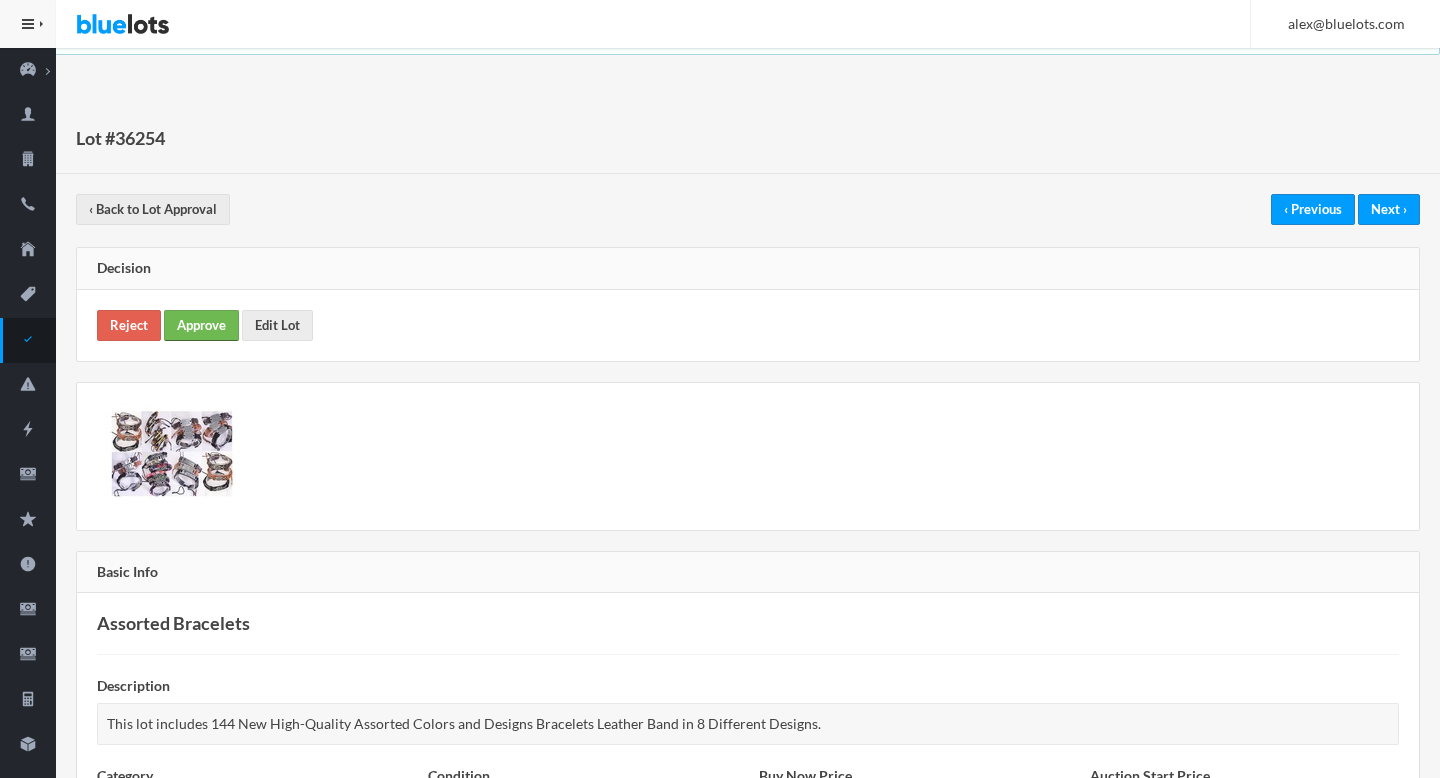 click on "Approve" at bounding box center (201, 325) 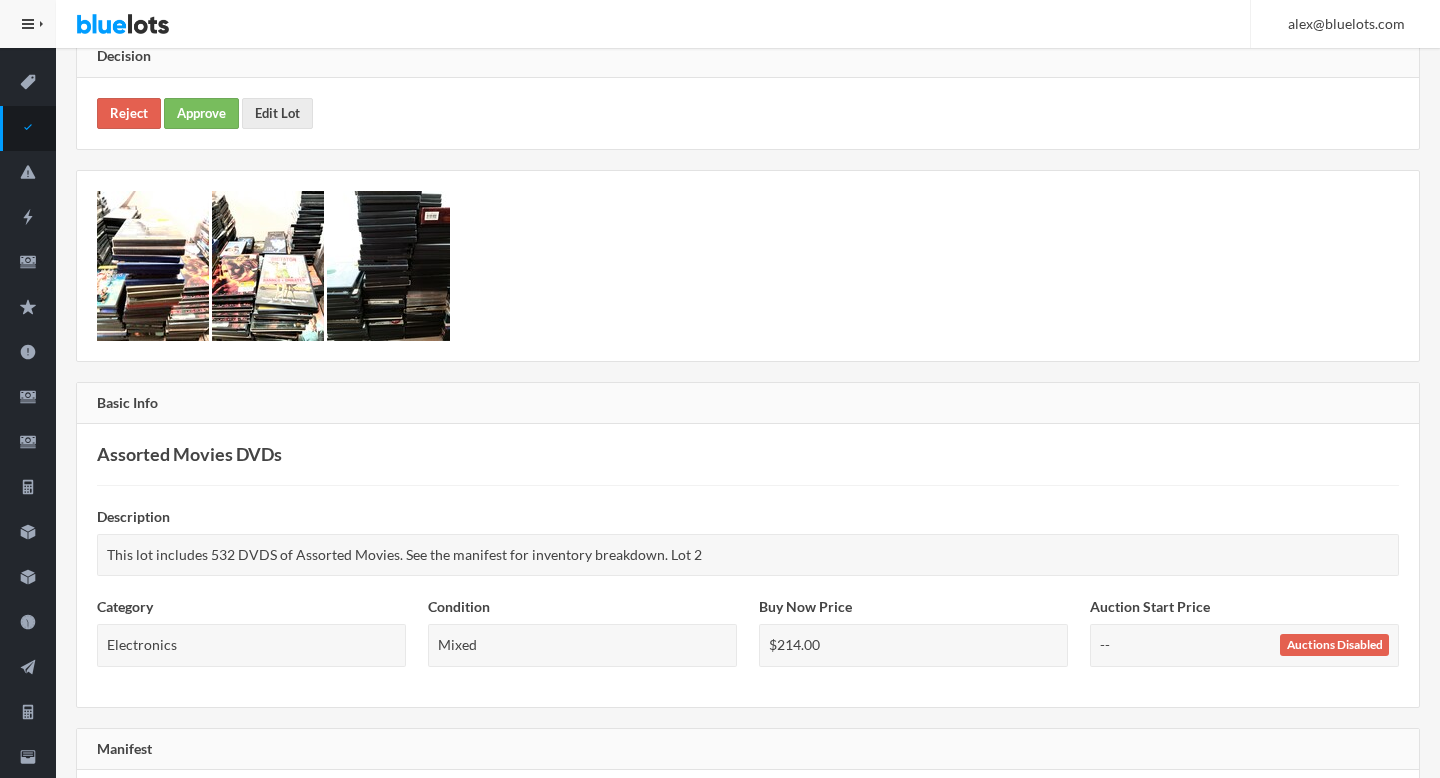 scroll, scrollTop: 0, scrollLeft: 0, axis: both 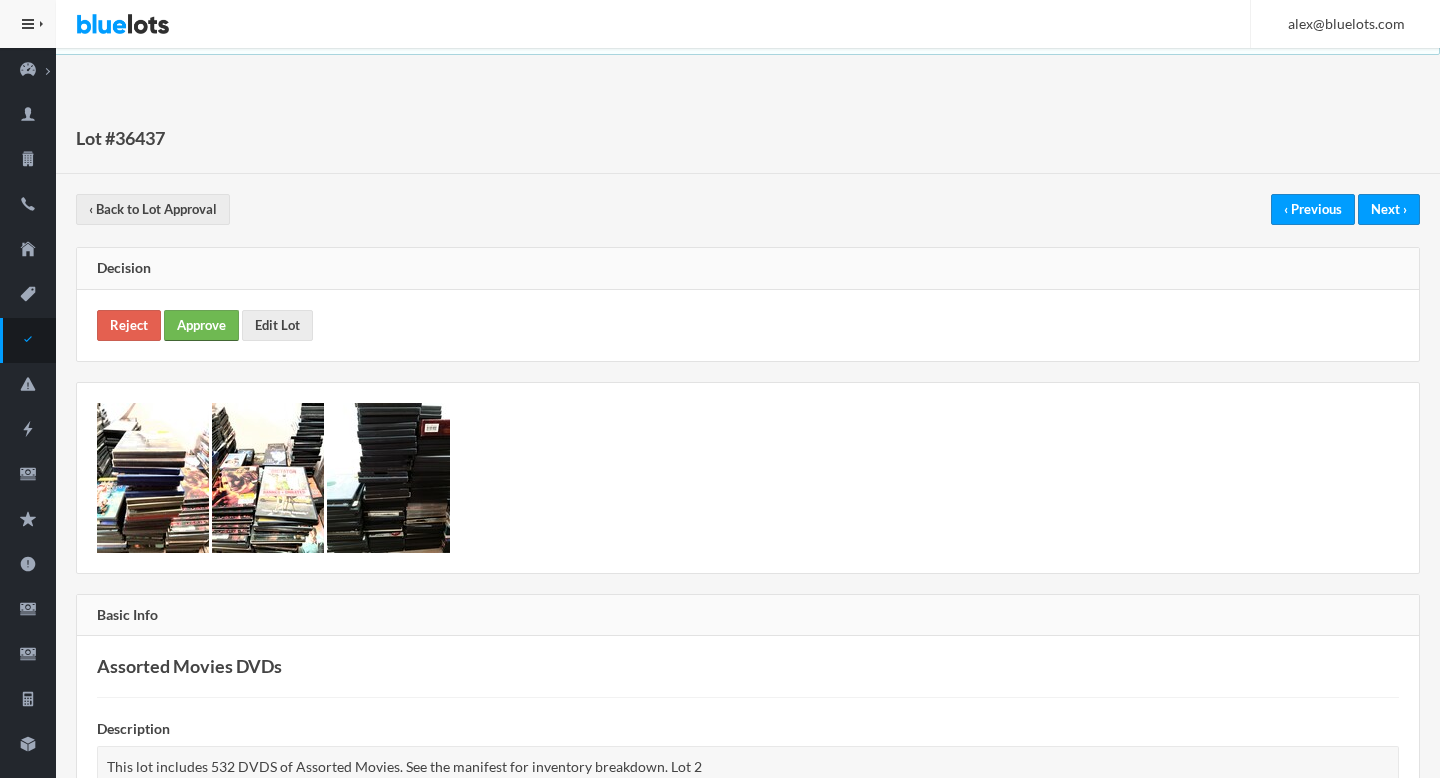 click on "Approve" at bounding box center (201, 325) 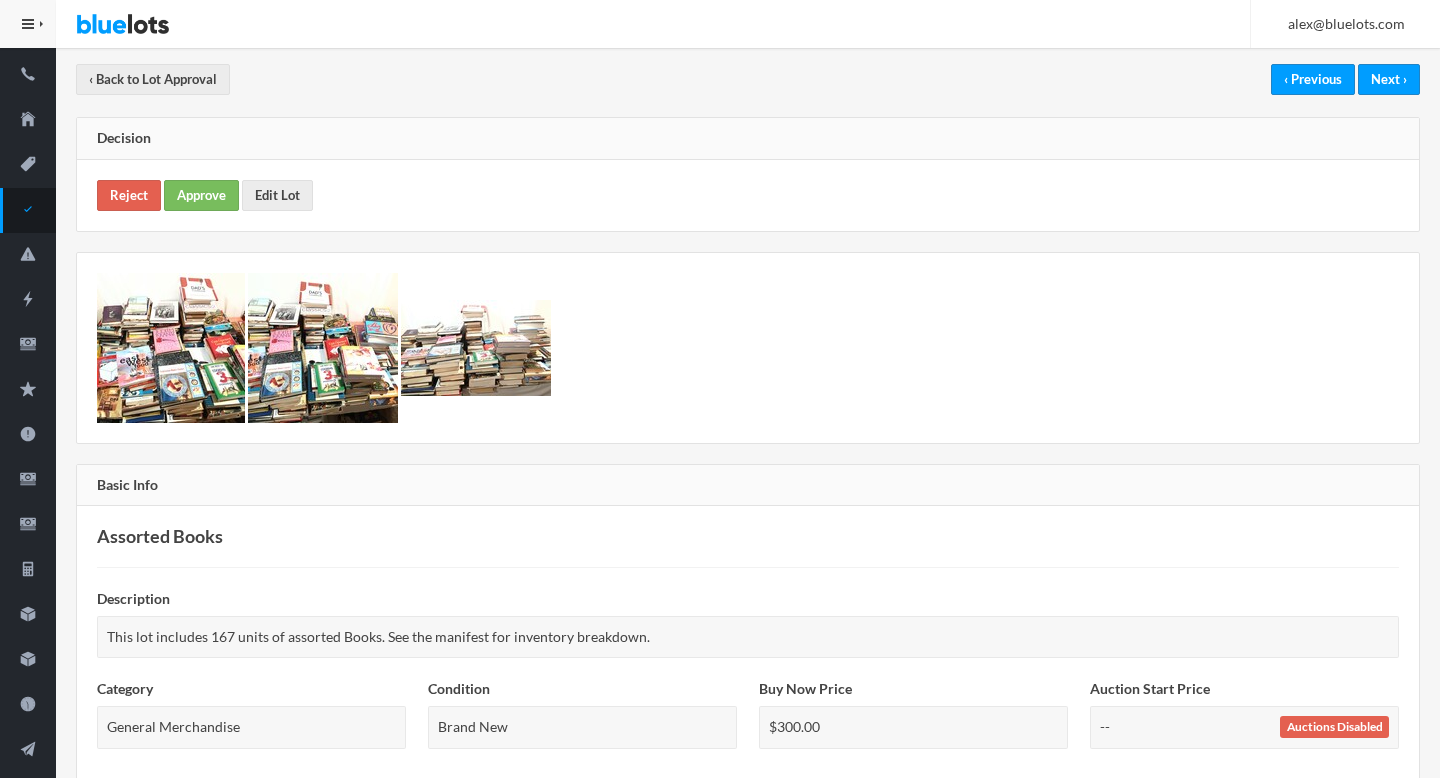 scroll, scrollTop: 0, scrollLeft: 0, axis: both 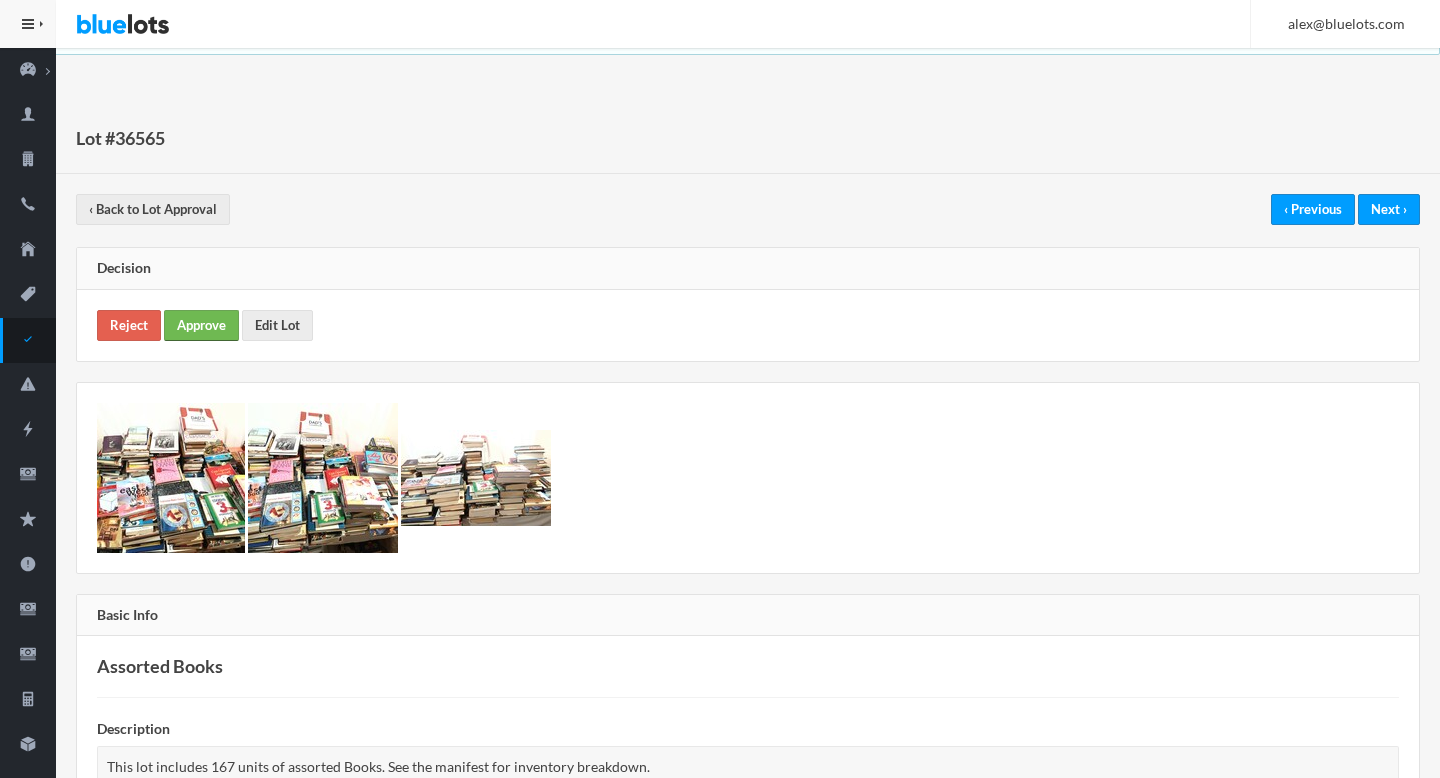 click on "Approve" at bounding box center [201, 325] 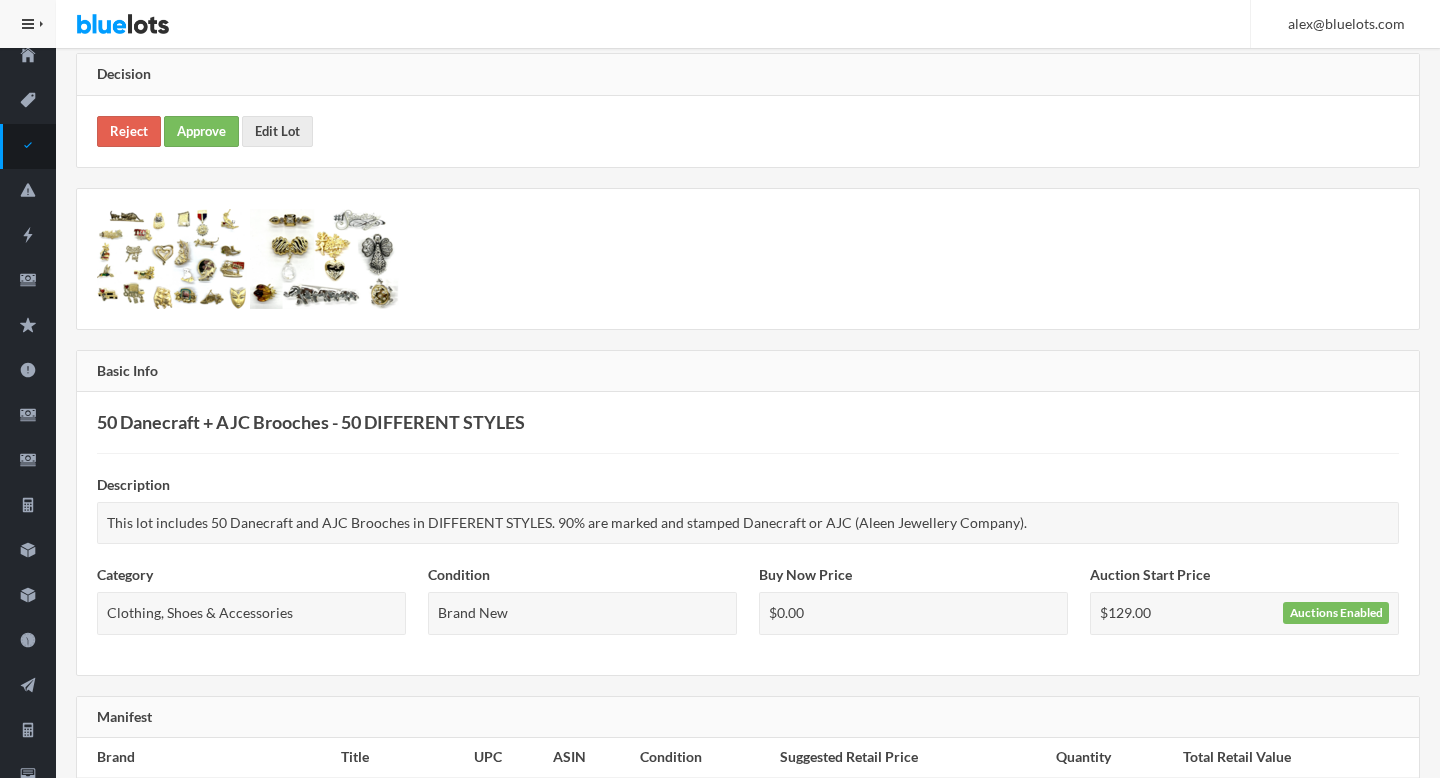 scroll, scrollTop: 178, scrollLeft: 0, axis: vertical 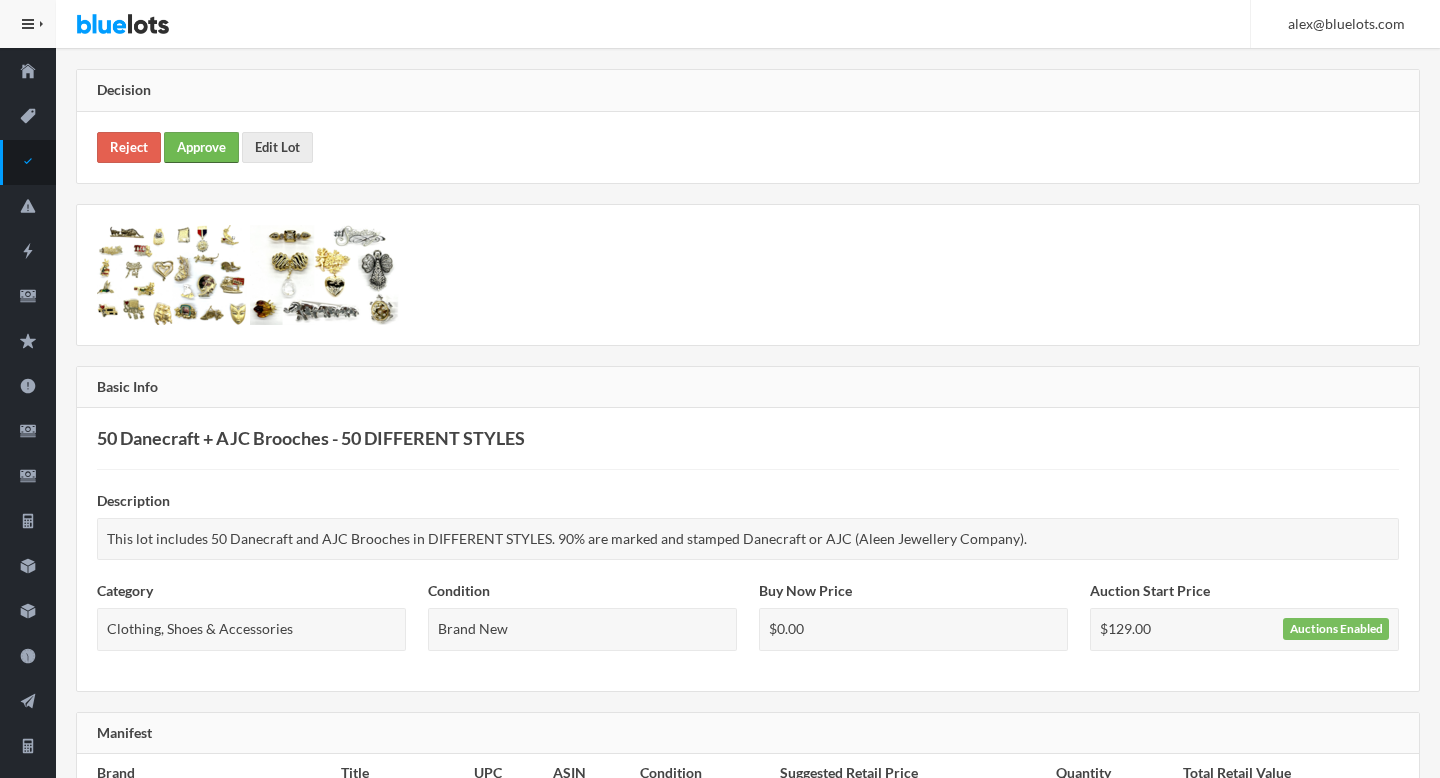 click on "Approve" at bounding box center (201, 147) 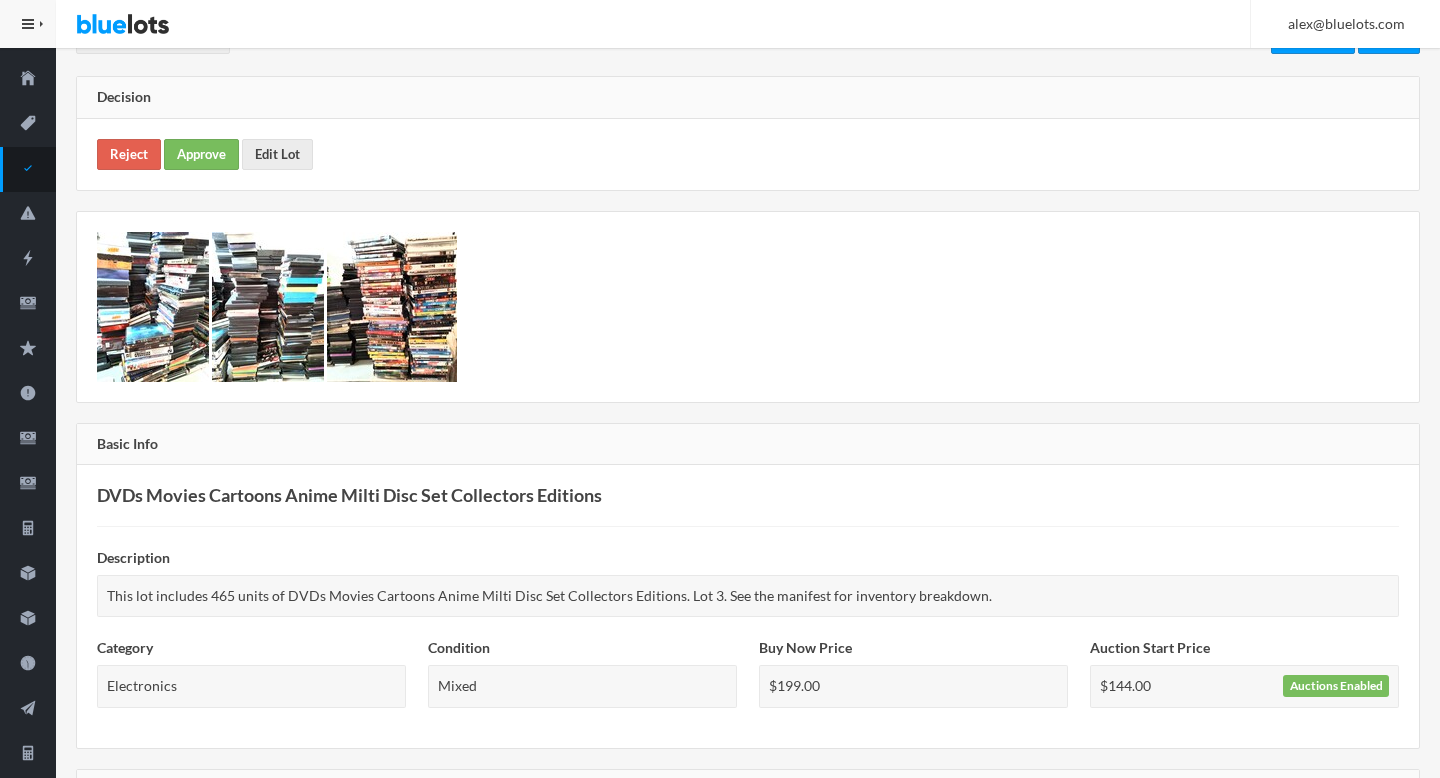 scroll, scrollTop: 0, scrollLeft: 0, axis: both 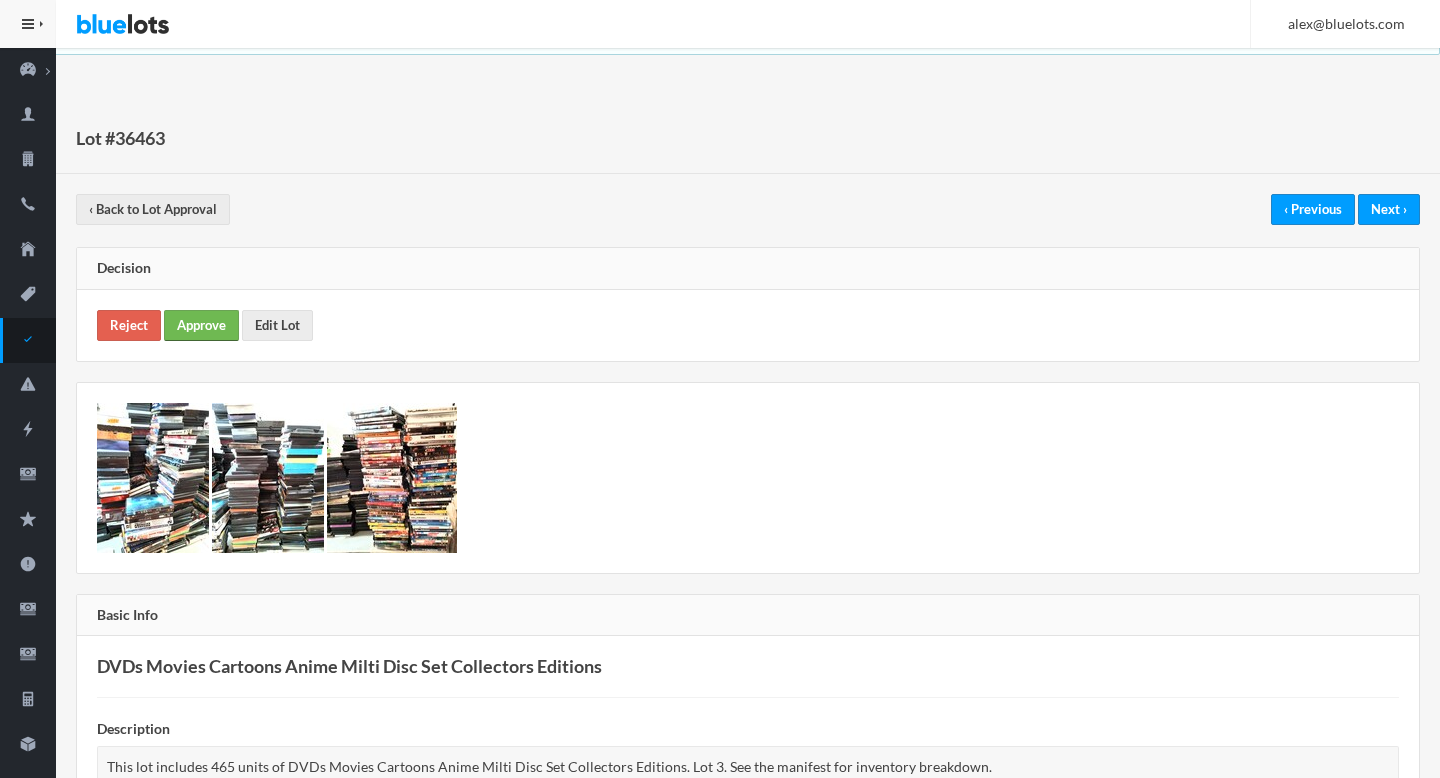click on "Approve" at bounding box center [201, 325] 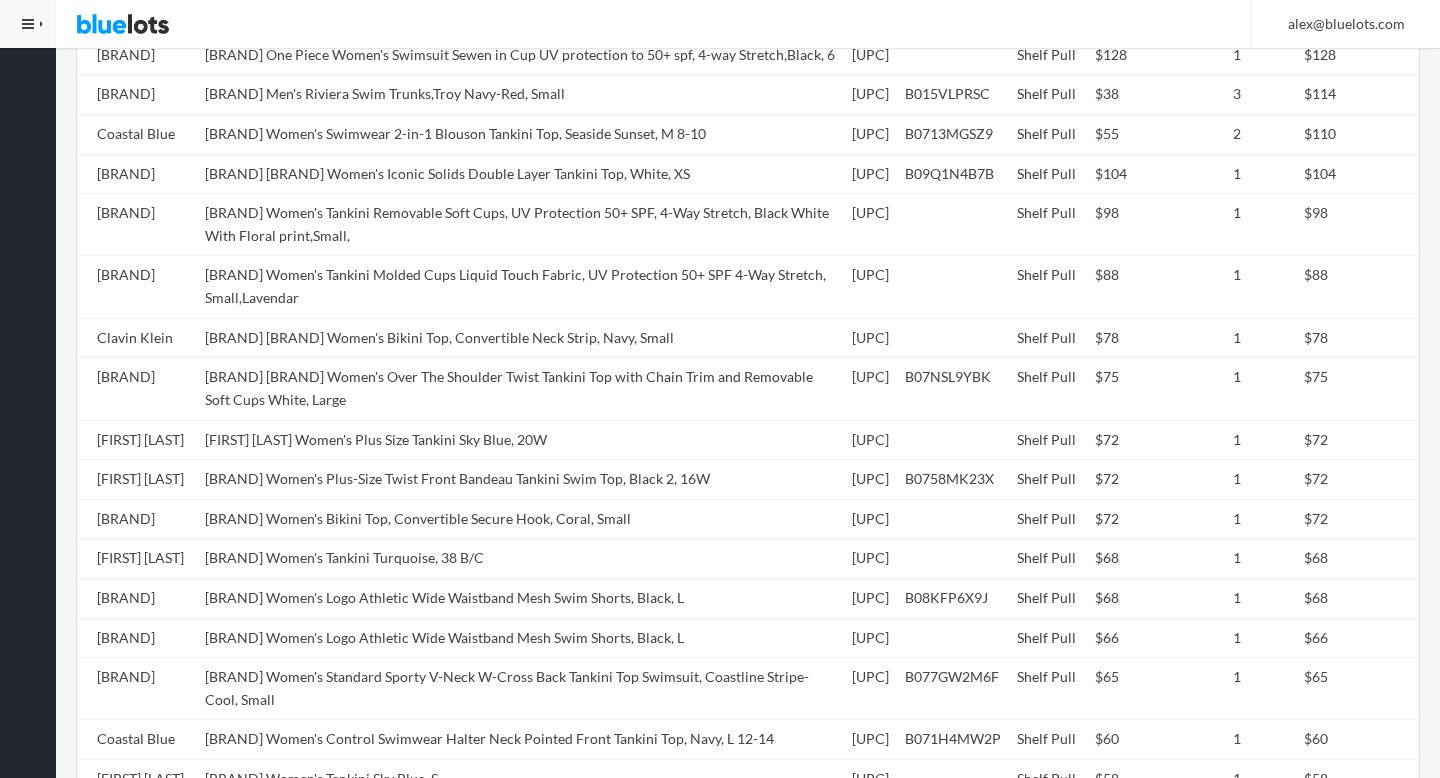 scroll, scrollTop: 0, scrollLeft: 0, axis: both 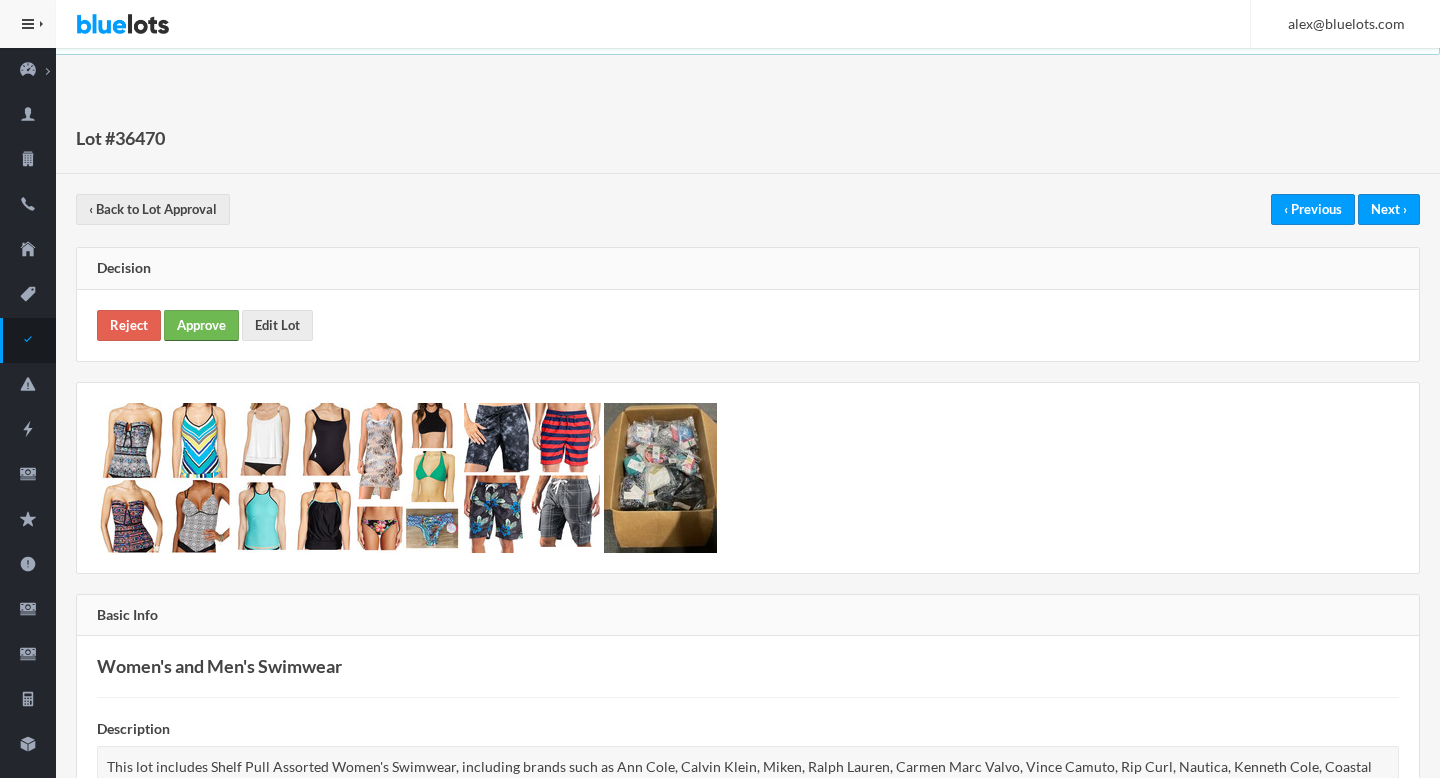 click on "Approve" at bounding box center [201, 325] 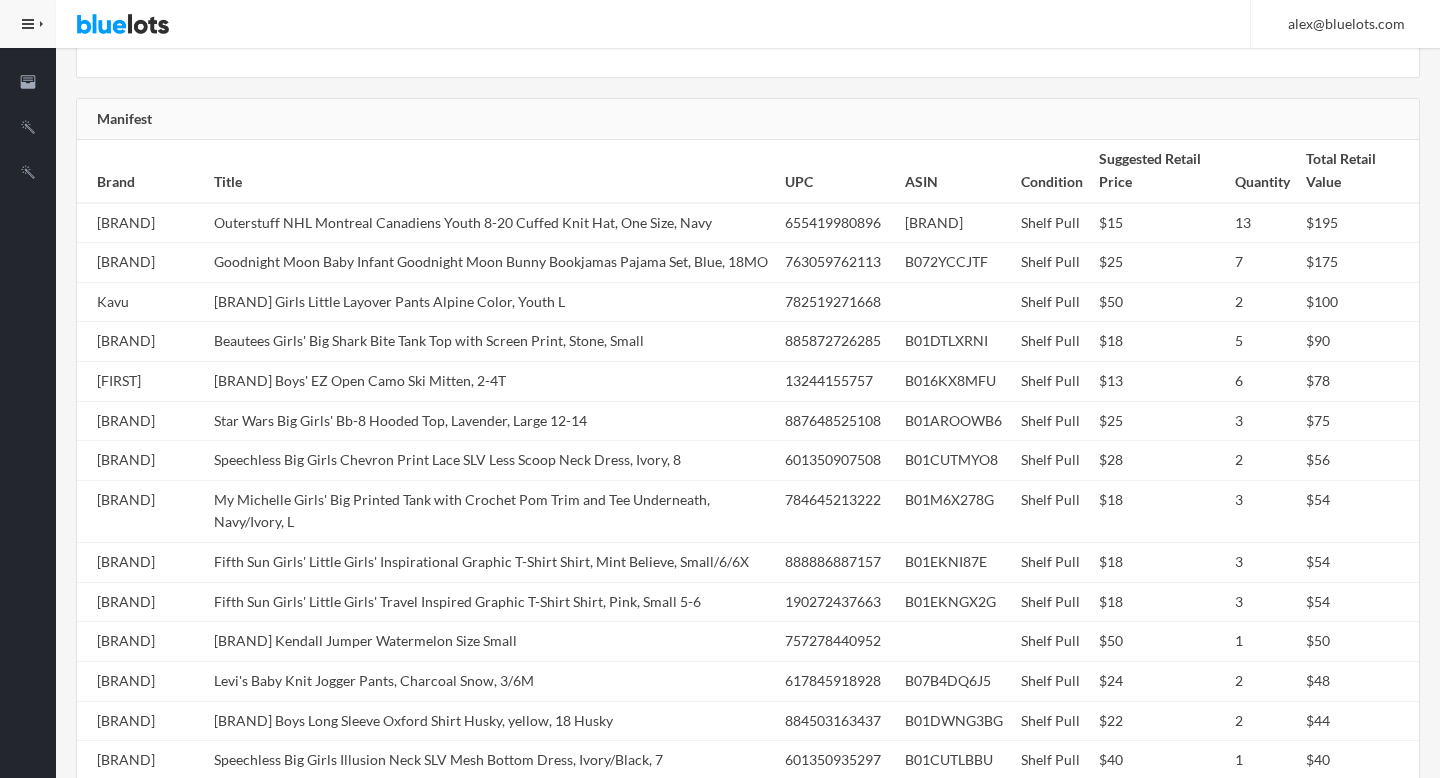 scroll, scrollTop: 0, scrollLeft: 0, axis: both 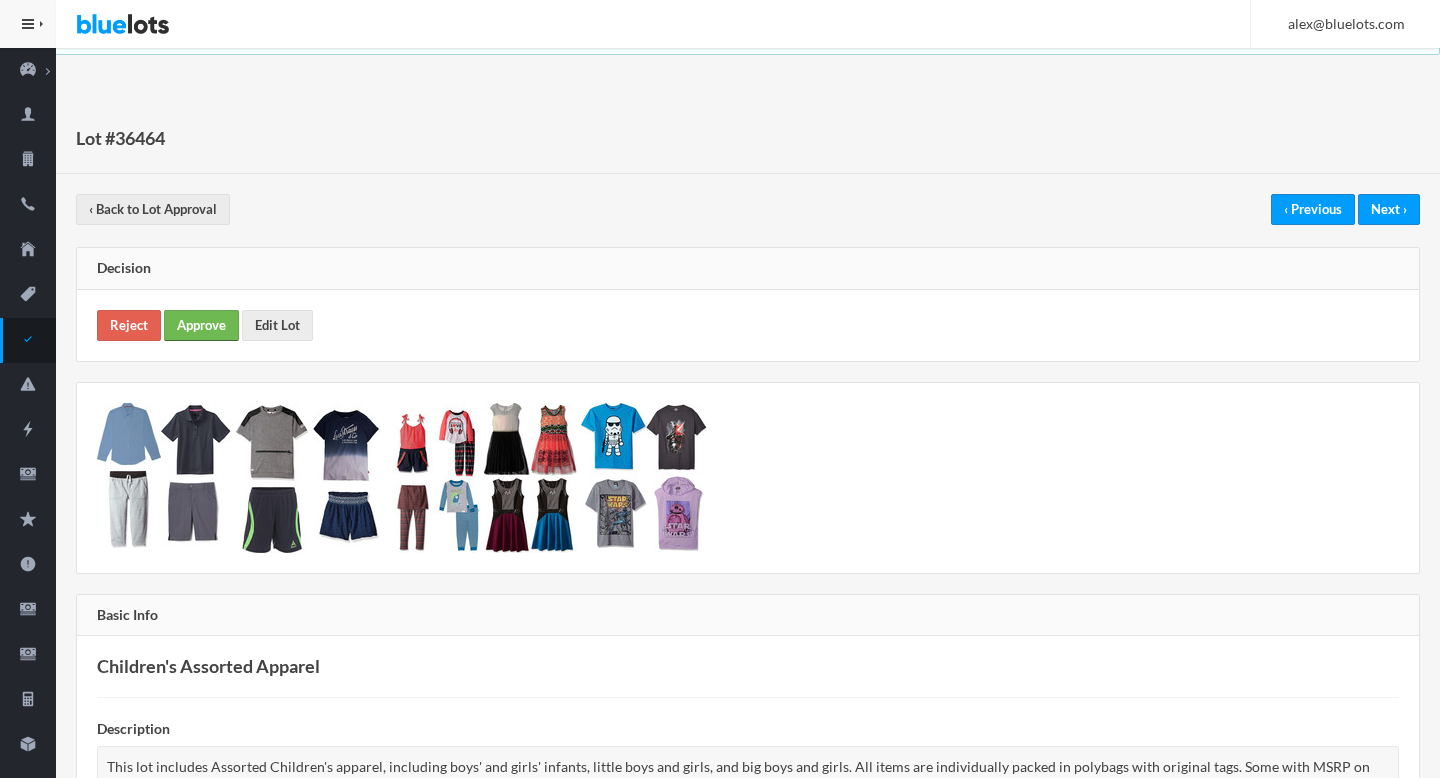 click on "Approve" at bounding box center (201, 325) 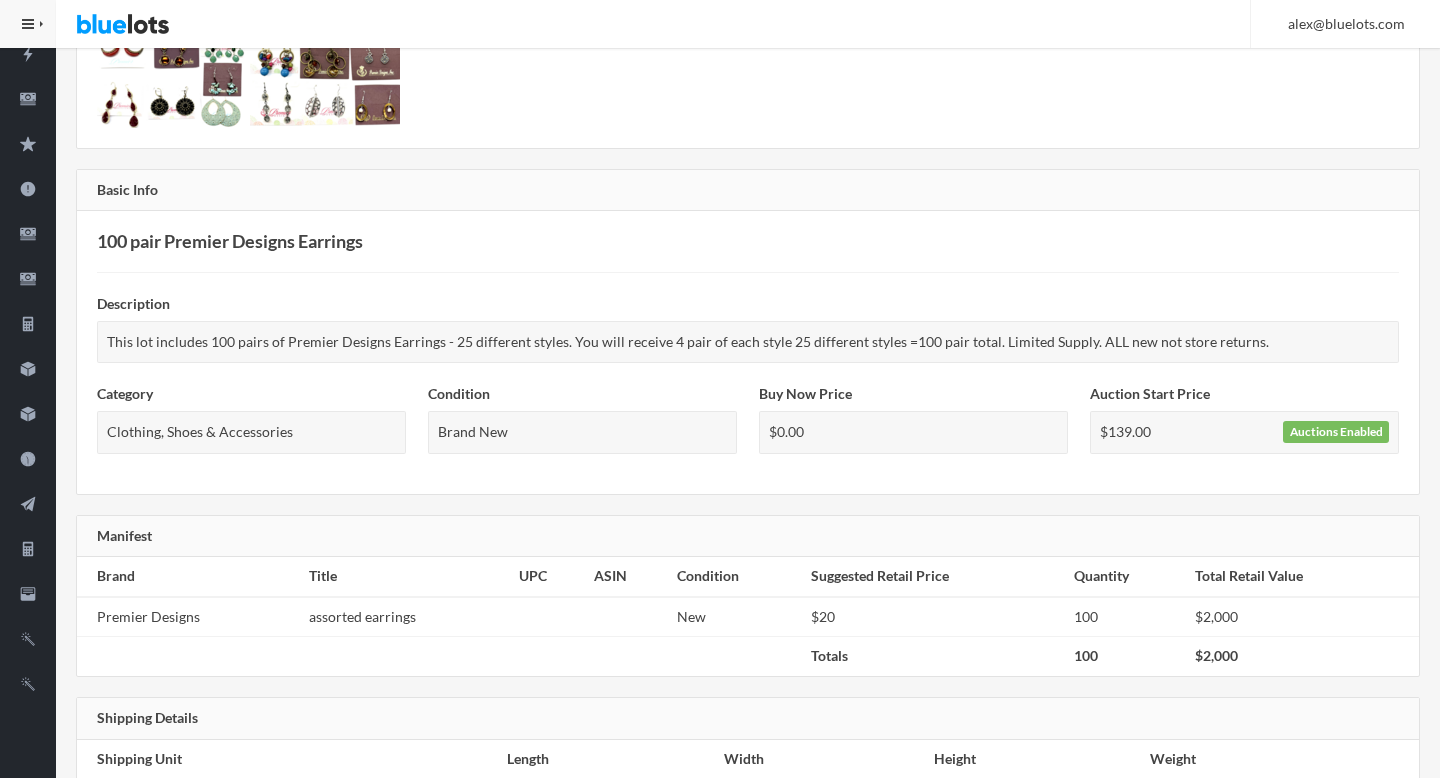 scroll, scrollTop: 0, scrollLeft: 0, axis: both 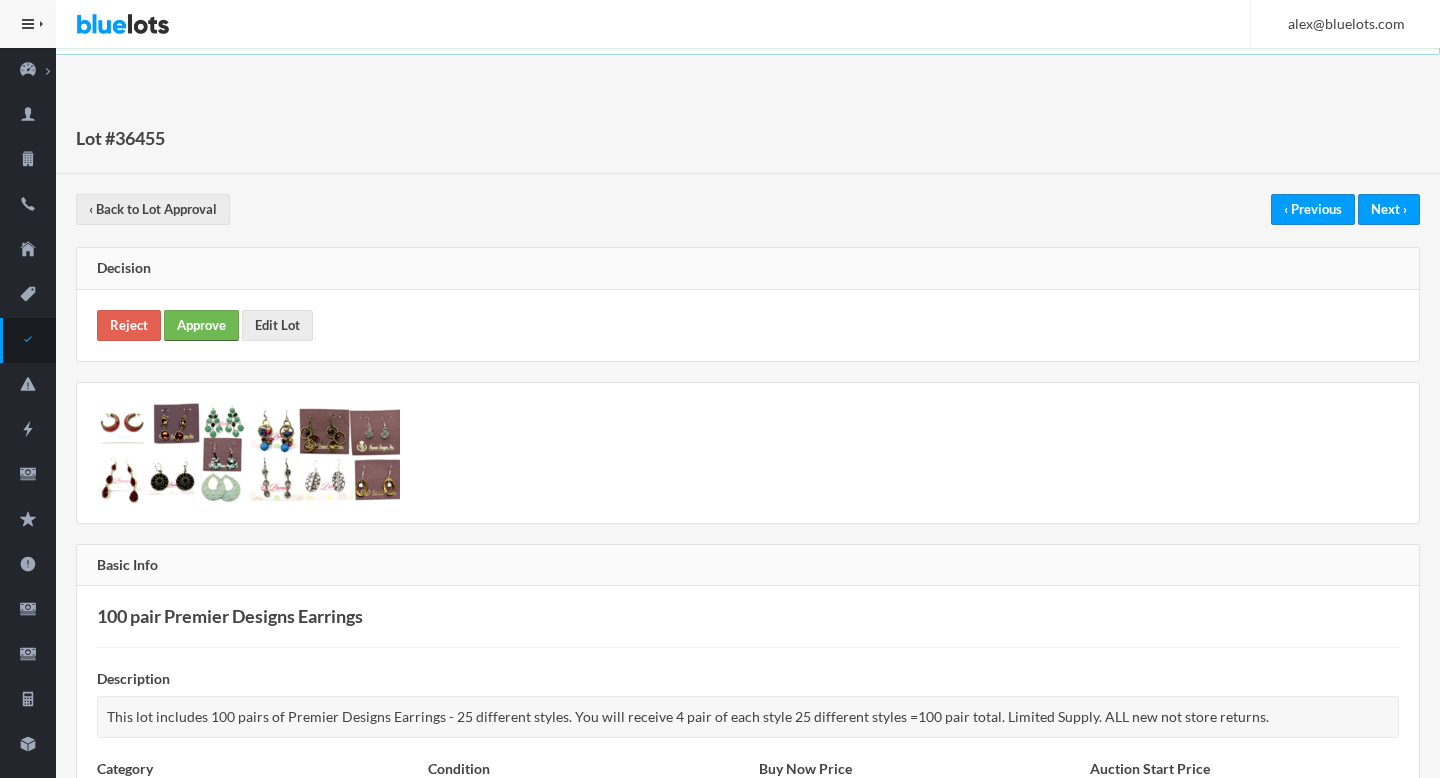 click on "Approve" at bounding box center (201, 325) 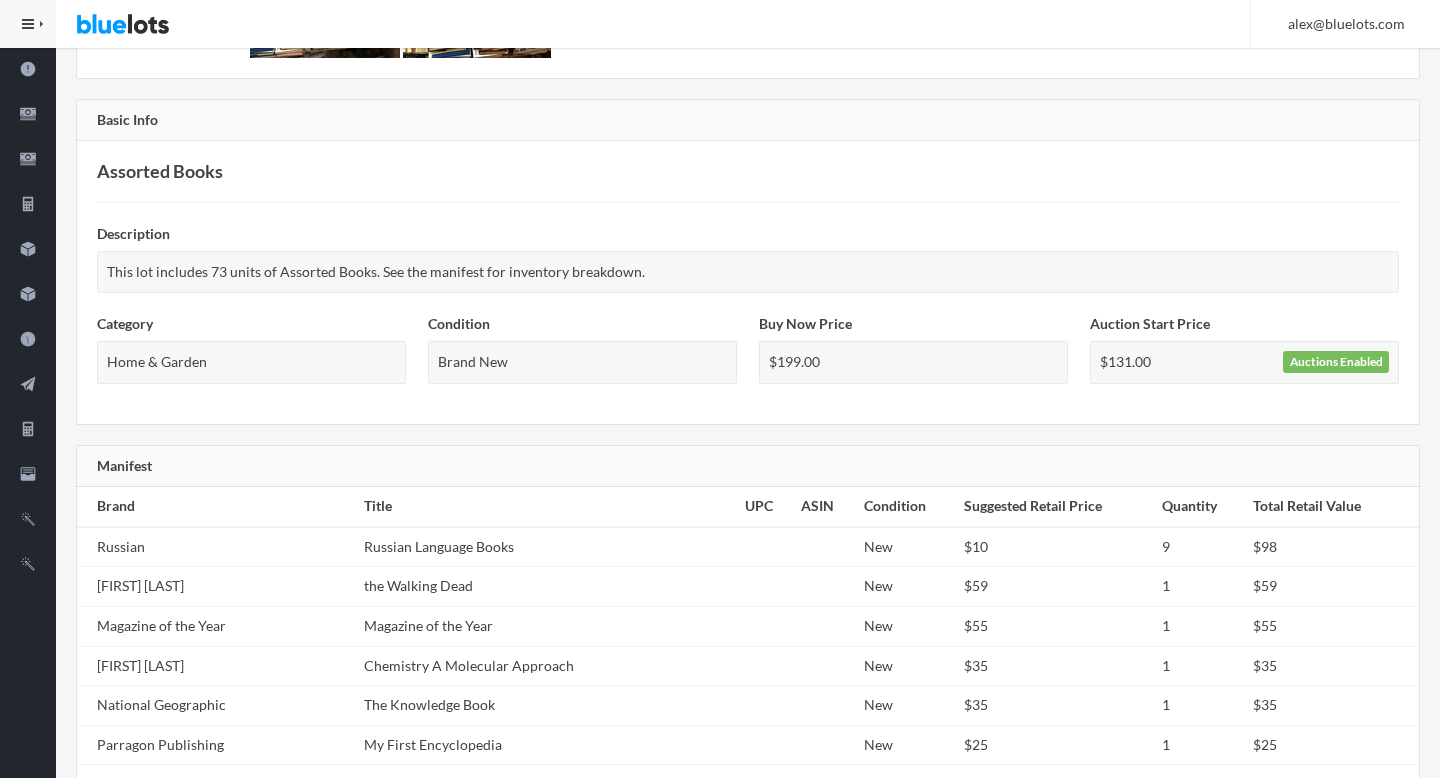 scroll, scrollTop: 0, scrollLeft: 0, axis: both 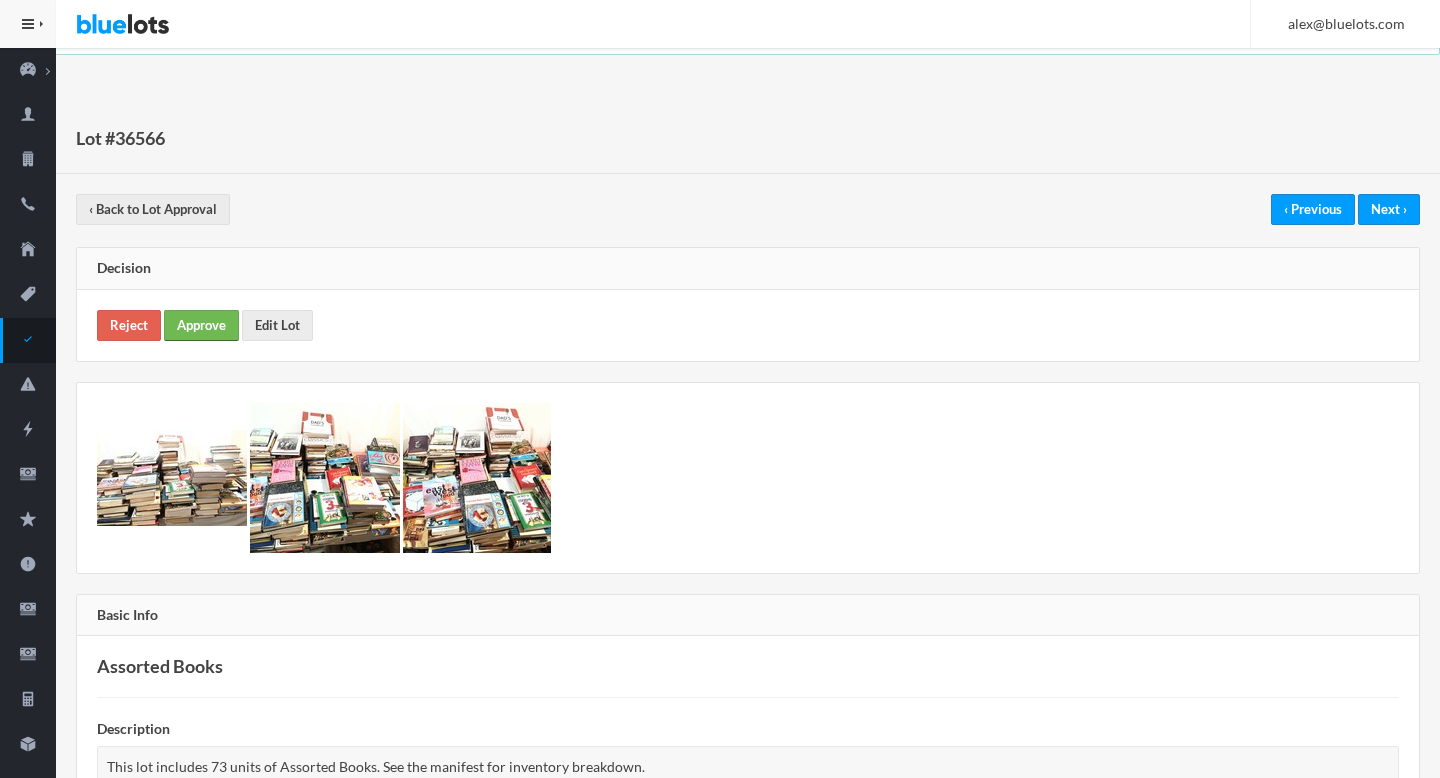 click on "Approve" at bounding box center (201, 325) 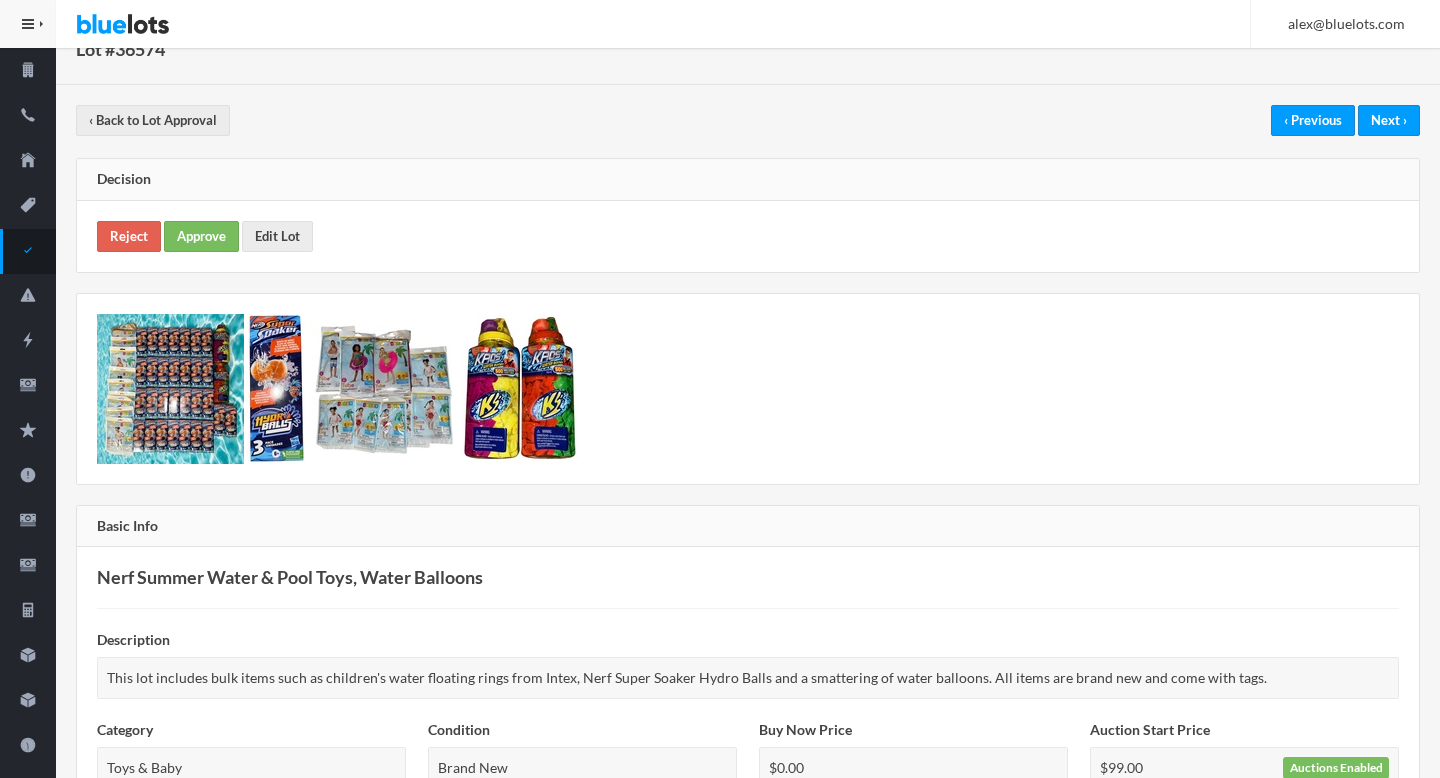scroll, scrollTop: 0, scrollLeft: 0, axis: both 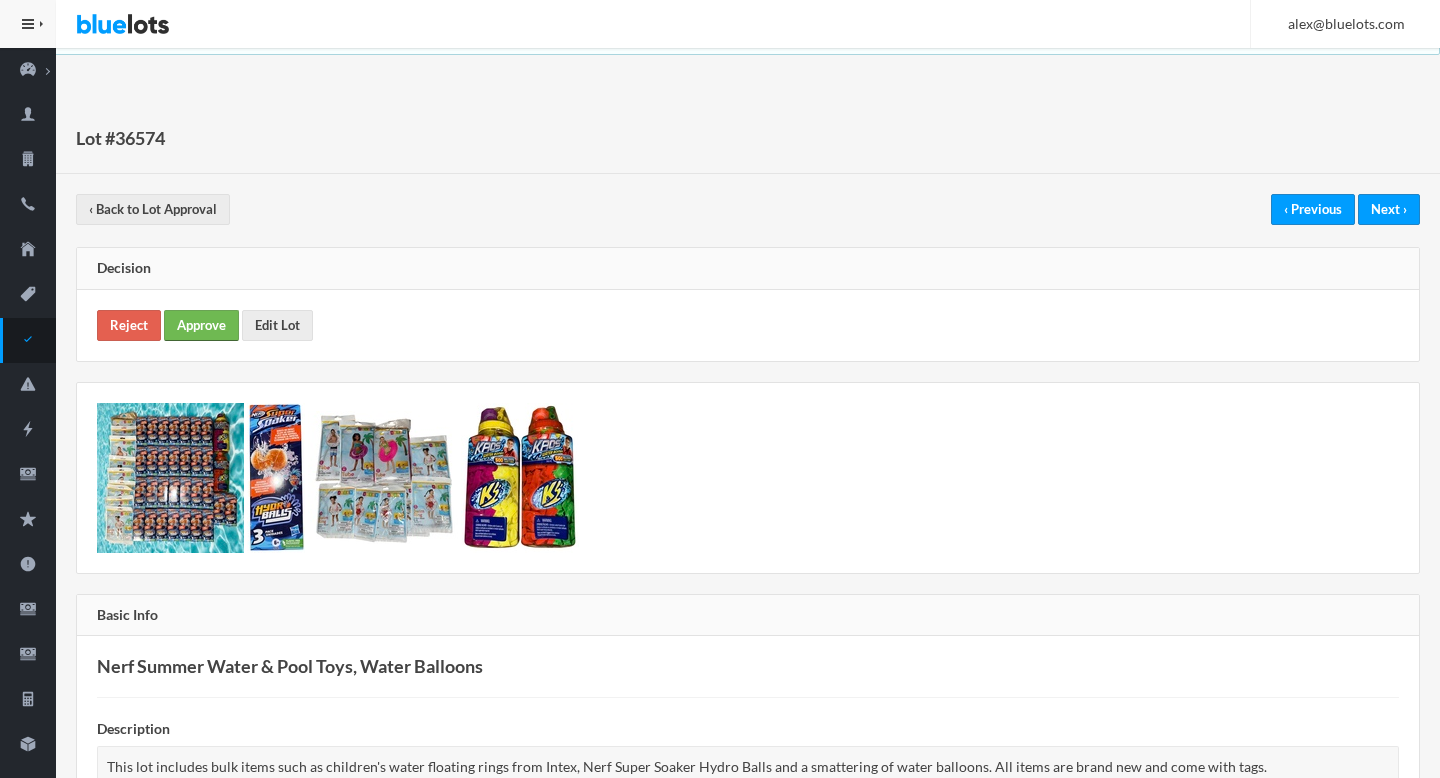 click on "Approve" at bounding box center [201, 325] 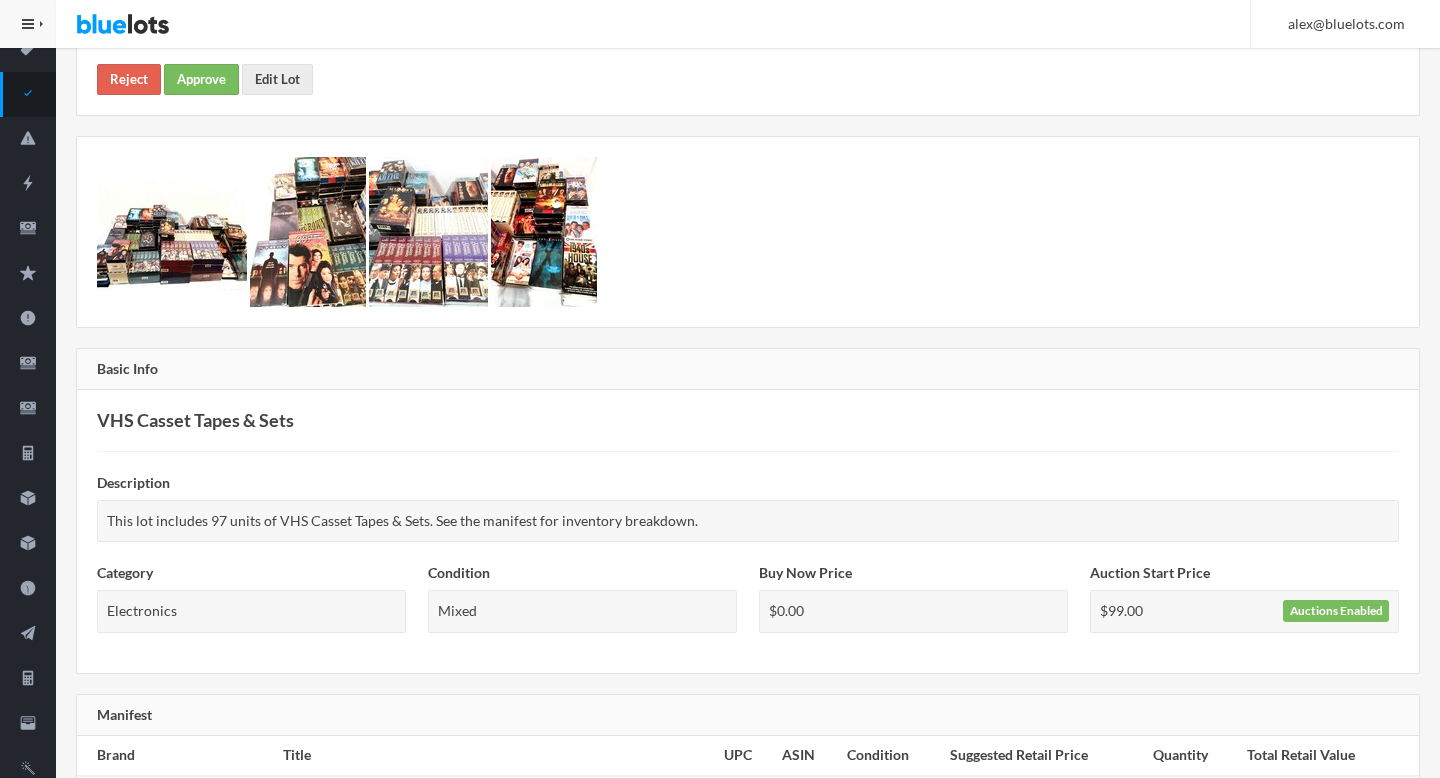 scroll, scrollTop: 0, scrollLeft: 0, axis: both 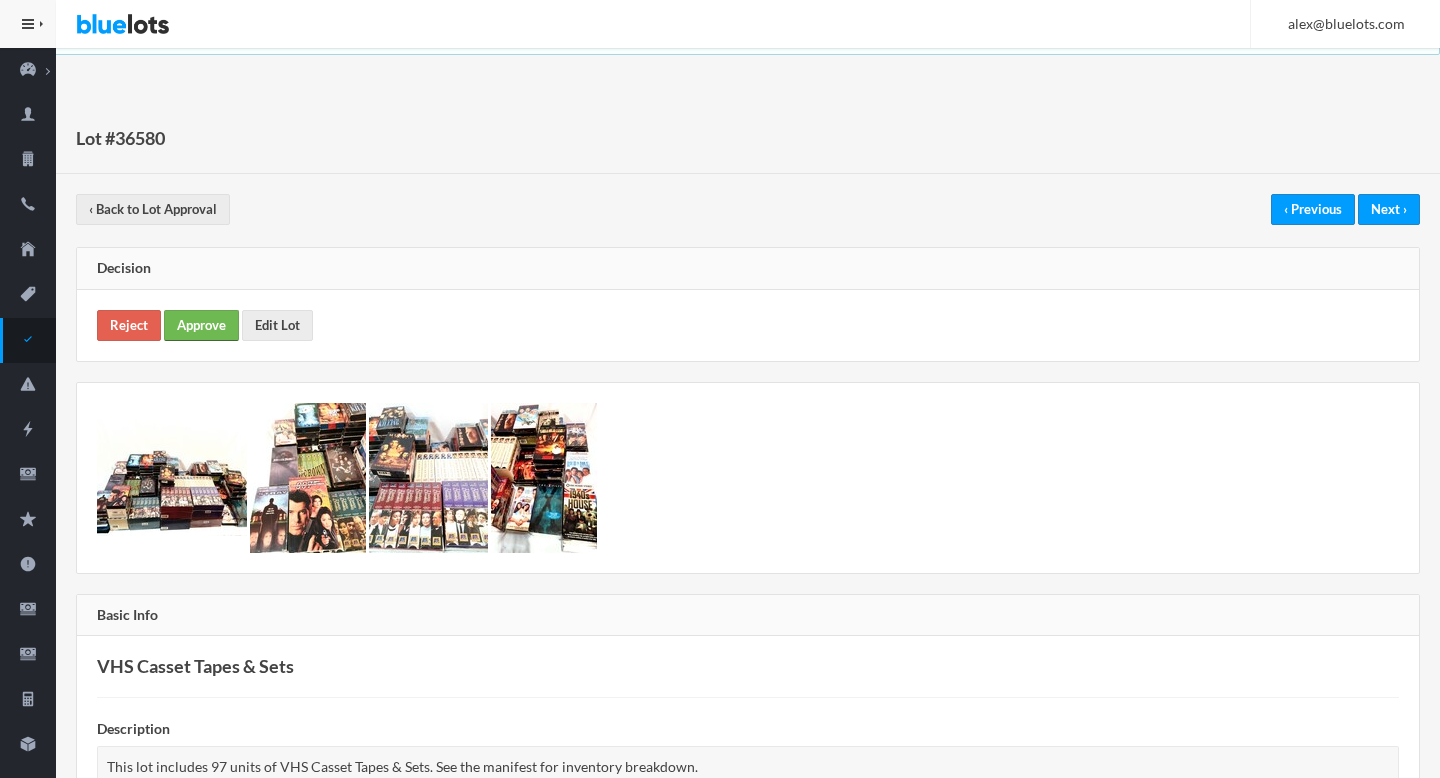 click on "Approve" at bounding box center [201, 325] 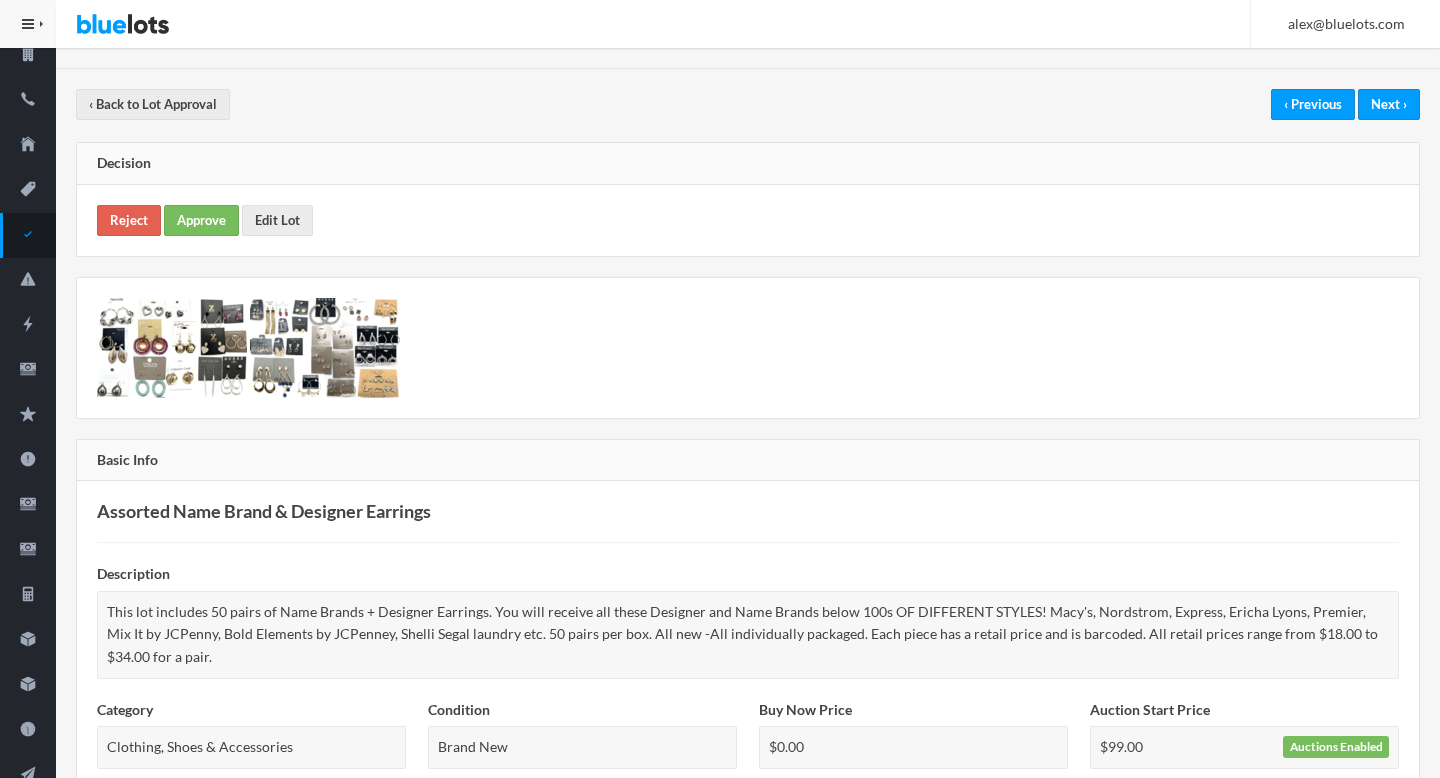 scroll, scrollTop: 0, scrollLeft: 0, axis: both 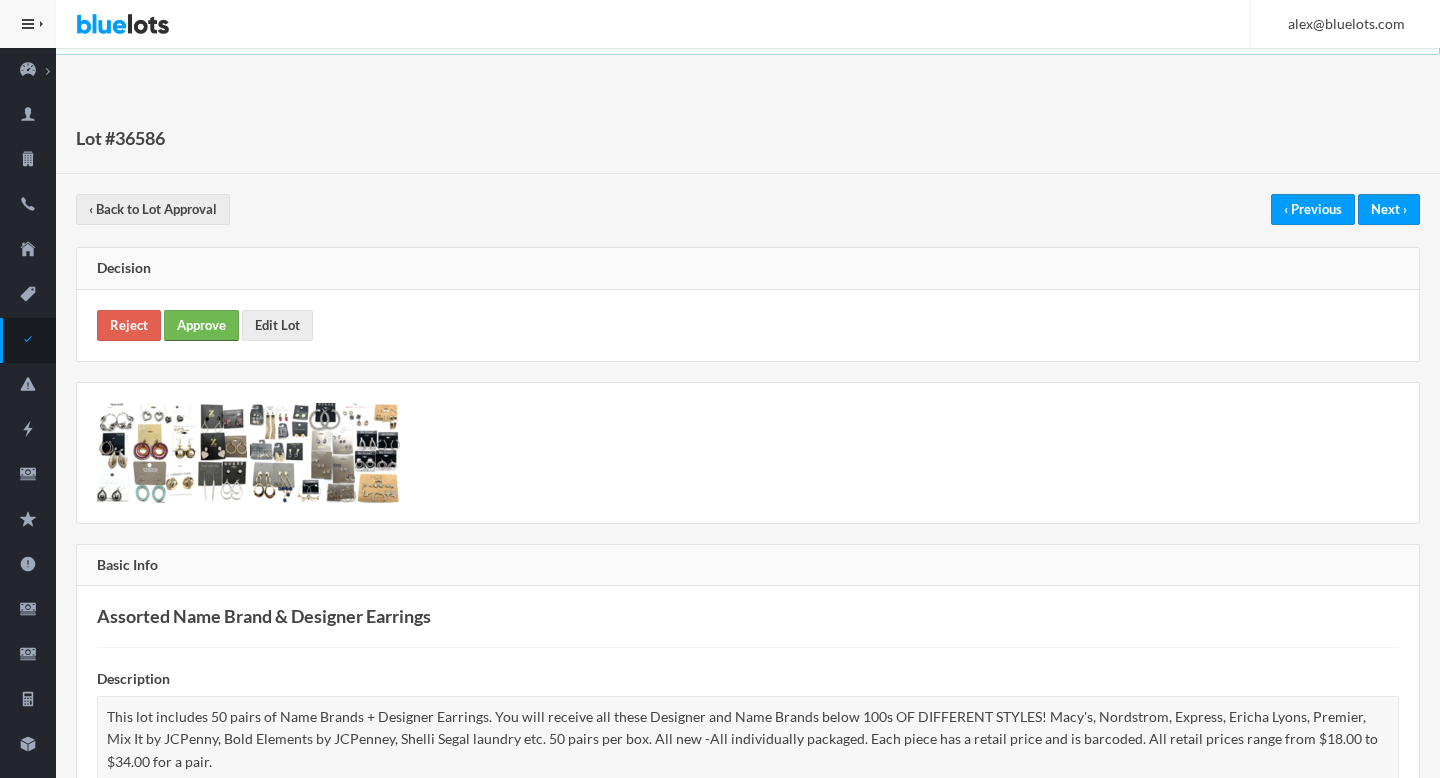 click on "Approve" at bounding box center (201, 325) 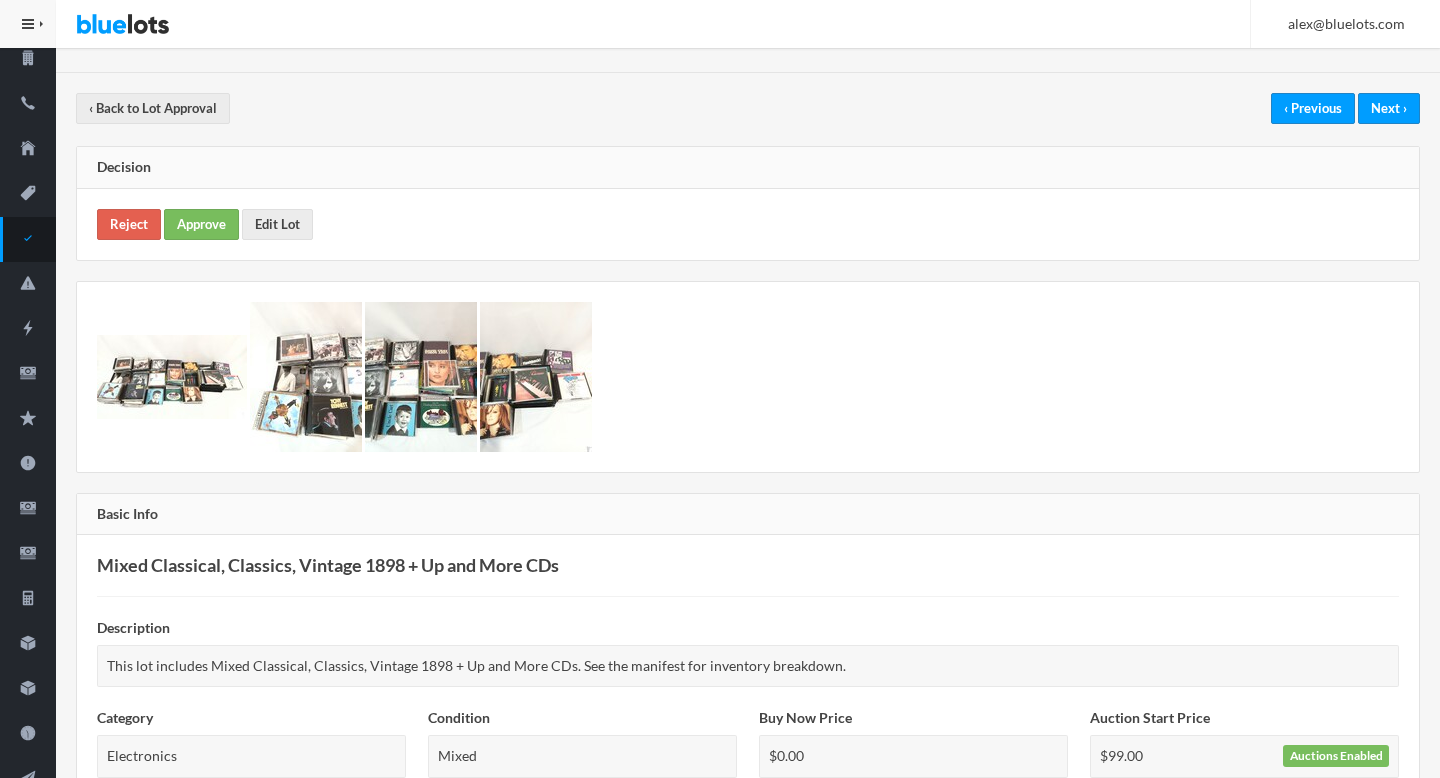 scroll, scrollTop: 100, scrollLeft: 0, axis: vertical 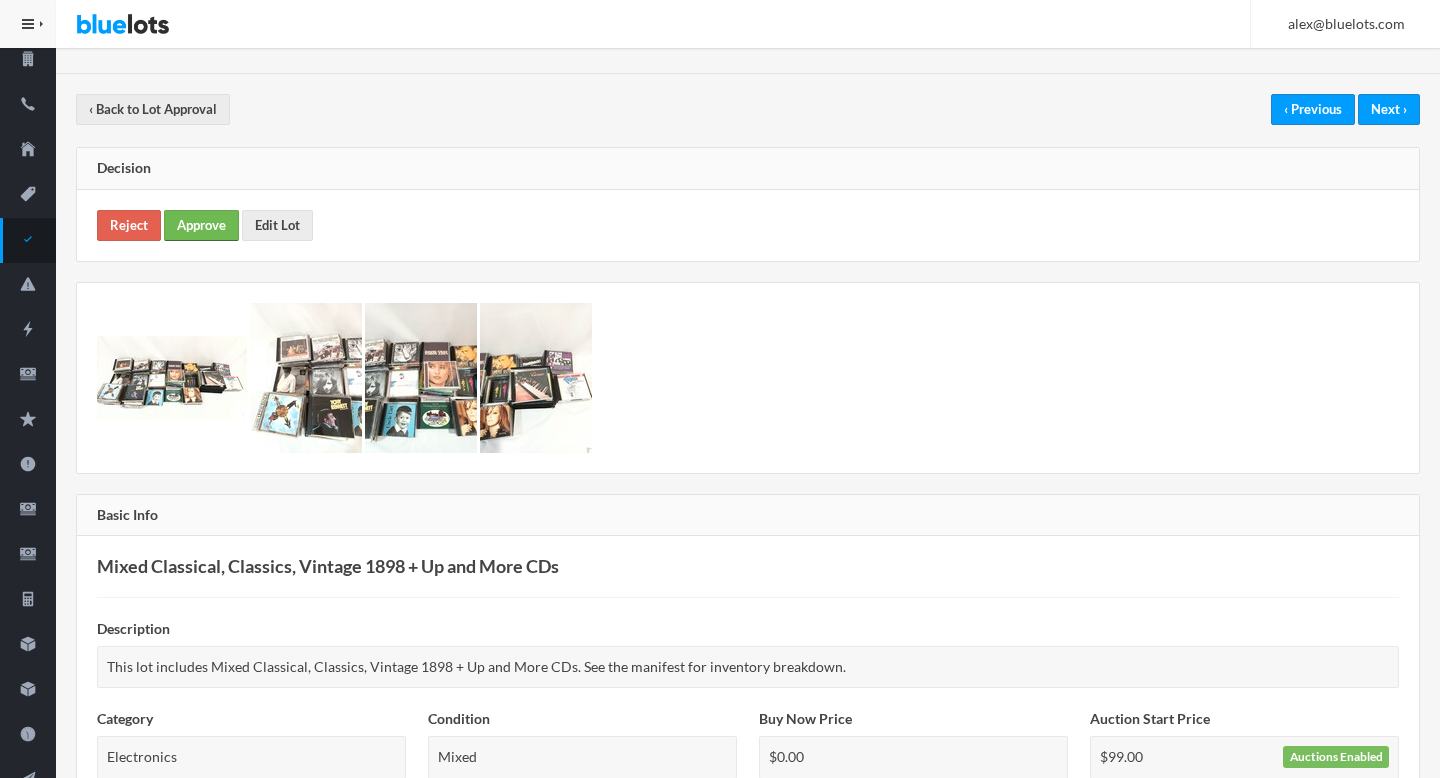 click on "Approve" at bounding box center (201, 225) 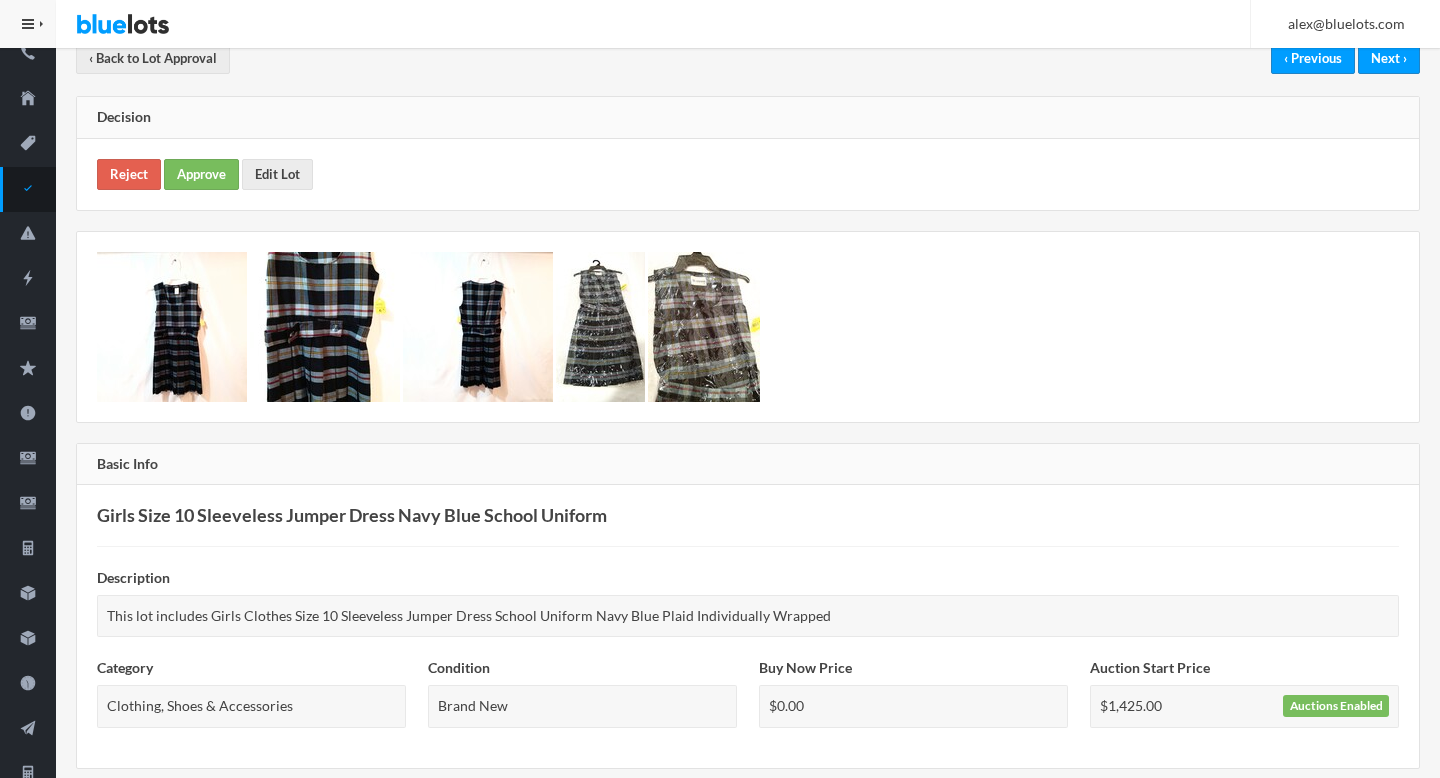 scroll, scrollTop: 108, scrollLeft: 0, axis: vertical 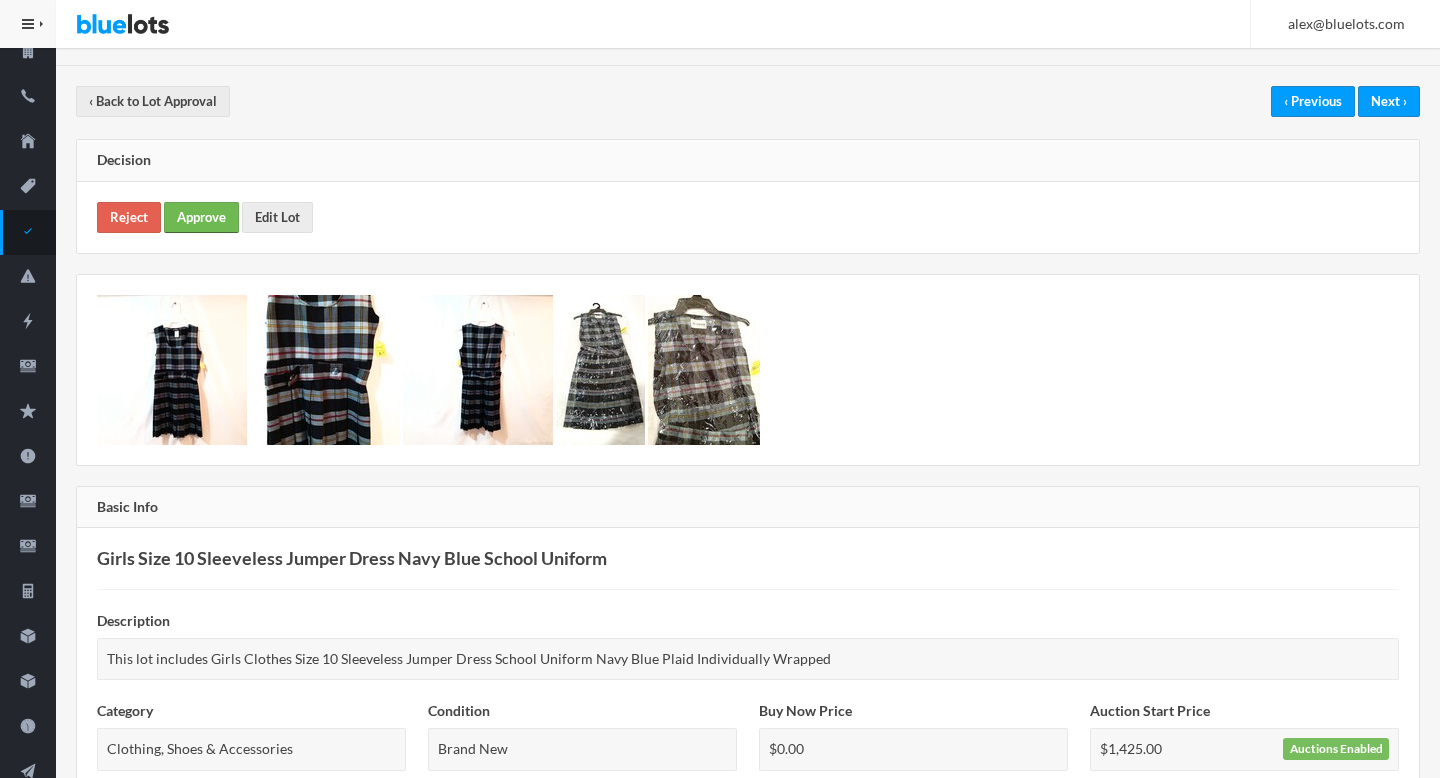 click on "Approve" at bounding box center [201, 217] 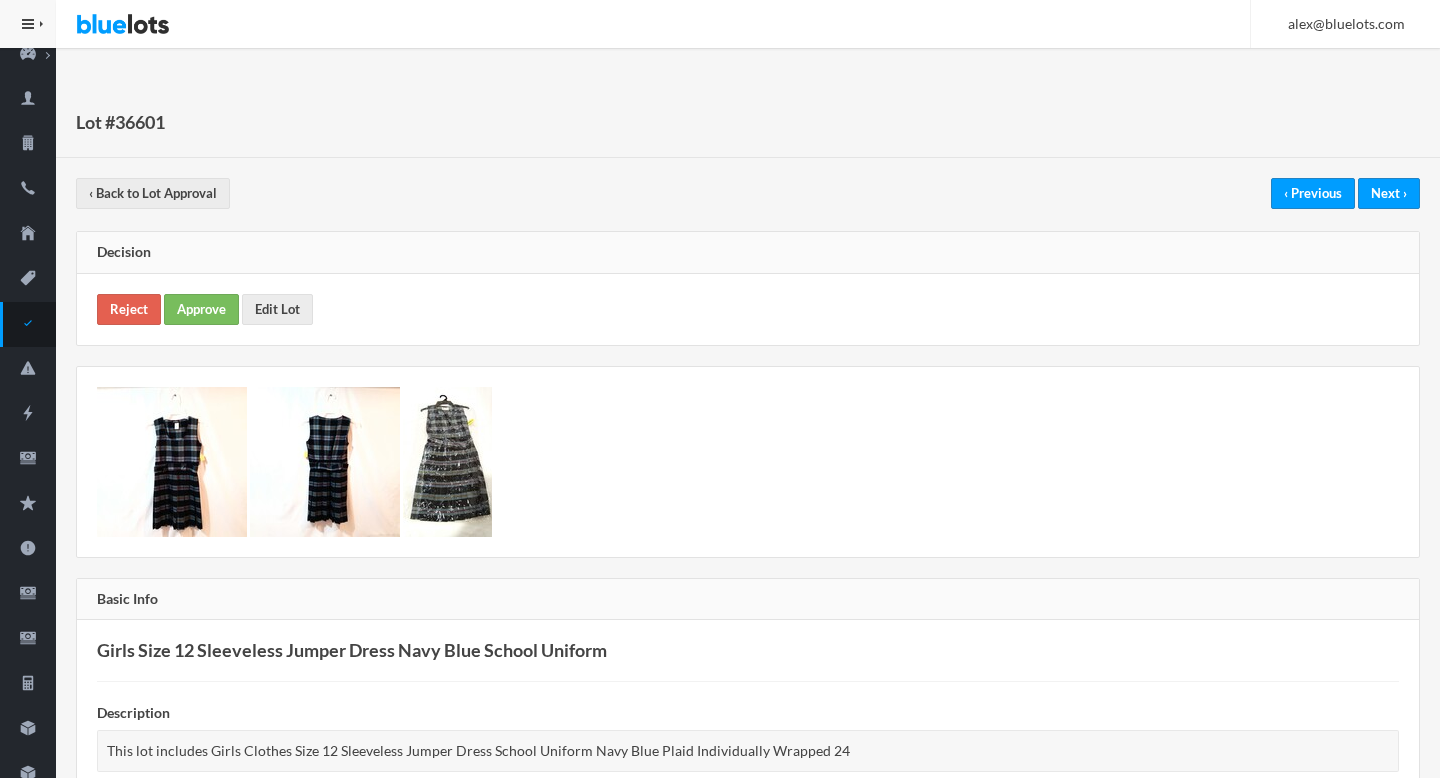 scroll, scrollTop: 0, scrollLeft: 0, axis: both 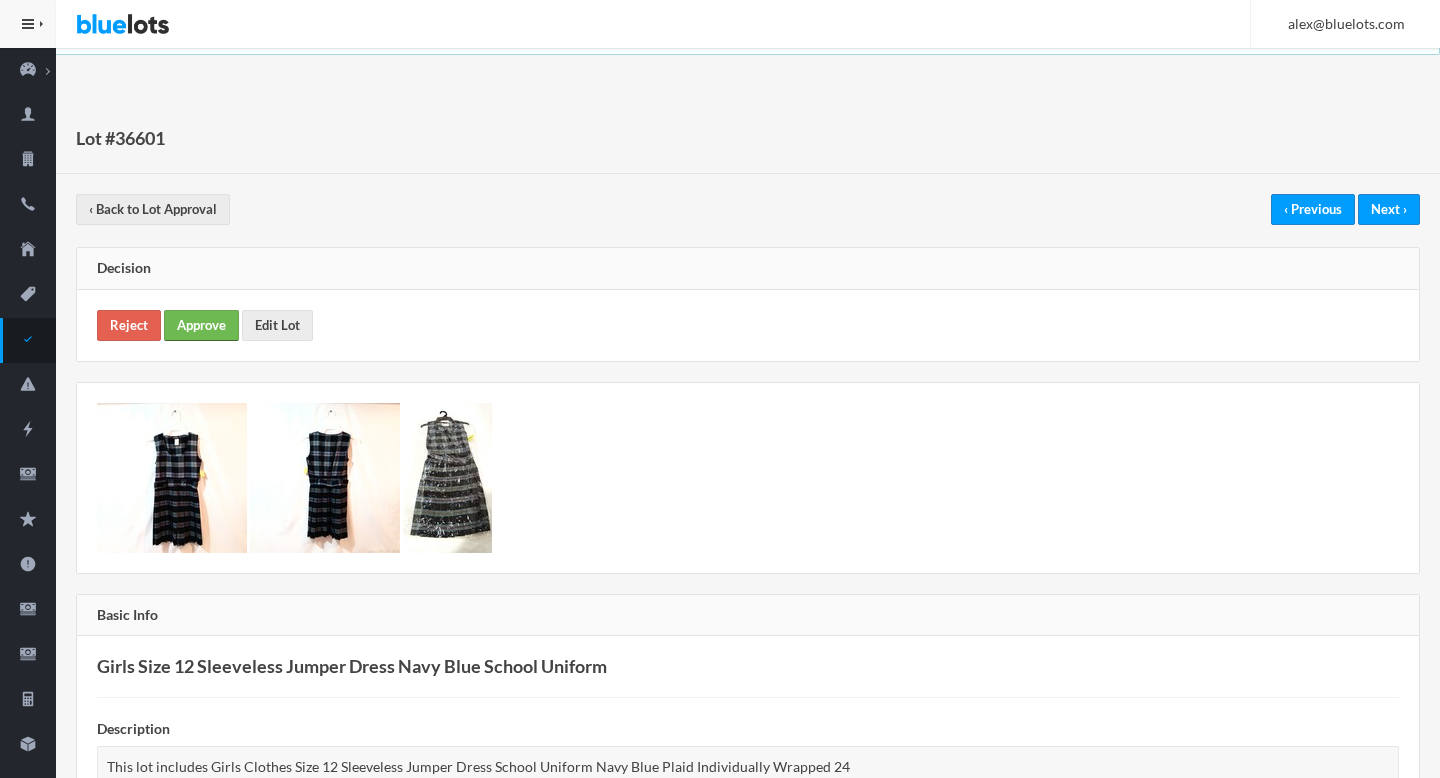 click on "Approve" at bounding box center [201, 325] 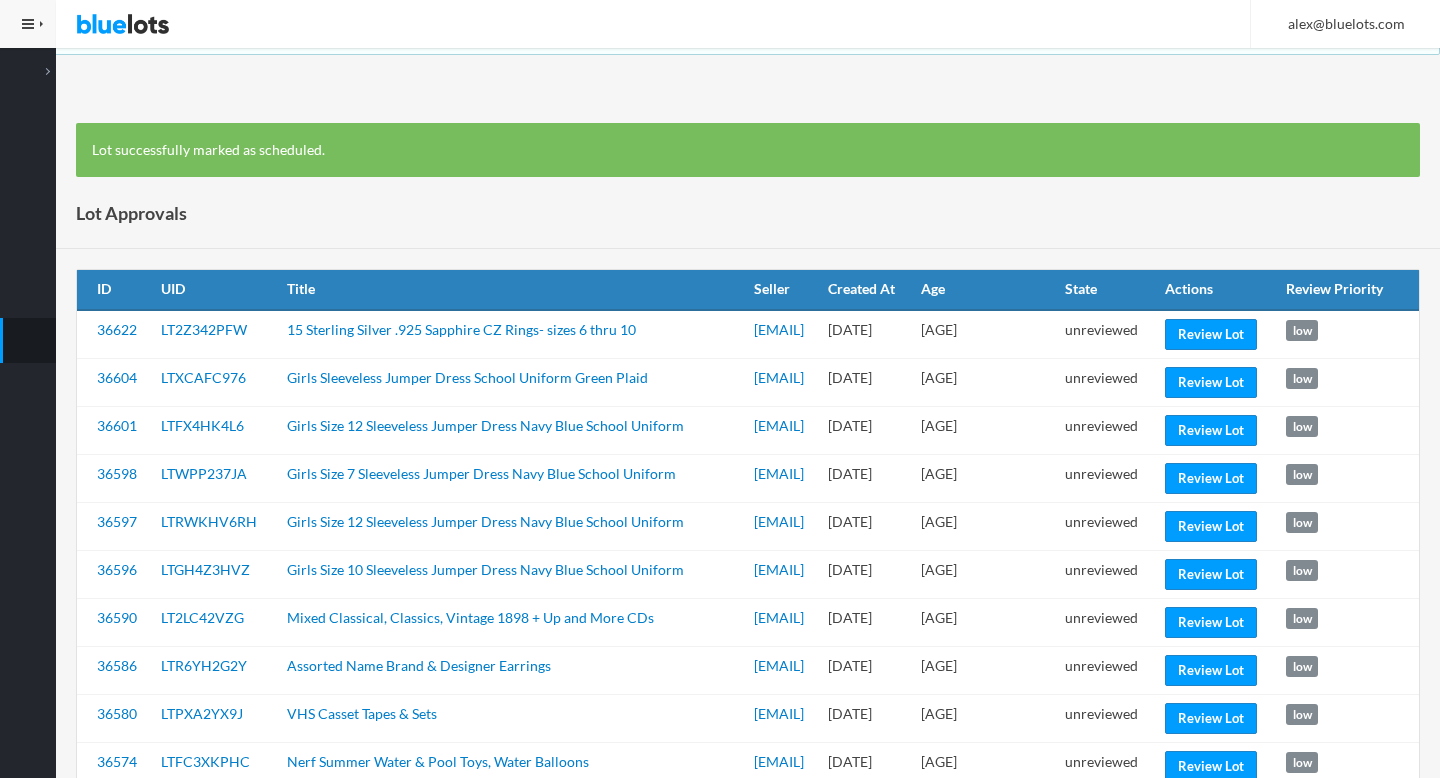 scroll, scrollTop: 0, scrollLeft: 0, axis: both 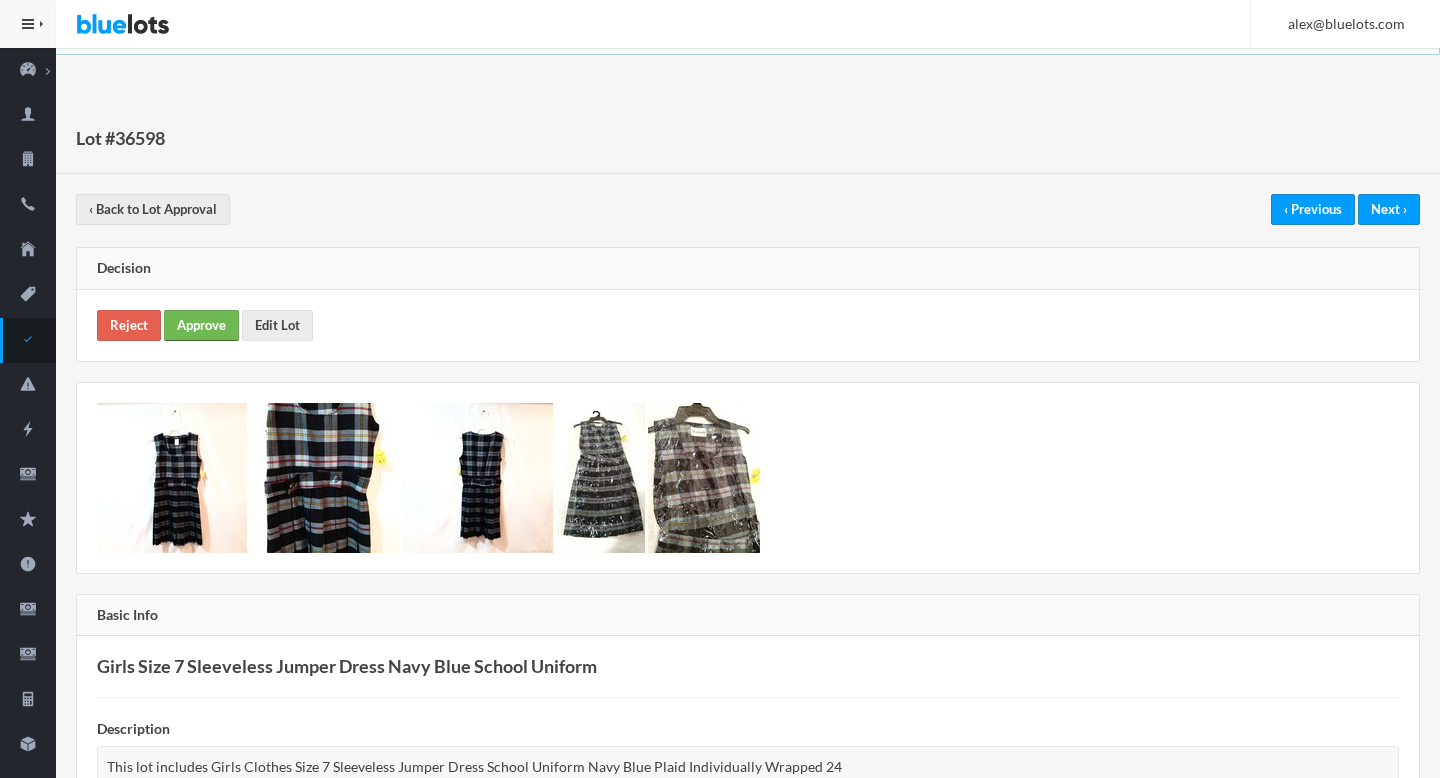 click on "Approve" at bounding box center [201, 325] 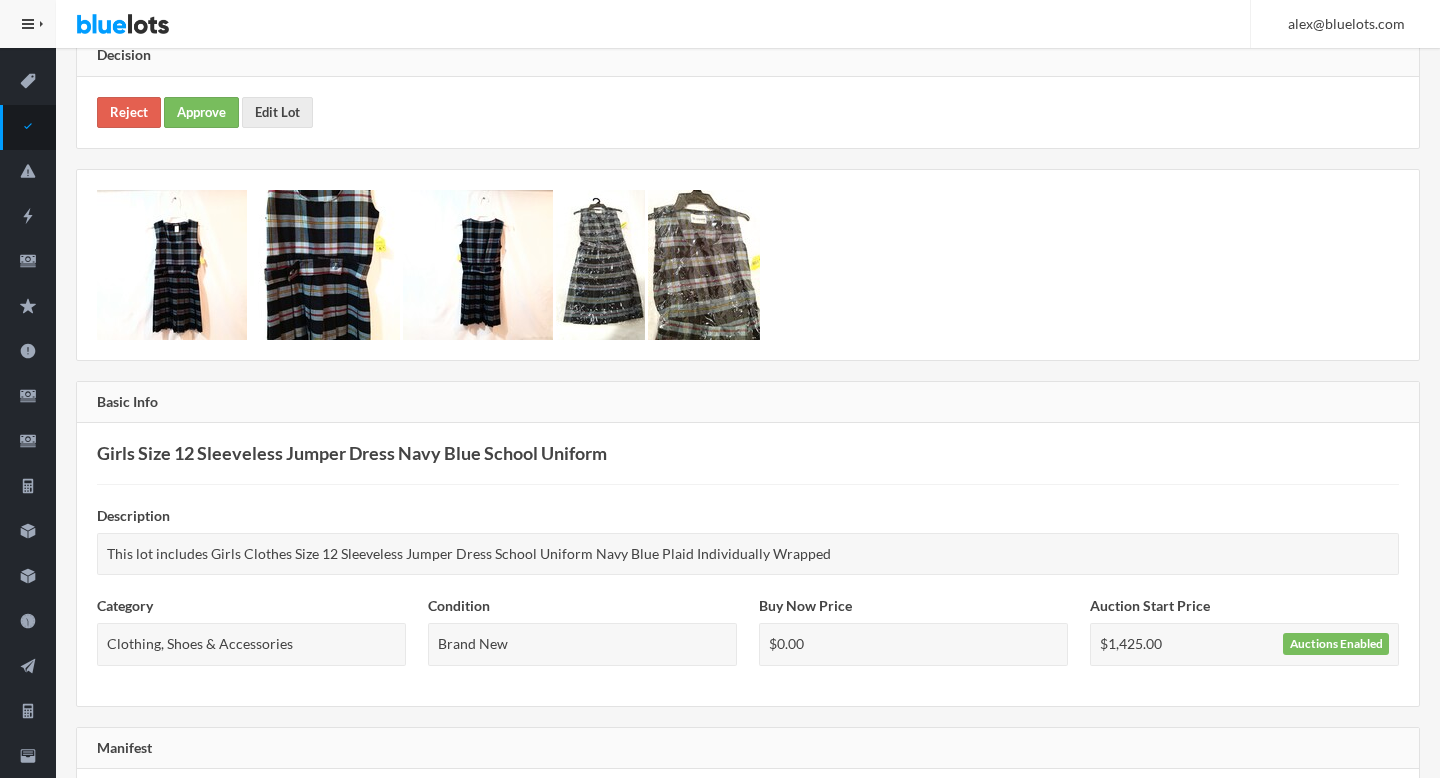 scroll, scrollTop: 0, scrollLeft: 0, axis: both 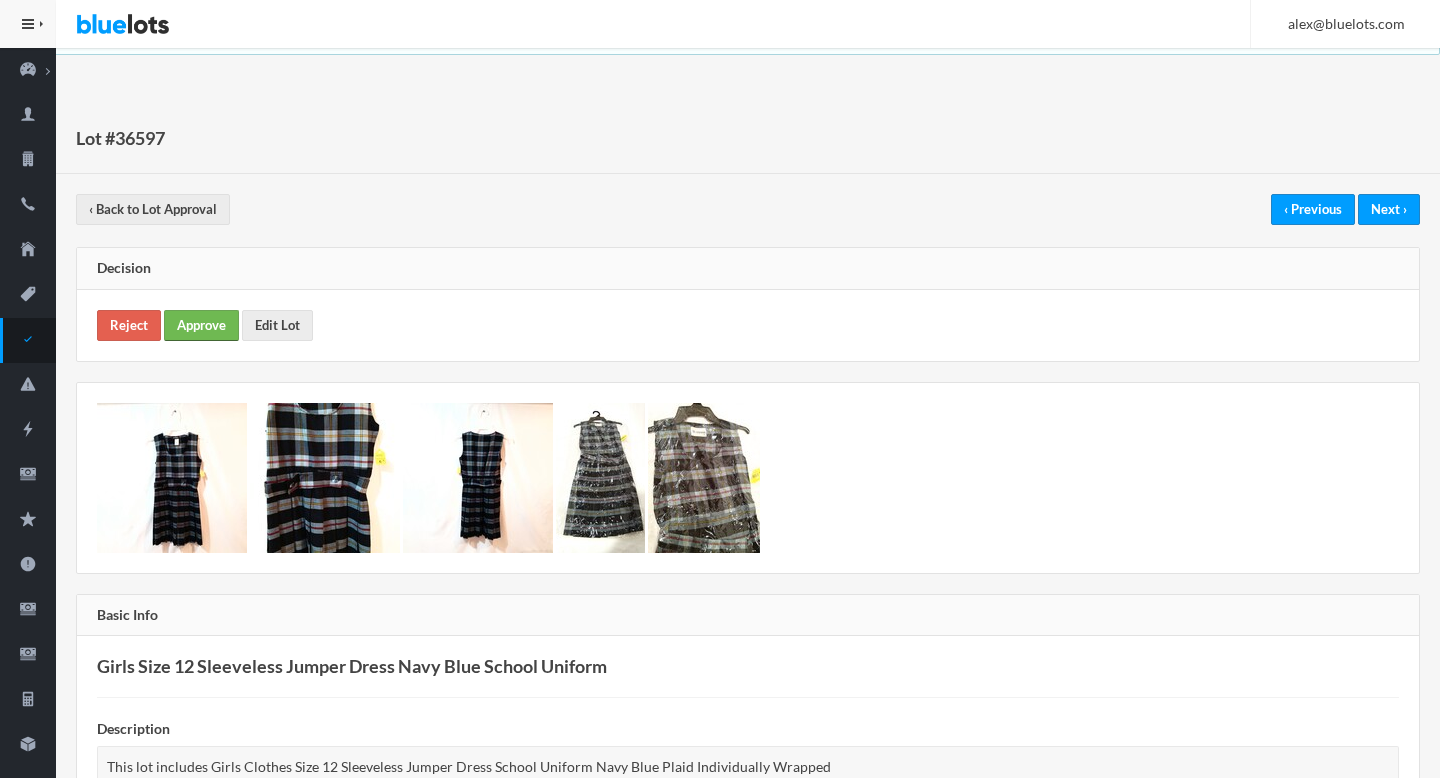 click on "Approve" at bounding box center [201, 325] 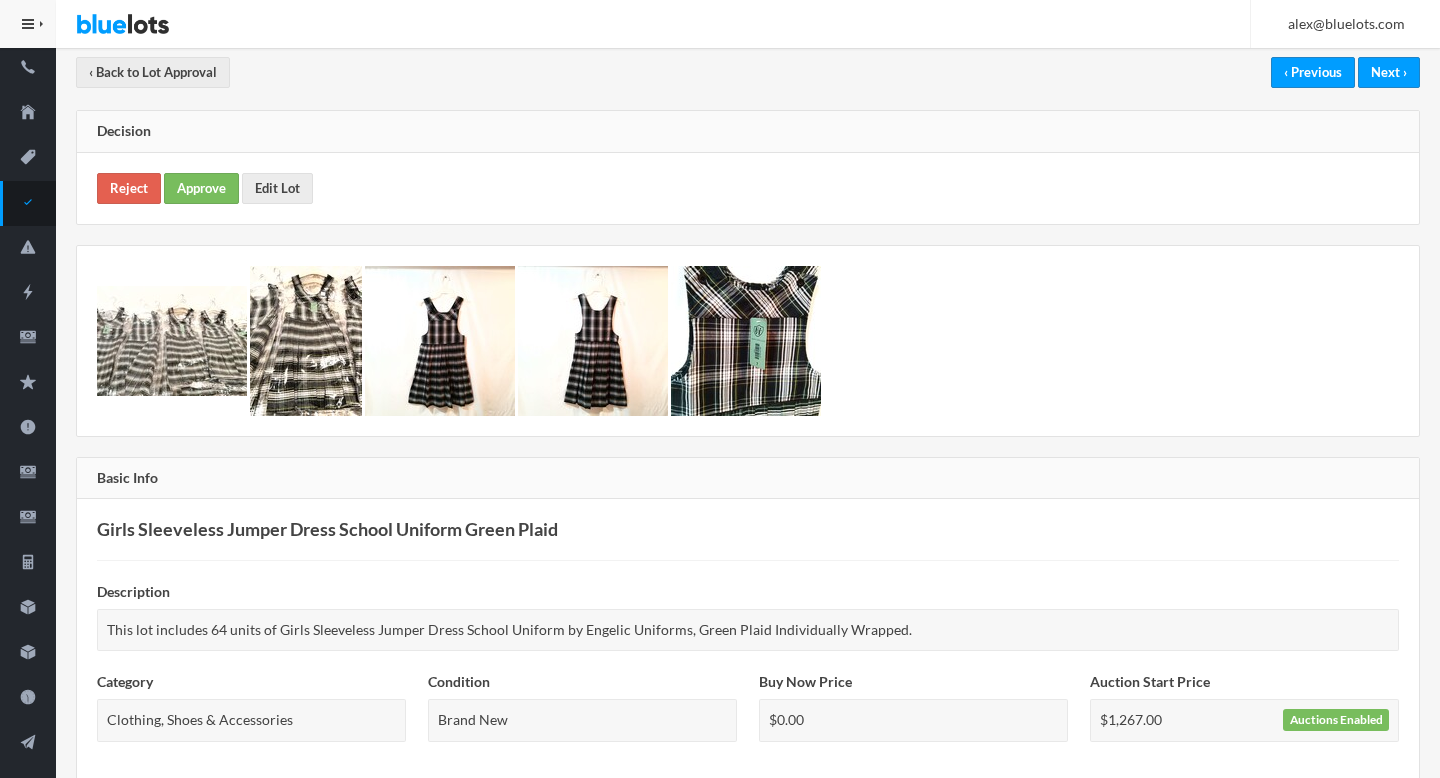 scroll, scrollTop: 0, scrollLeft: 0, axis: both 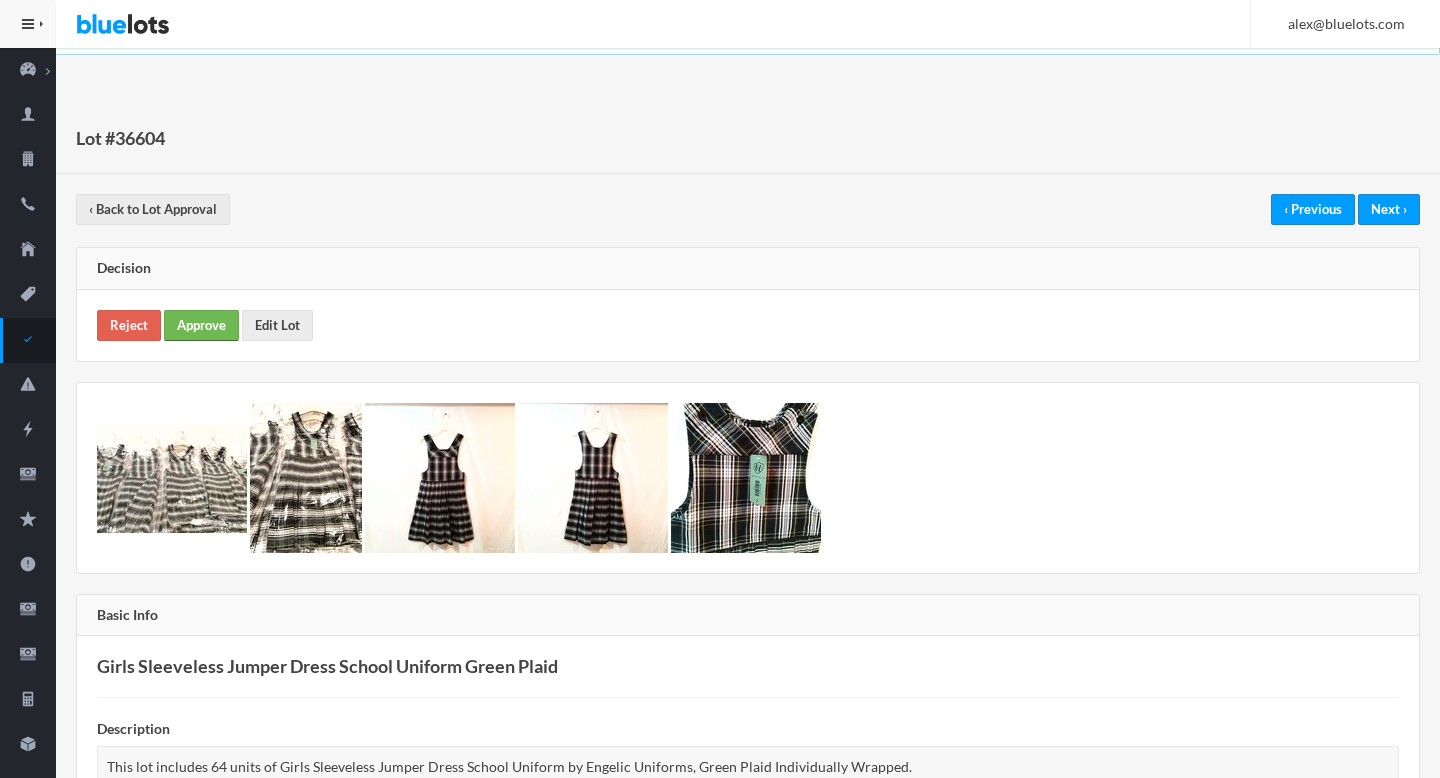 click on "Approve" at bounding box center (201, 325) 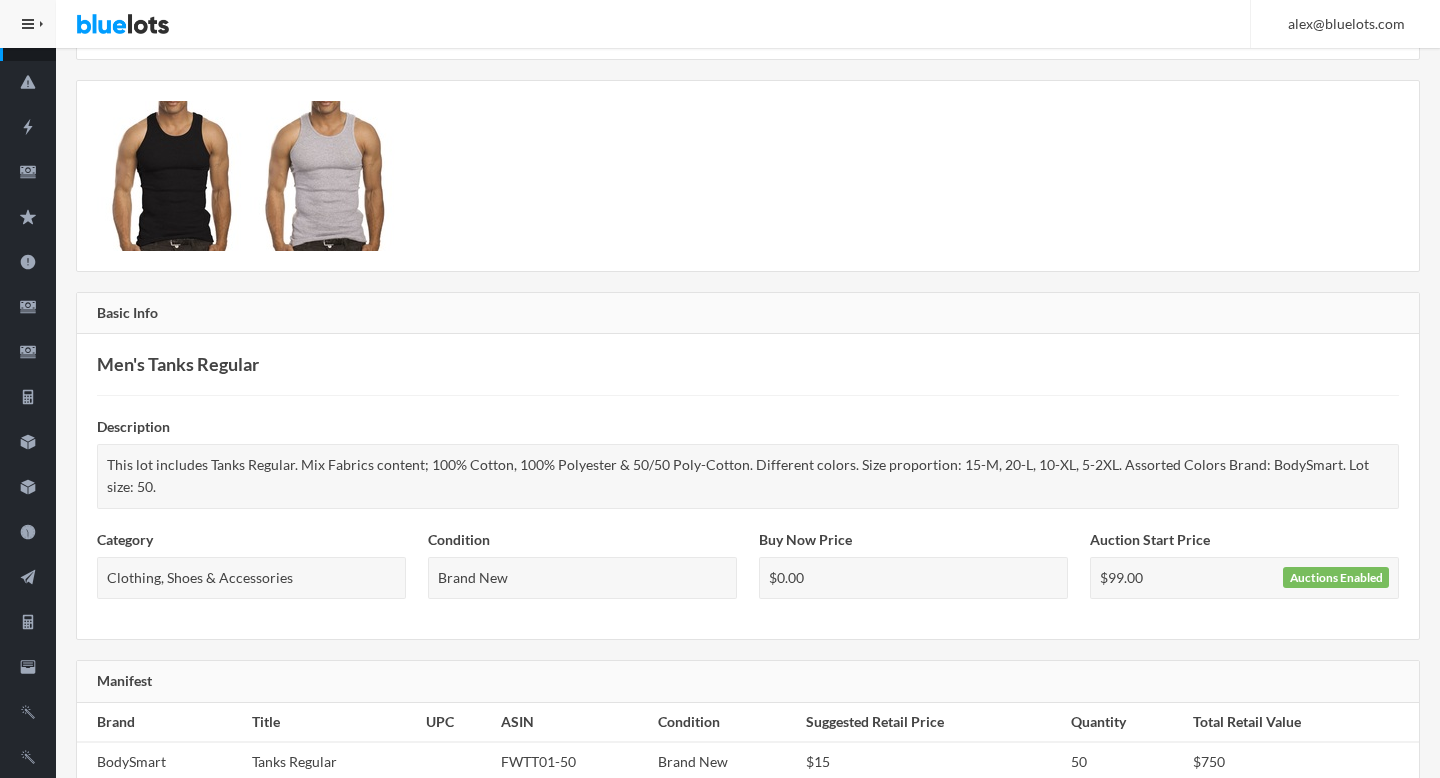 scroll, scrollTop: 0, scrollLeft: 0, axis: both 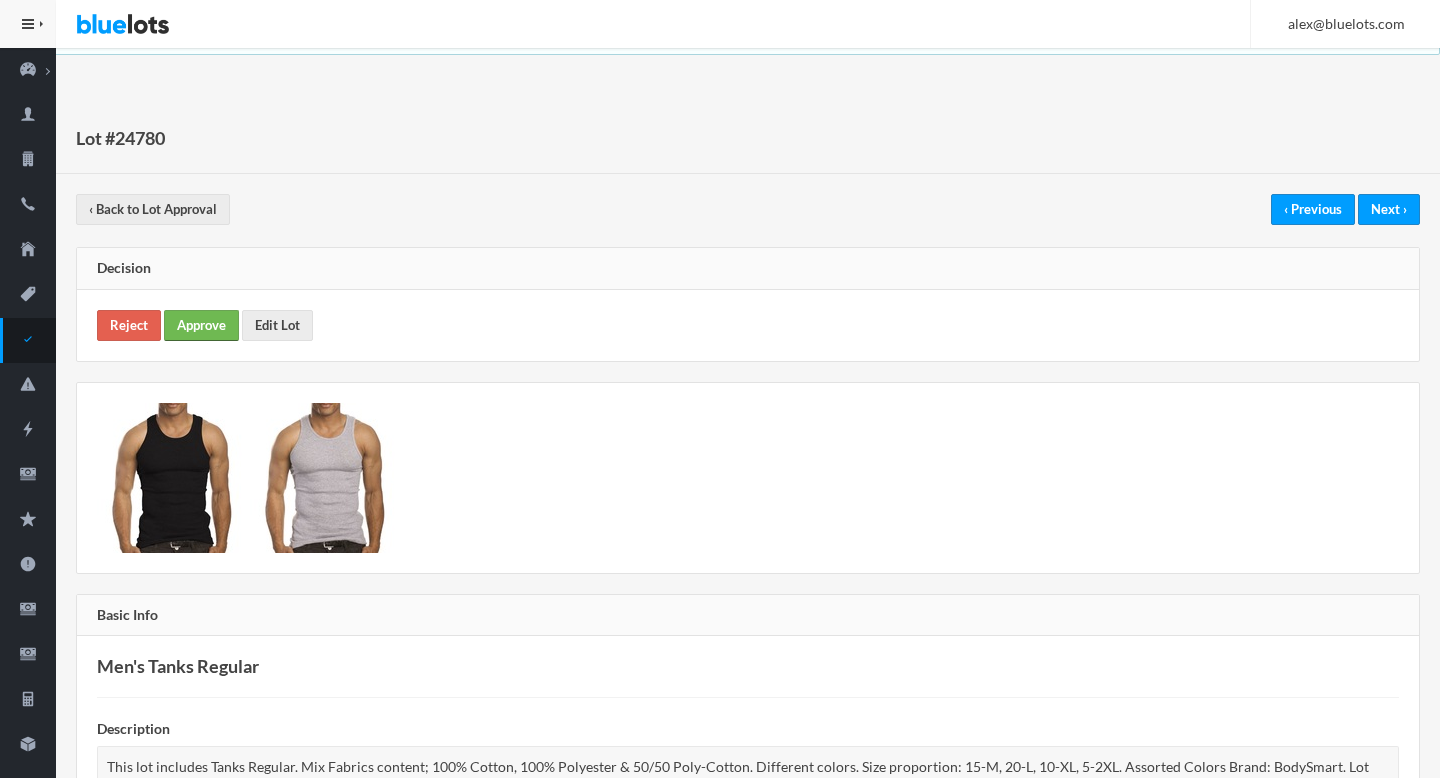 click on "Approve" at bounding box center (201, 325) 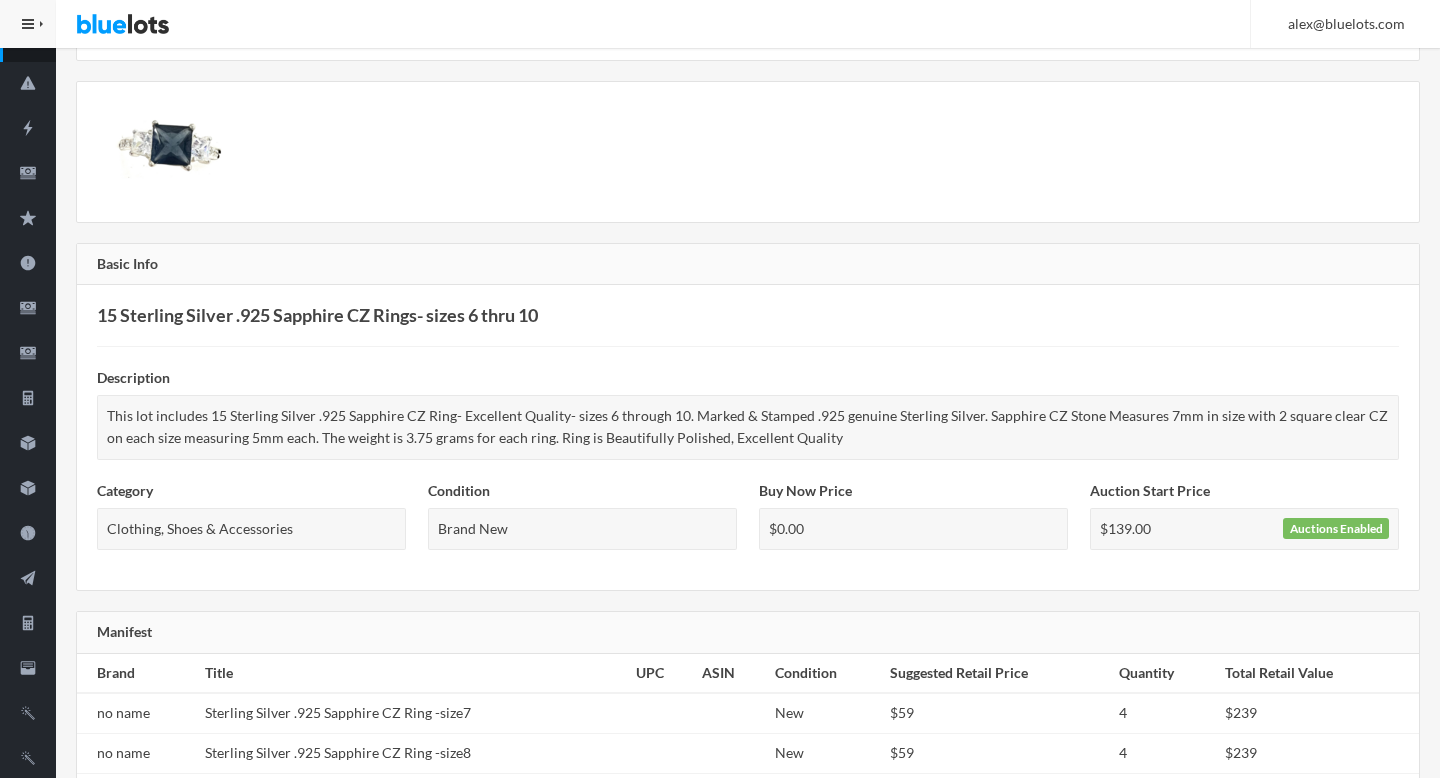 scroll, scrollTop: 0, scrollLeft: 0, axis: both 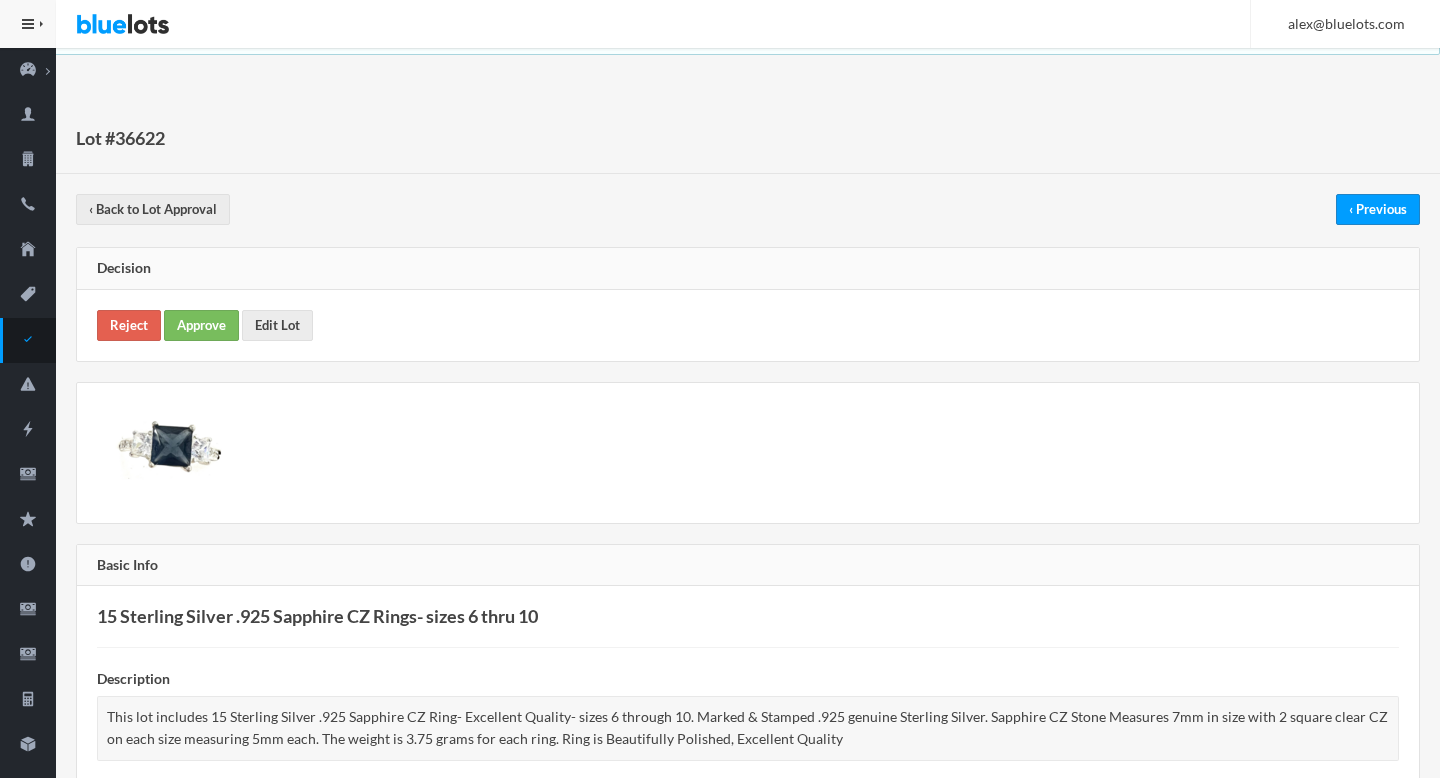click on "Reject
Approve
Edit Lot" at bounding box center [748, 325] 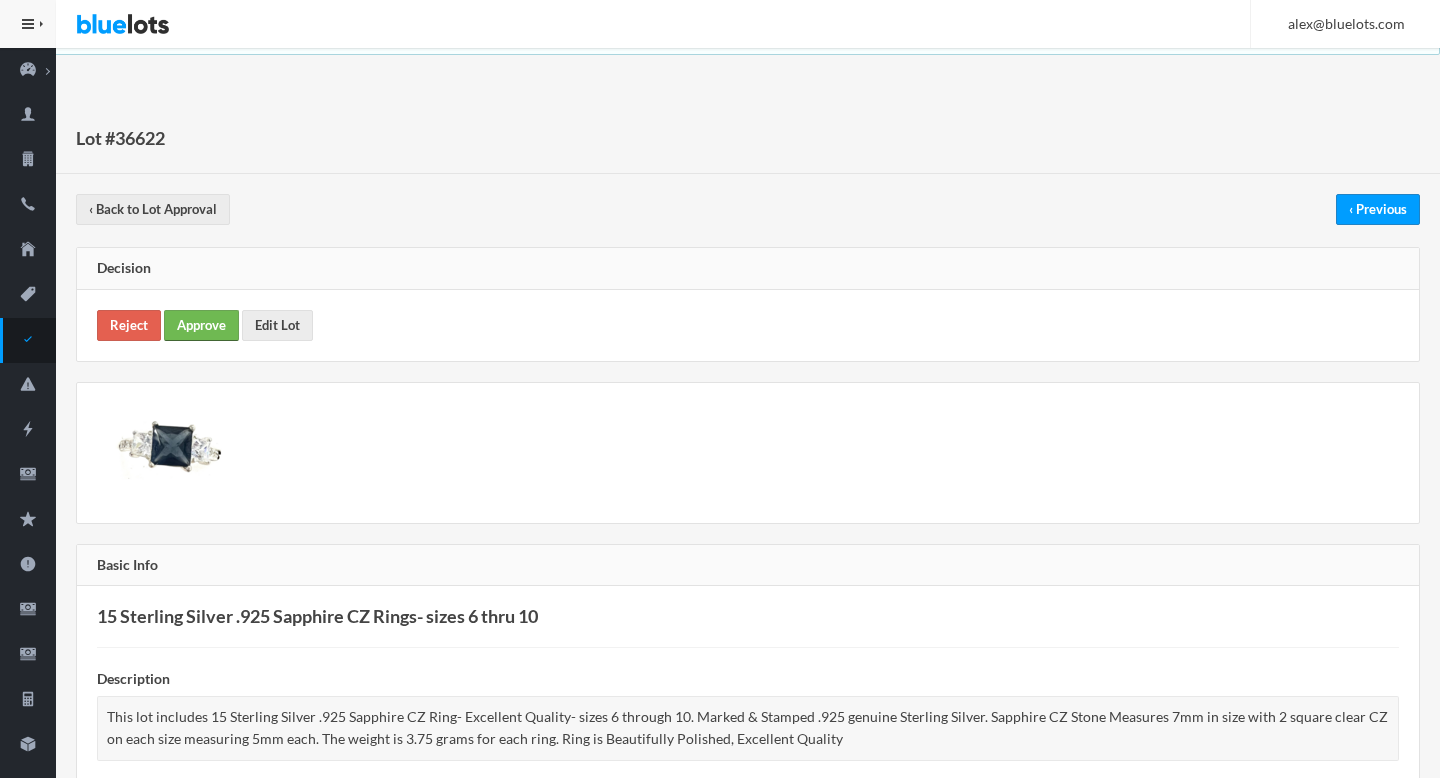click on "Approve" at bounding box center (201, 325) 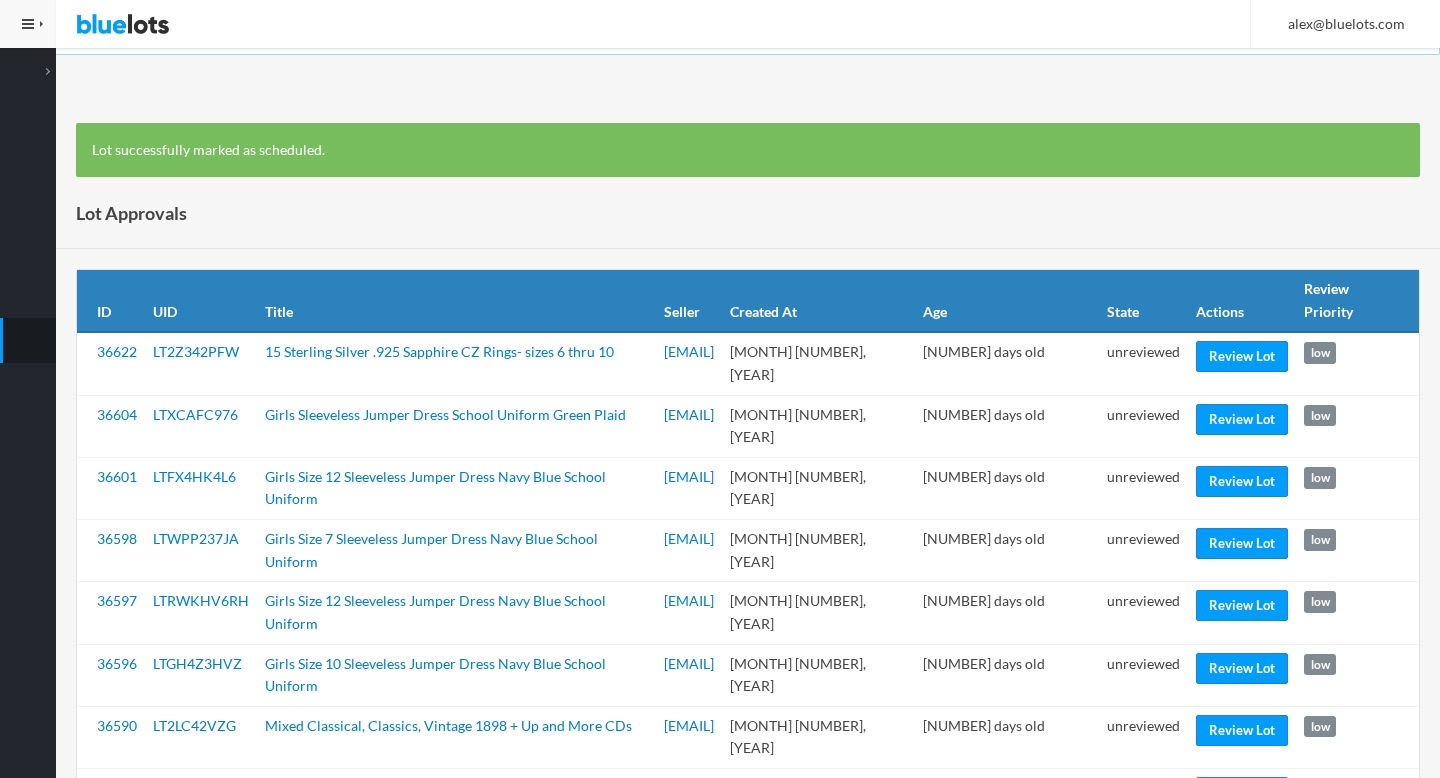 scroll, scrollTop: 0, scrollLeft: 0, axis: both 